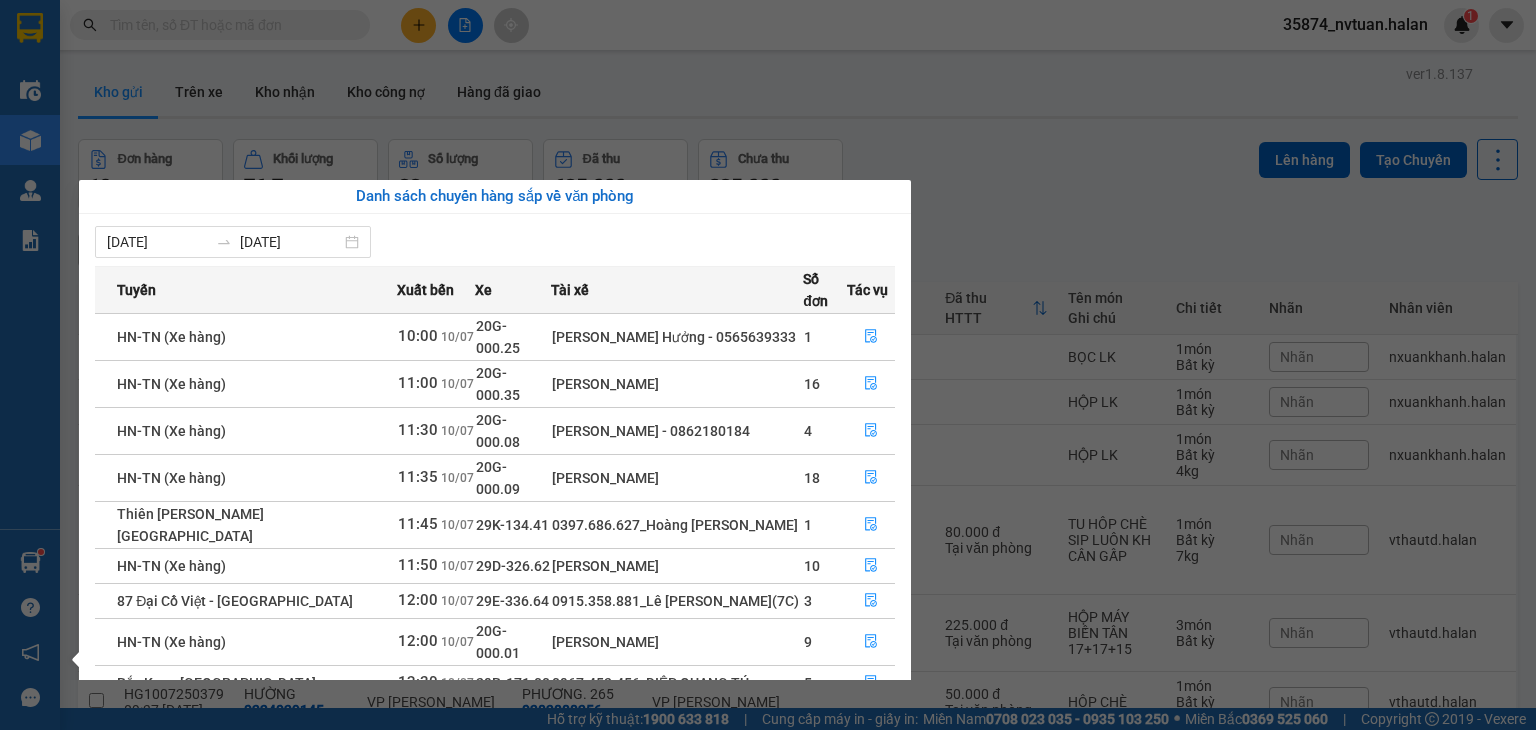 scroll, scrollTop: 0, scrollLeft: 0, axis: both 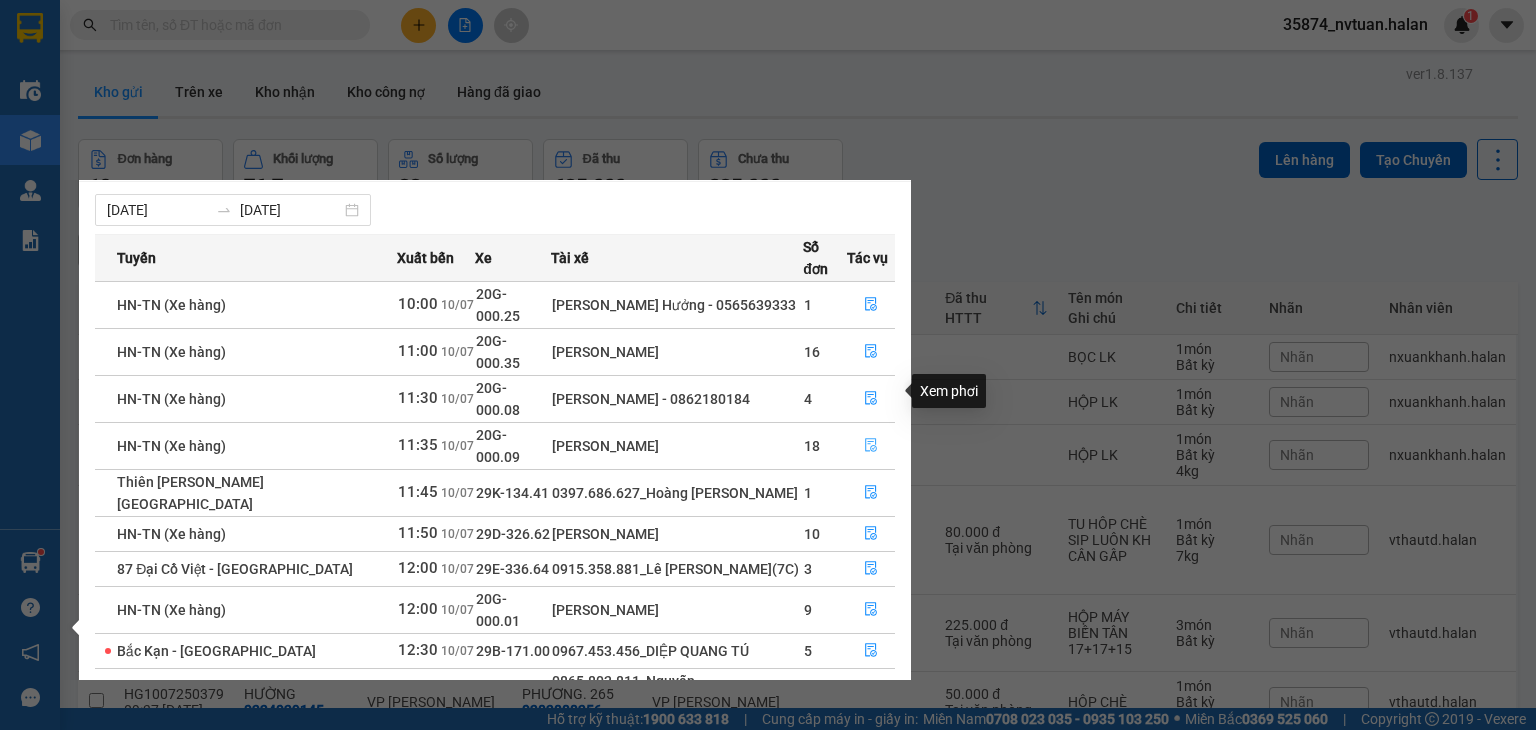 click 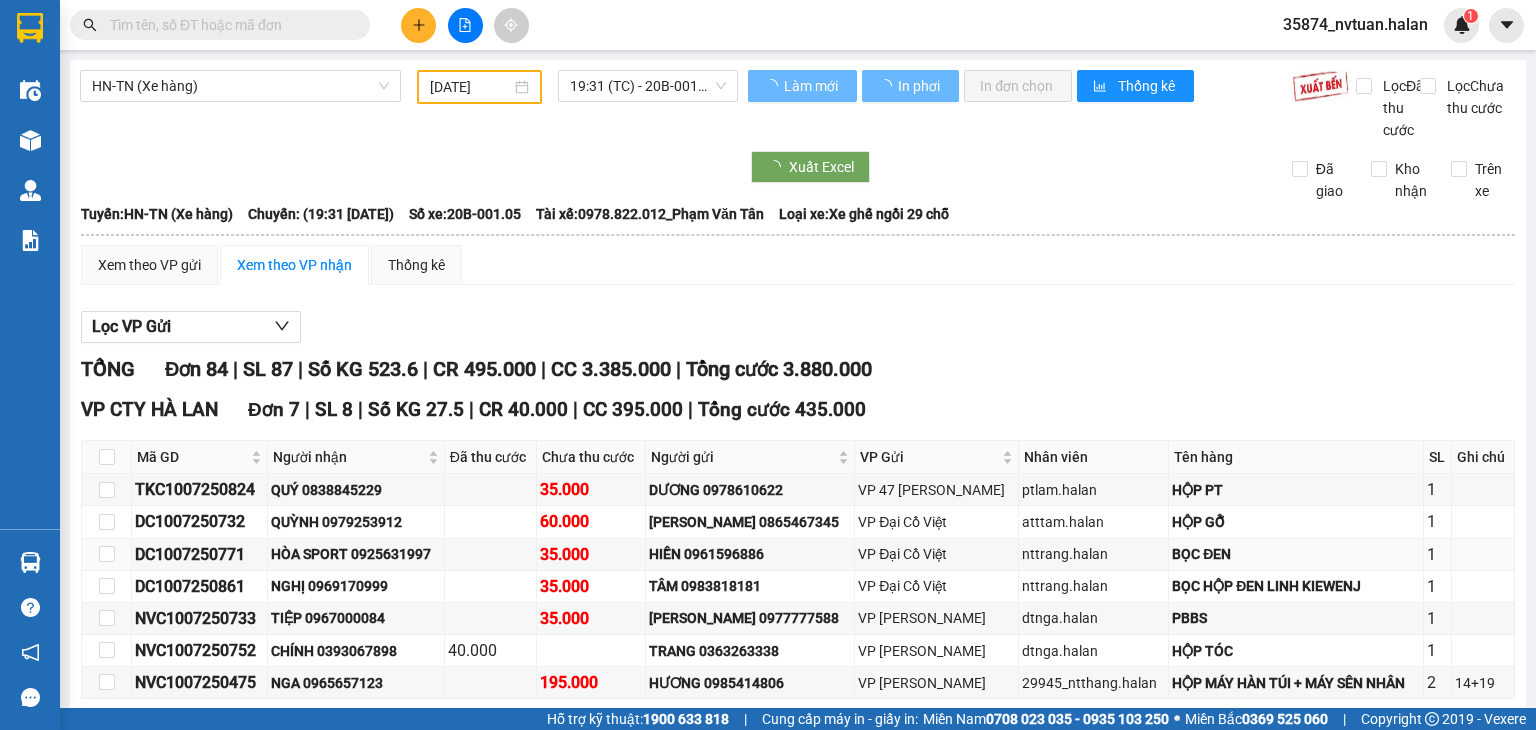 type on "[DATE]" 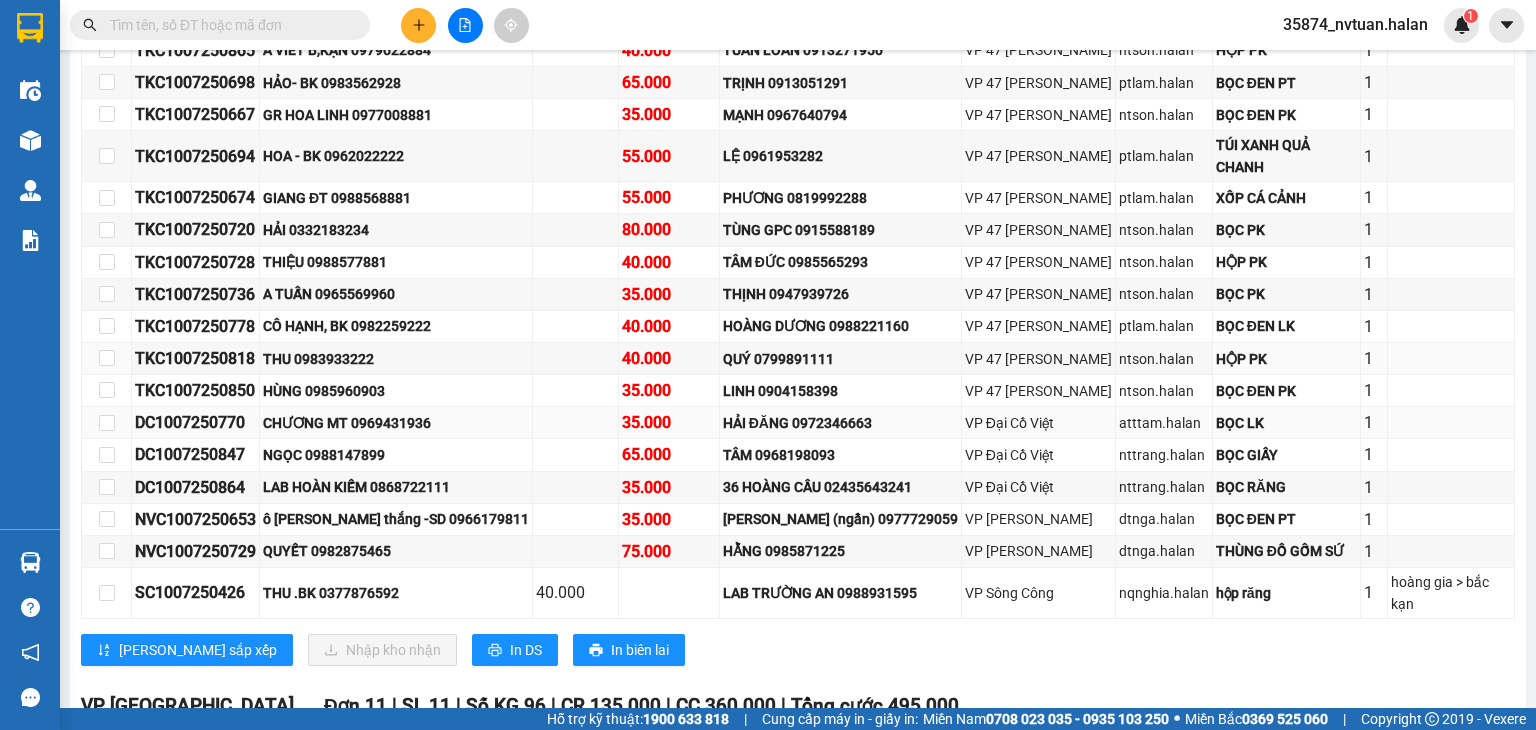 scroll, scrollTop: 2300, scrollLeft: 0, axis: vertical 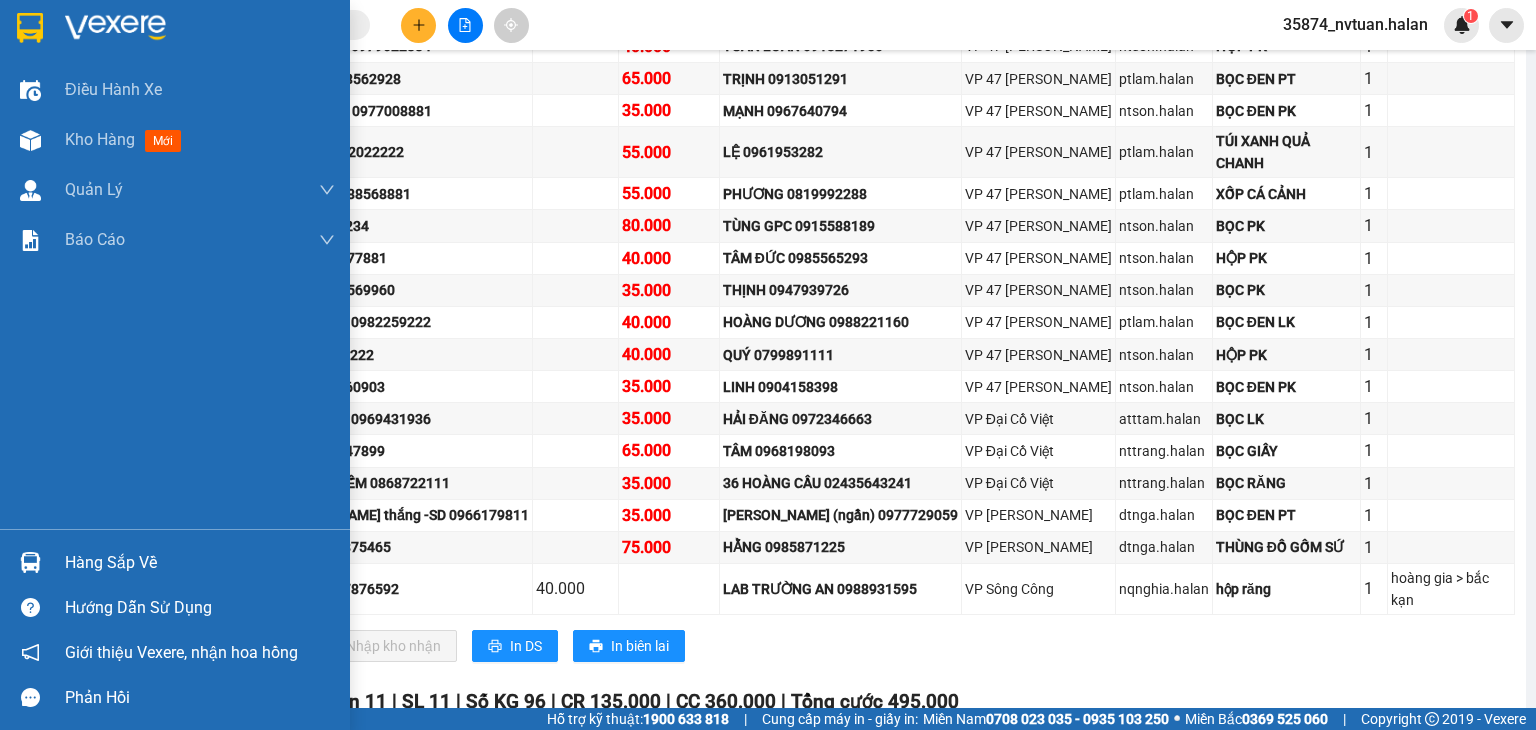 click at bounding box center [30, 562] 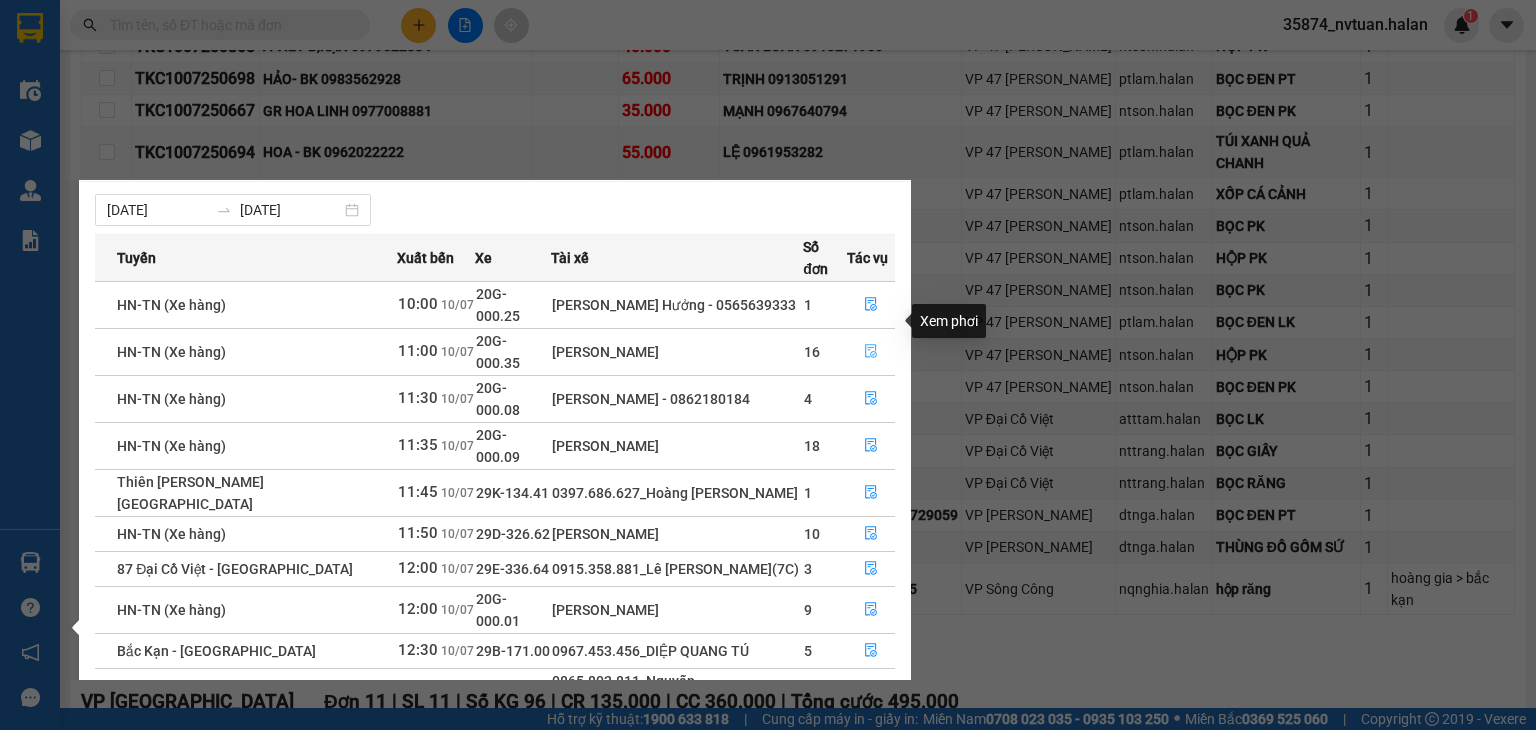 click 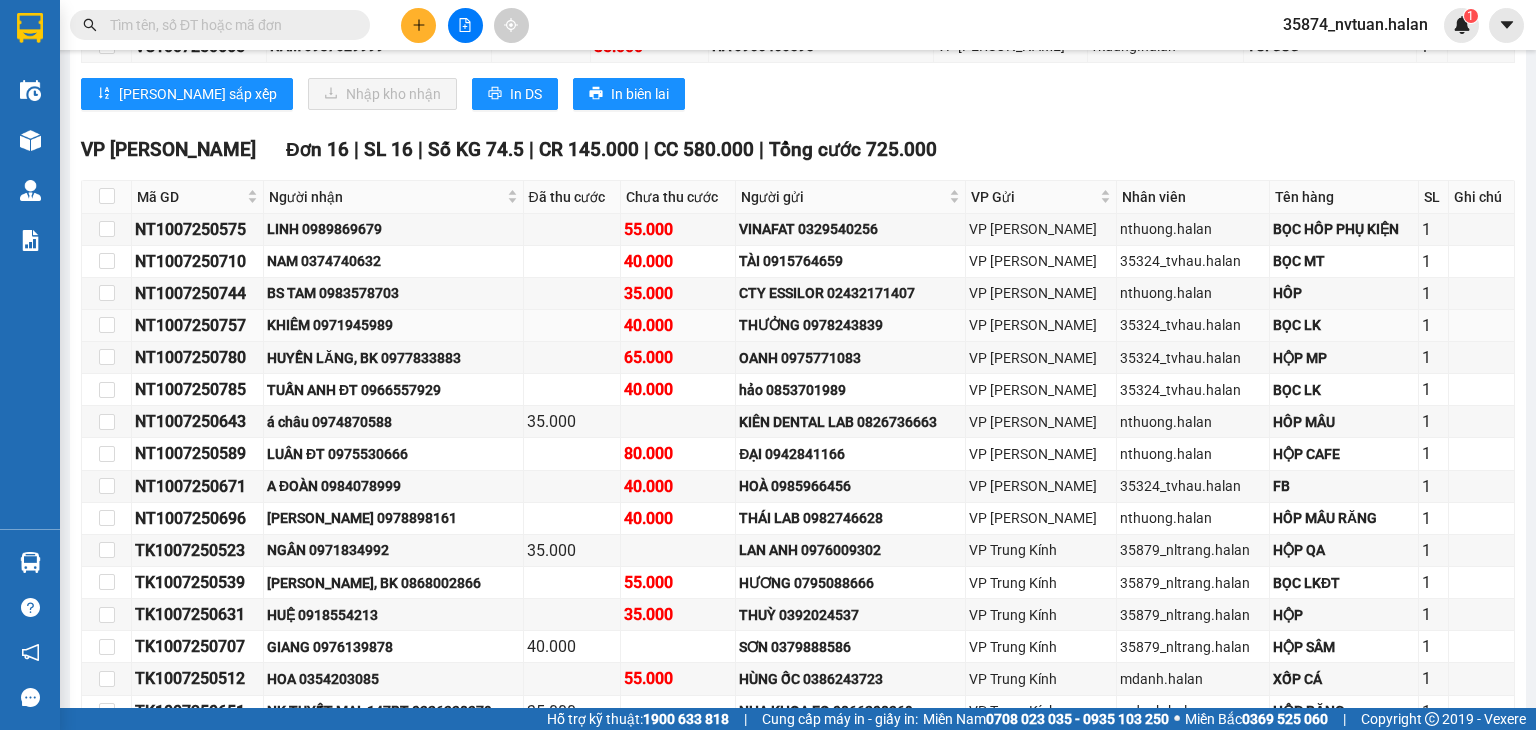 scroll, scrollTop: 1021, scrollLeft: 0, axis: vertical 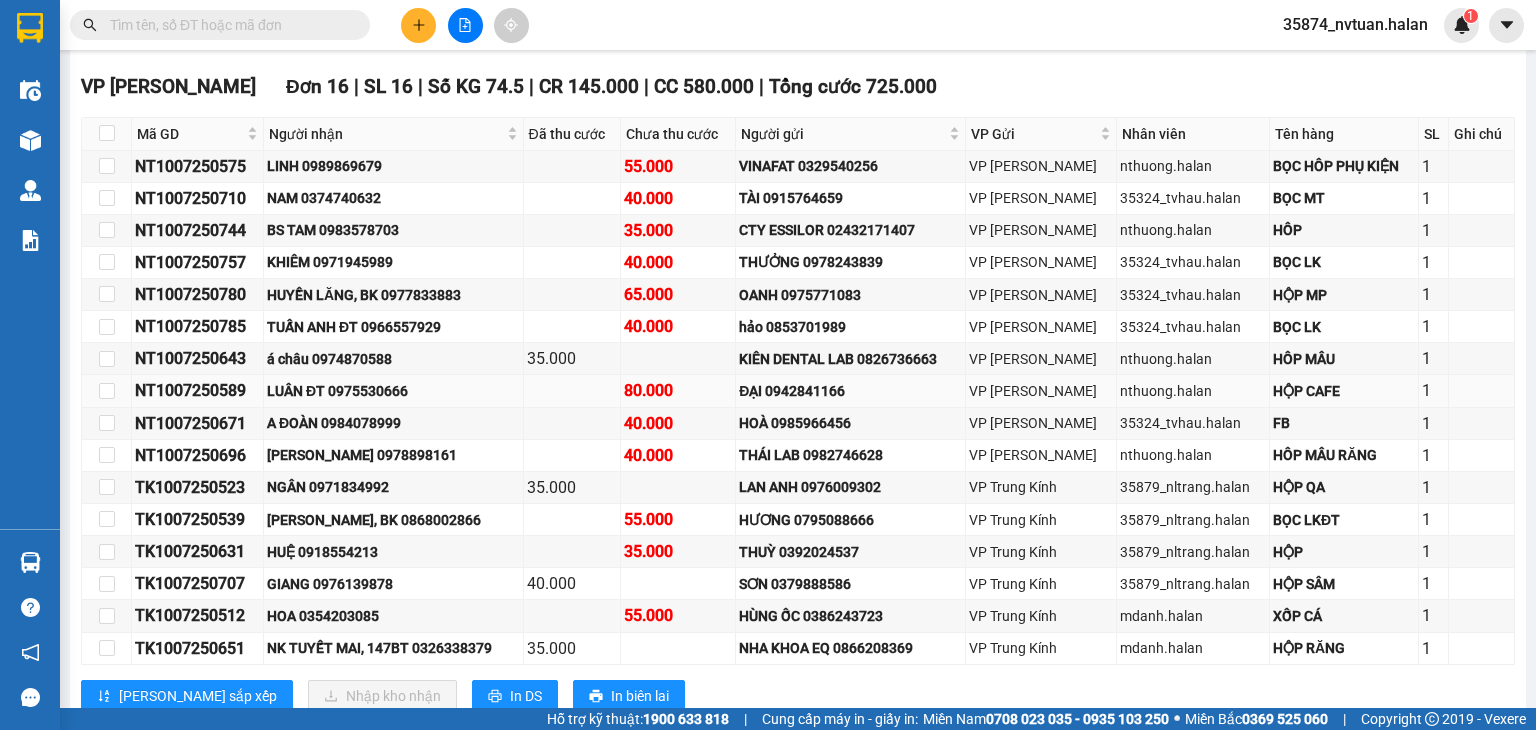 click on "LUÂN  ĐT 0975530666" at bounding box center [393, 391] 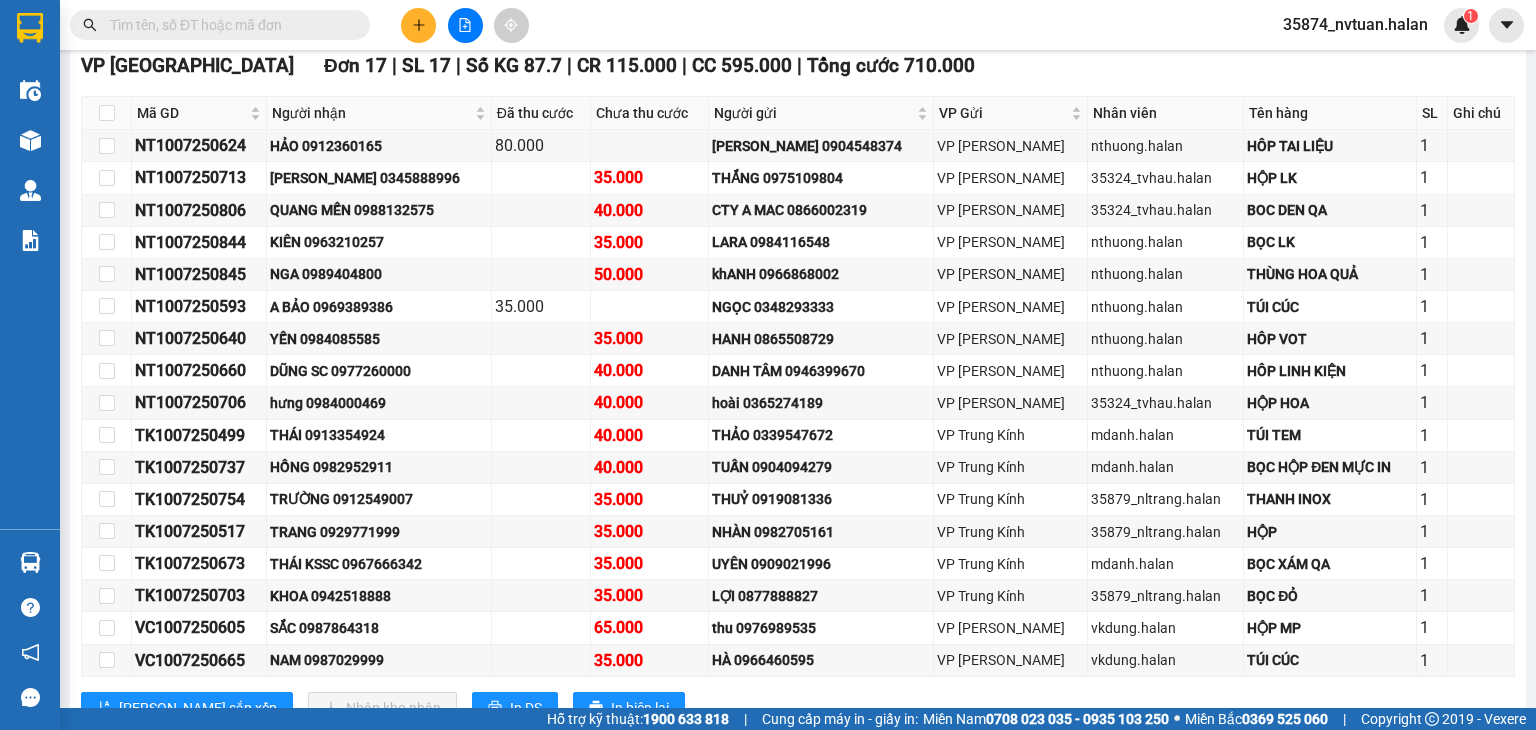 scroll, scrollTop: 221, scrollLeft: 0, axis: vertical 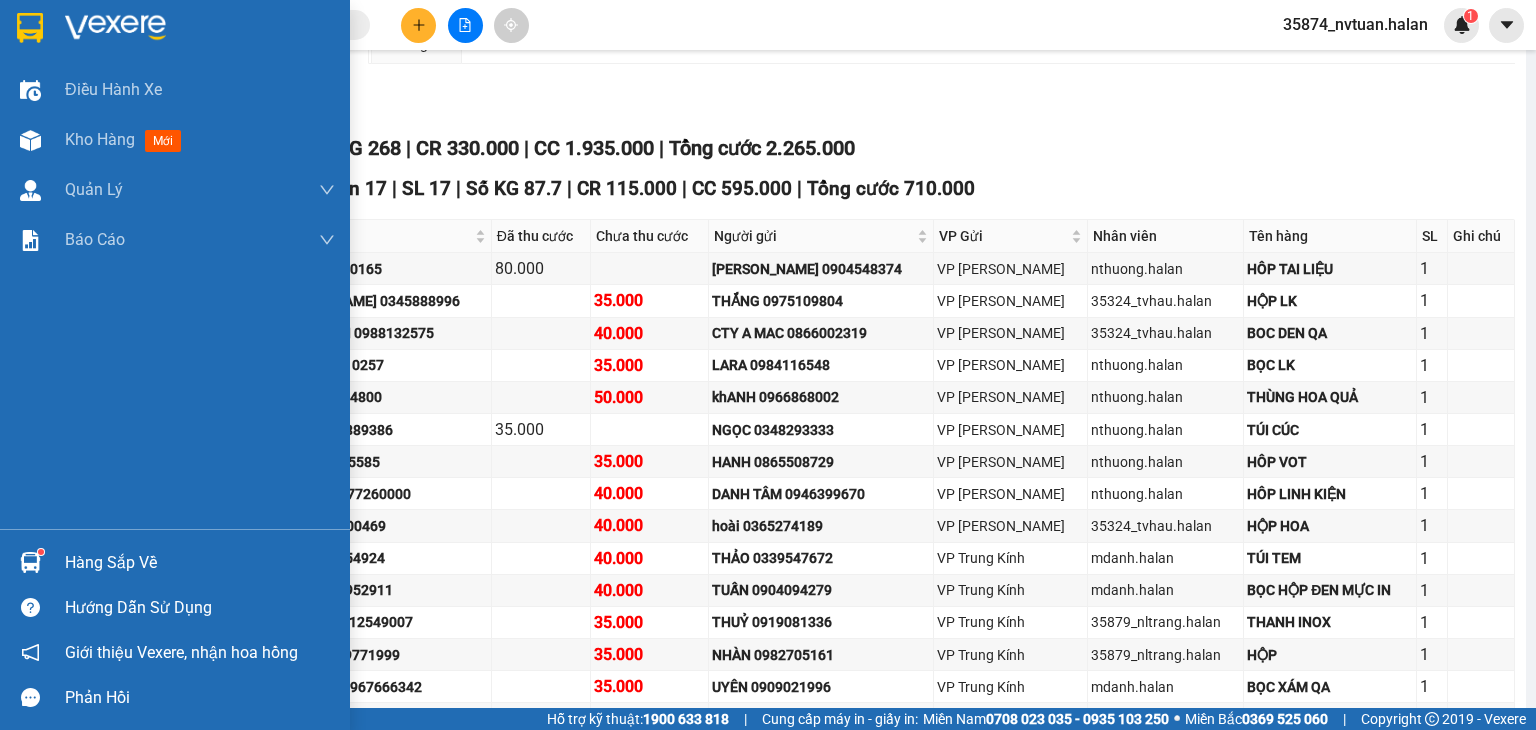 click on "Hàng sắp về" at bounding box center (200, 563) 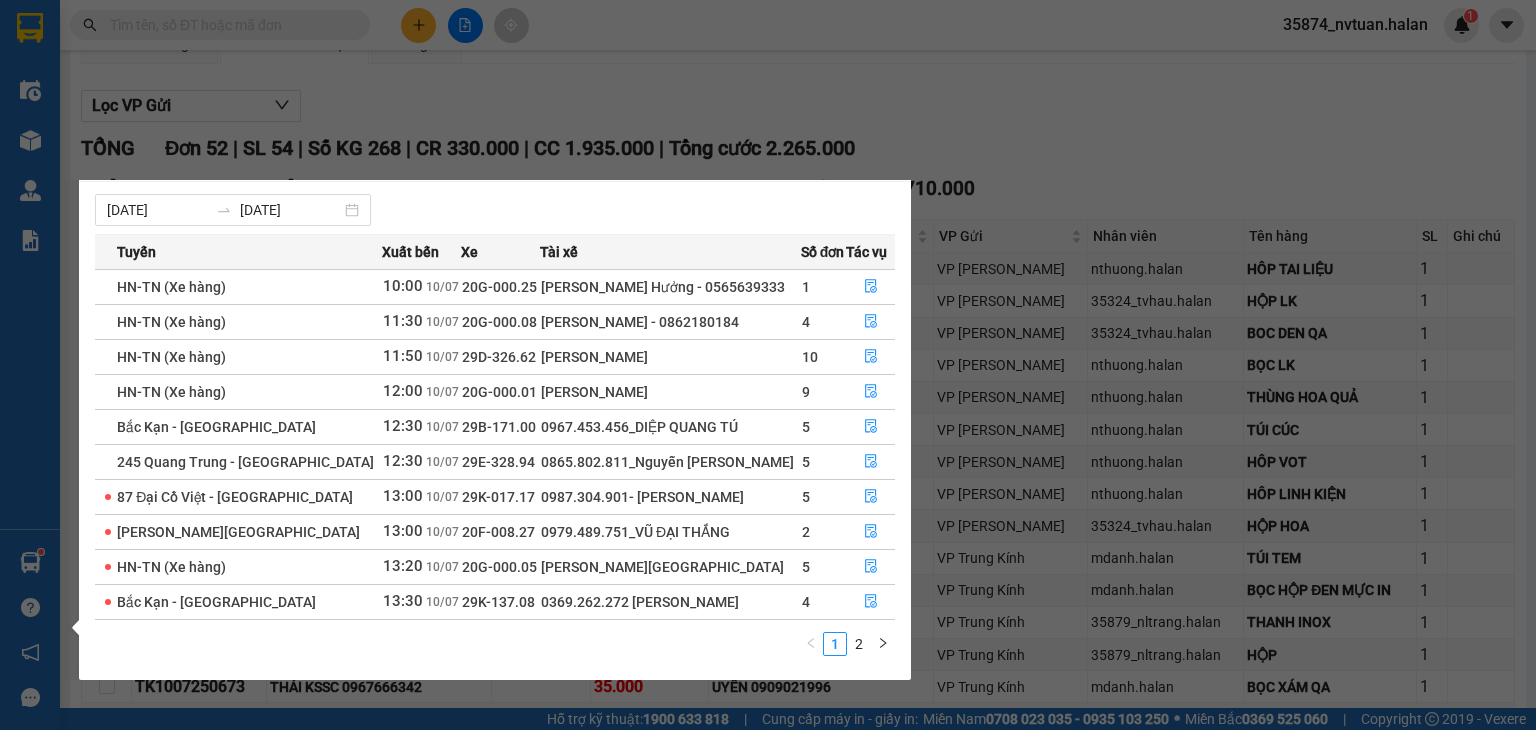 click on "Điều hành xe     Kho hàng mới     Quản Lý Quản lý chuyến Quản lý kiểm kho     Báo cáo 12. Thống kê đơn đối tác 2. Doanh thu thực tế theo từng văn phòng 4. Thống kê đơn hàng theo văn phòng Hàng sắp về Hướng dẫn sử dụng Giới thiệu Vexere, nhận hoa hồng Phản hồi Phần mềm hỗ trợ bạn tốt chứ?" at bounding box center [30, 365] 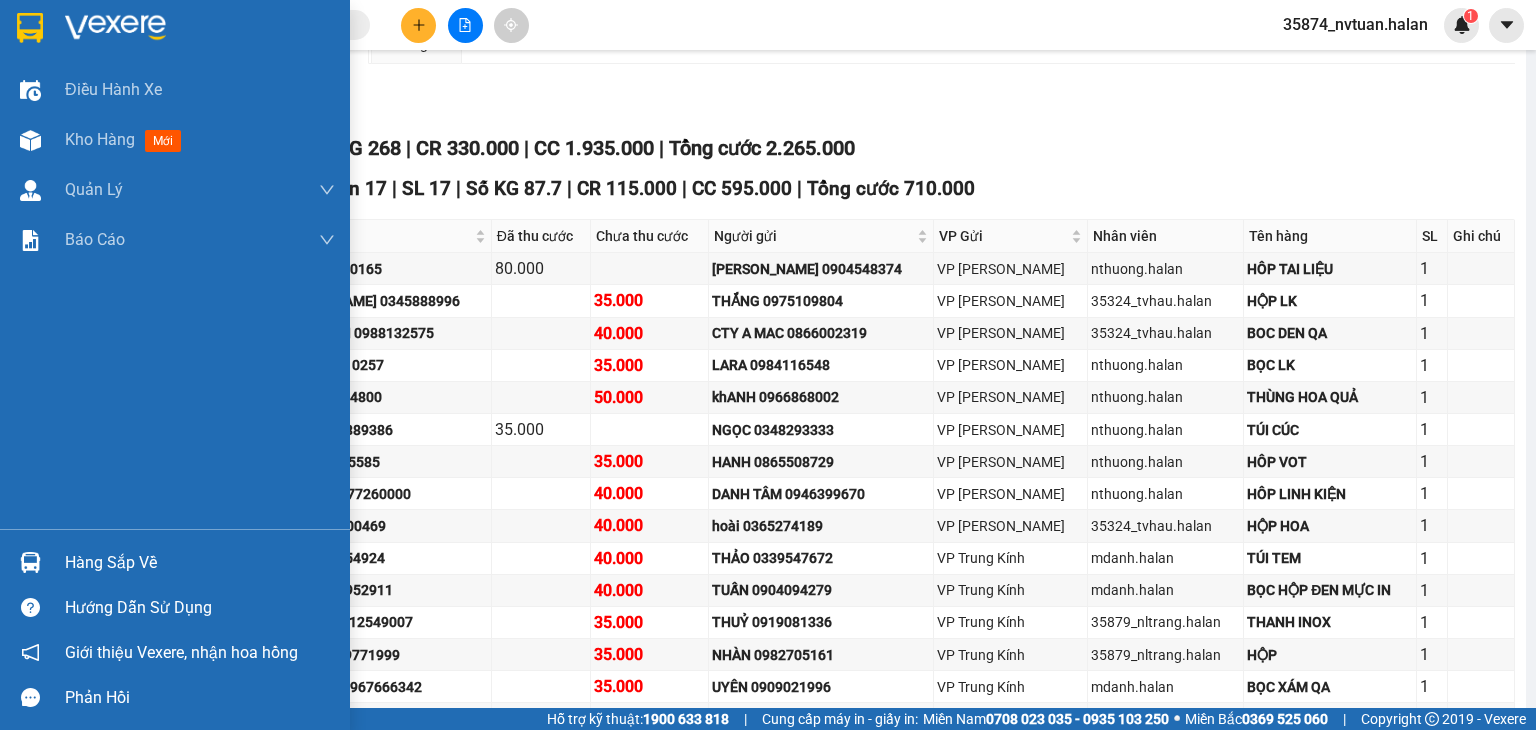 click at bounding box center [30, 562] 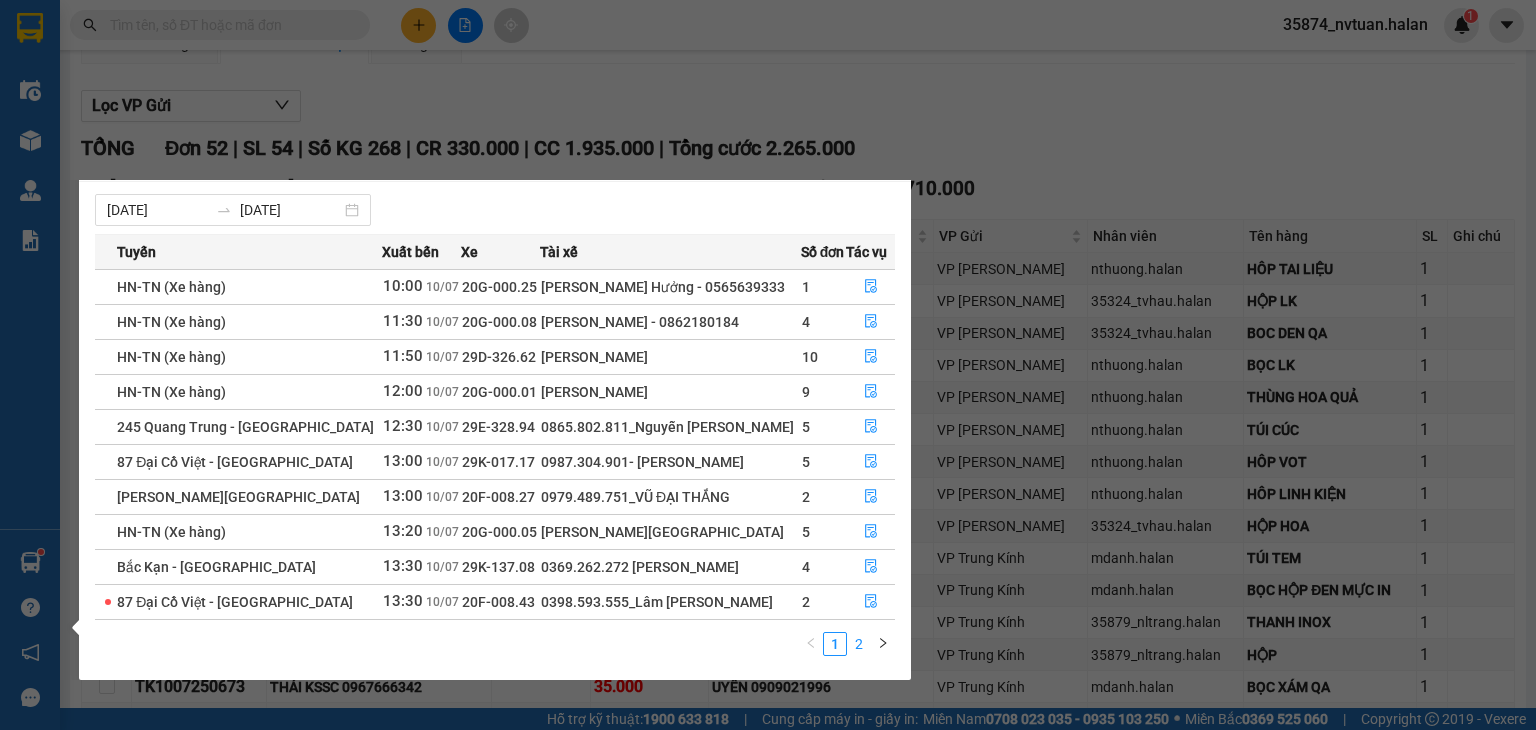 click on "2" at bounding box center (859, 644) 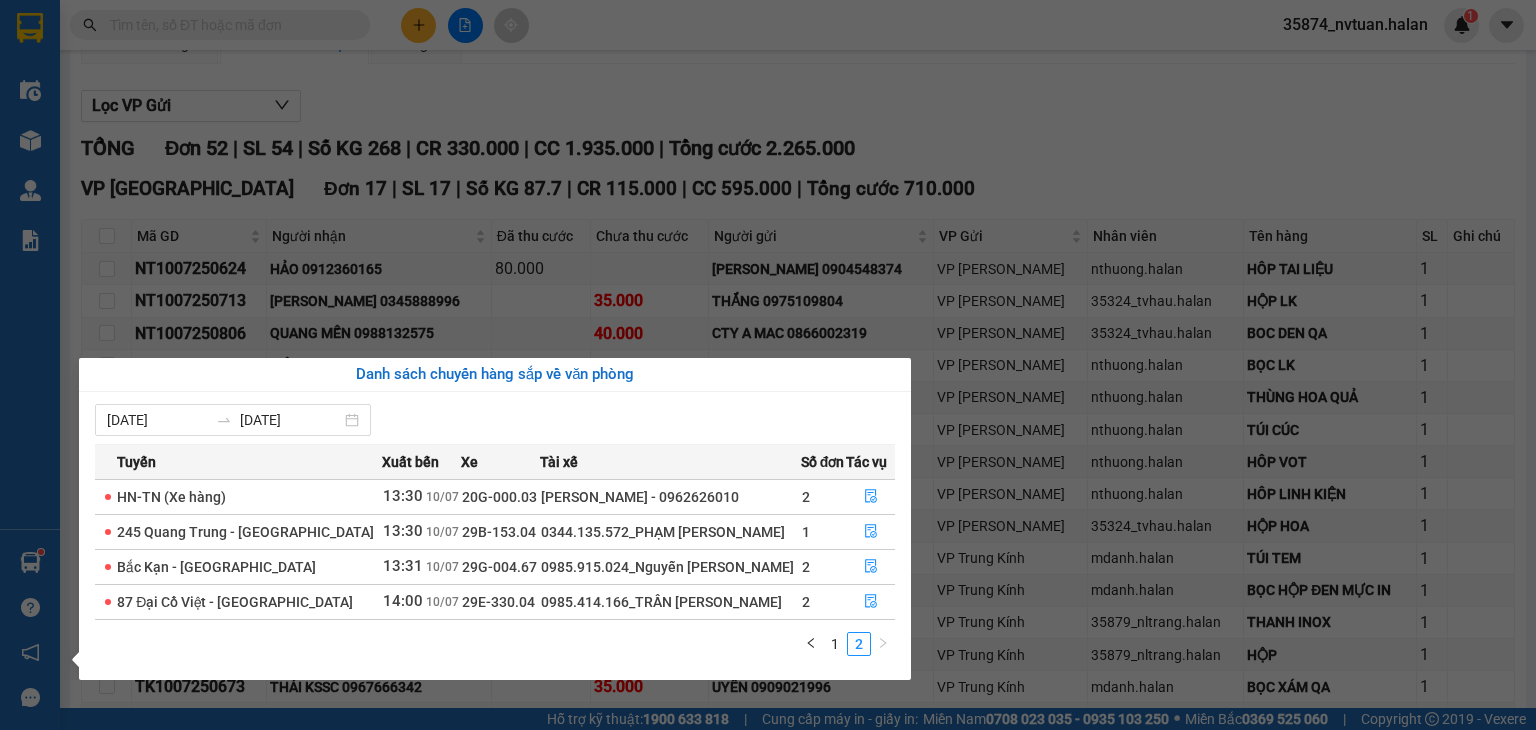 scroll, scrollTop: 0, scrollLeft: 0, axis: both 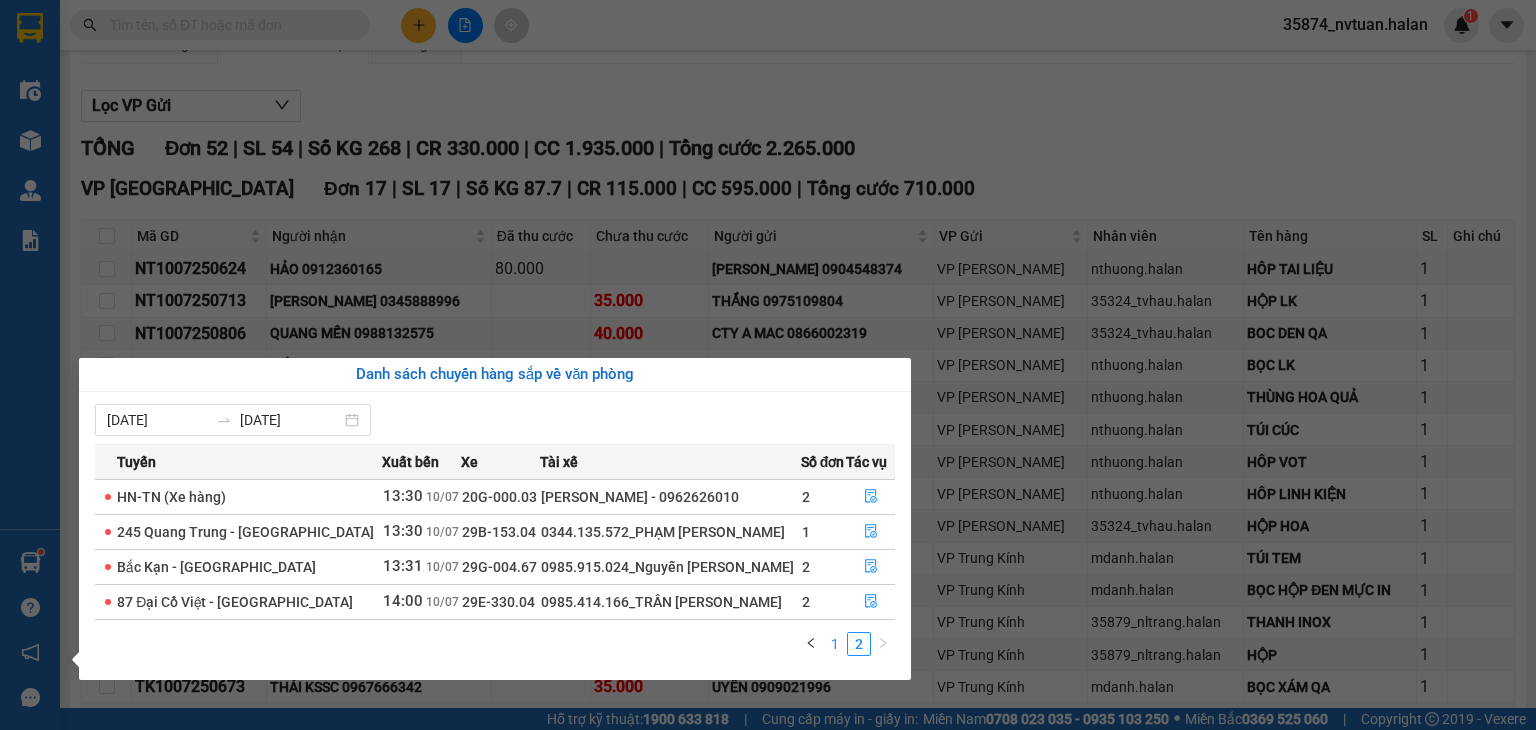 click on "1" at bounding box center [835, 644] 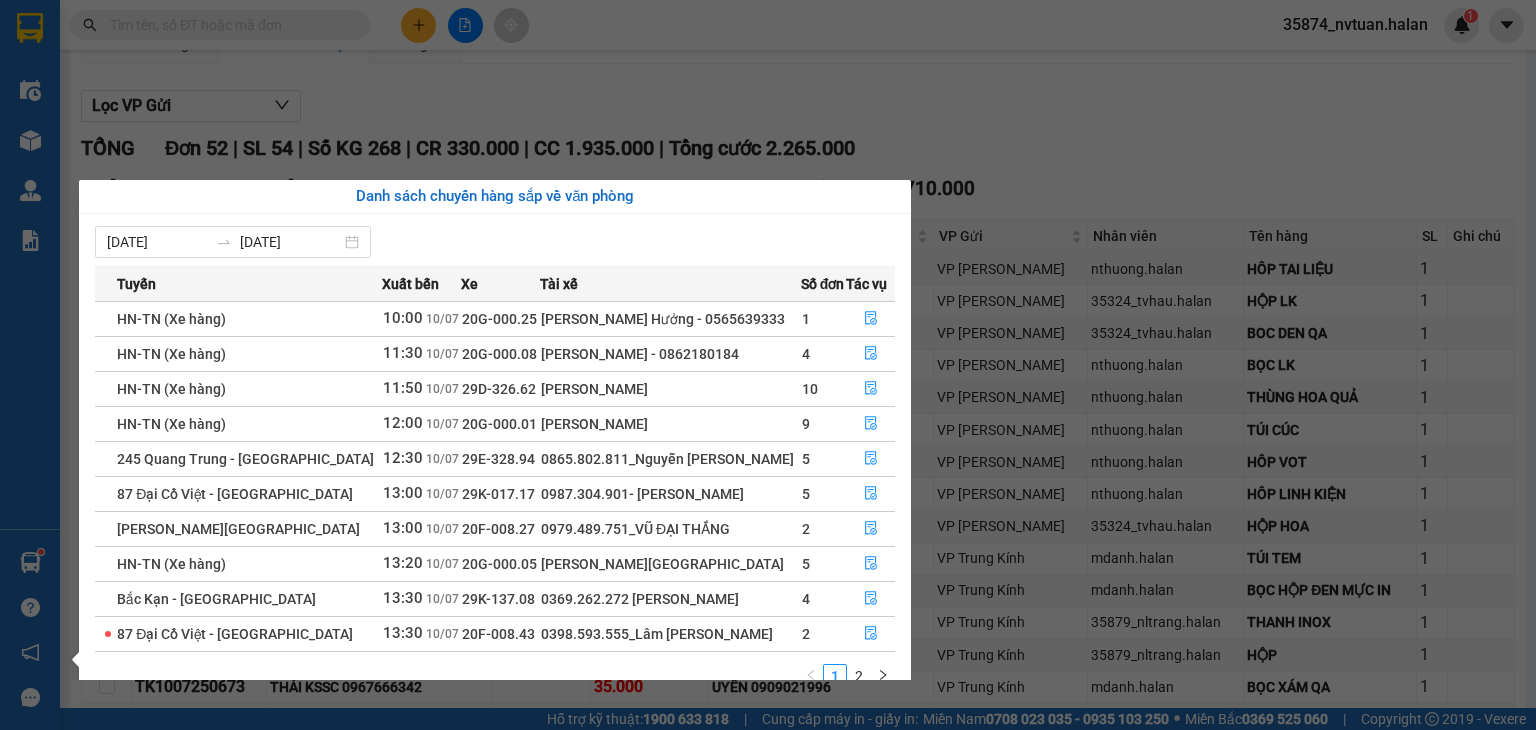 click on "Kết quả tìm kiếm ( 0 )  Bộ lọc  No Data 35874_nvtuan.halan 1     Điều hành xe     Kho hàng mới     Quản Lý Quản lý chuyến Quản lý kiểm kho     Báo cáo 12. Thống kê đơn đối tác 2. Doanh thu thực tế theo từng văn phòng 4. Thống kê đơn hàng theo văn phòng Hàng sắp về Hướng dẫn sử dụng Giới thiệu Vexere, nhận hoa hồng Phản hồi Phần mềm hỗ trợ bạn tốt chứ? HN-TN (Xe hàng) 10/07/2025 11:00   (TC)   - 20G-000.35  Làm mới In phơi In đơn chọn Thống kê Lọc  Đã thu cước Lọc  Chưa thu cước Xuất Excel Đã giao Kho nhận Trên xe Hà Lan   02083737373   271 - Dương Tự Minh - Phường Tân Long - Thái Nguyên 13:19 - 10/07/2025 Tuyến:  HN-TN (Xe hàng) Chuyến:   (11:00 - 10/07/2025) Tài xế:  Nguyễn Quốc Cường   Số xe:  20G-000.35 Loại xe:  Xe 8 chỗ Tuyến:  HN-TN (Xe hàng) Chuyến:   (11:00 - 10/07/2025) Số xe:  20G-000.35 Tài xế:  Nguyễn Quốc Cường TỔNG" at bounding box center [768, 365] 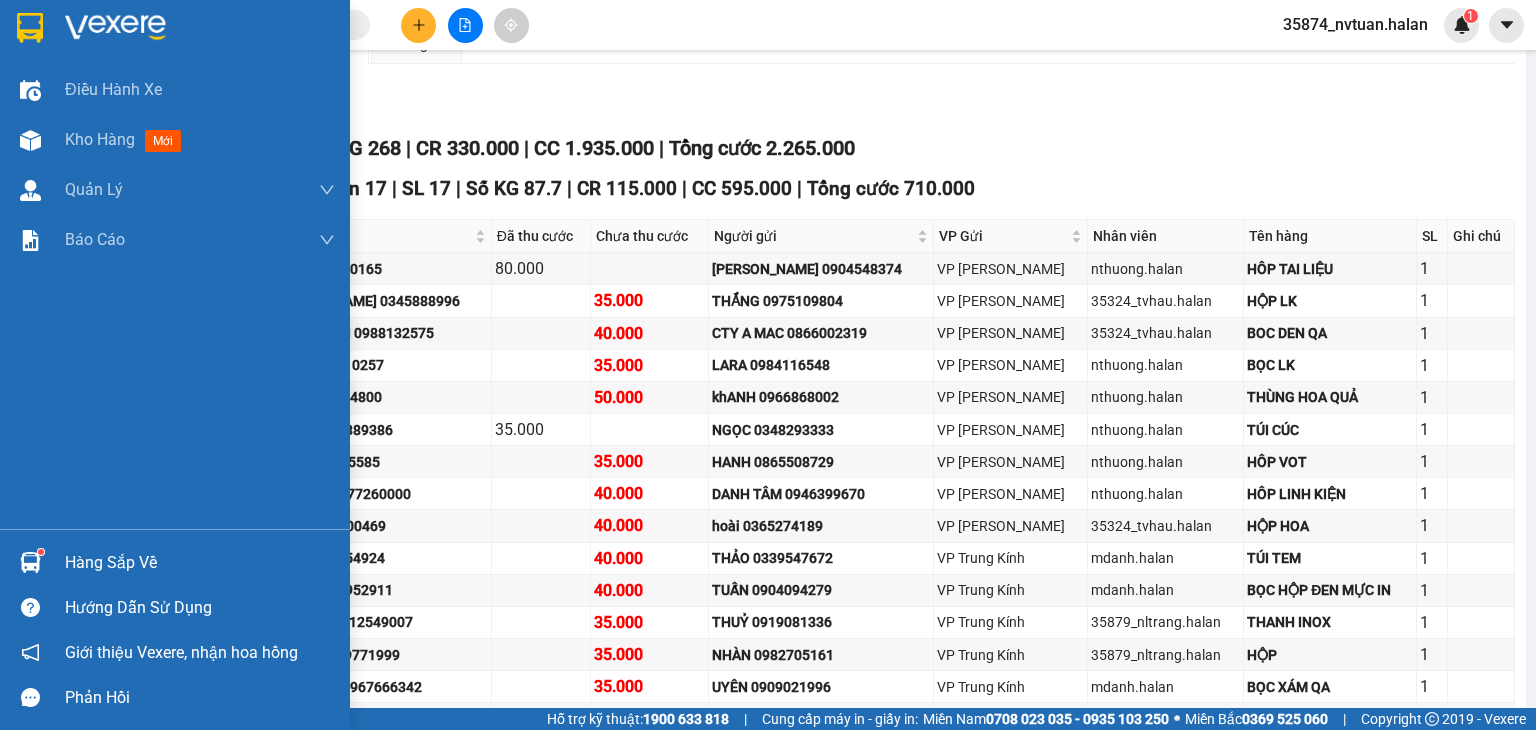 click on "Hàng sắp về" at bounding box center (175, 562) 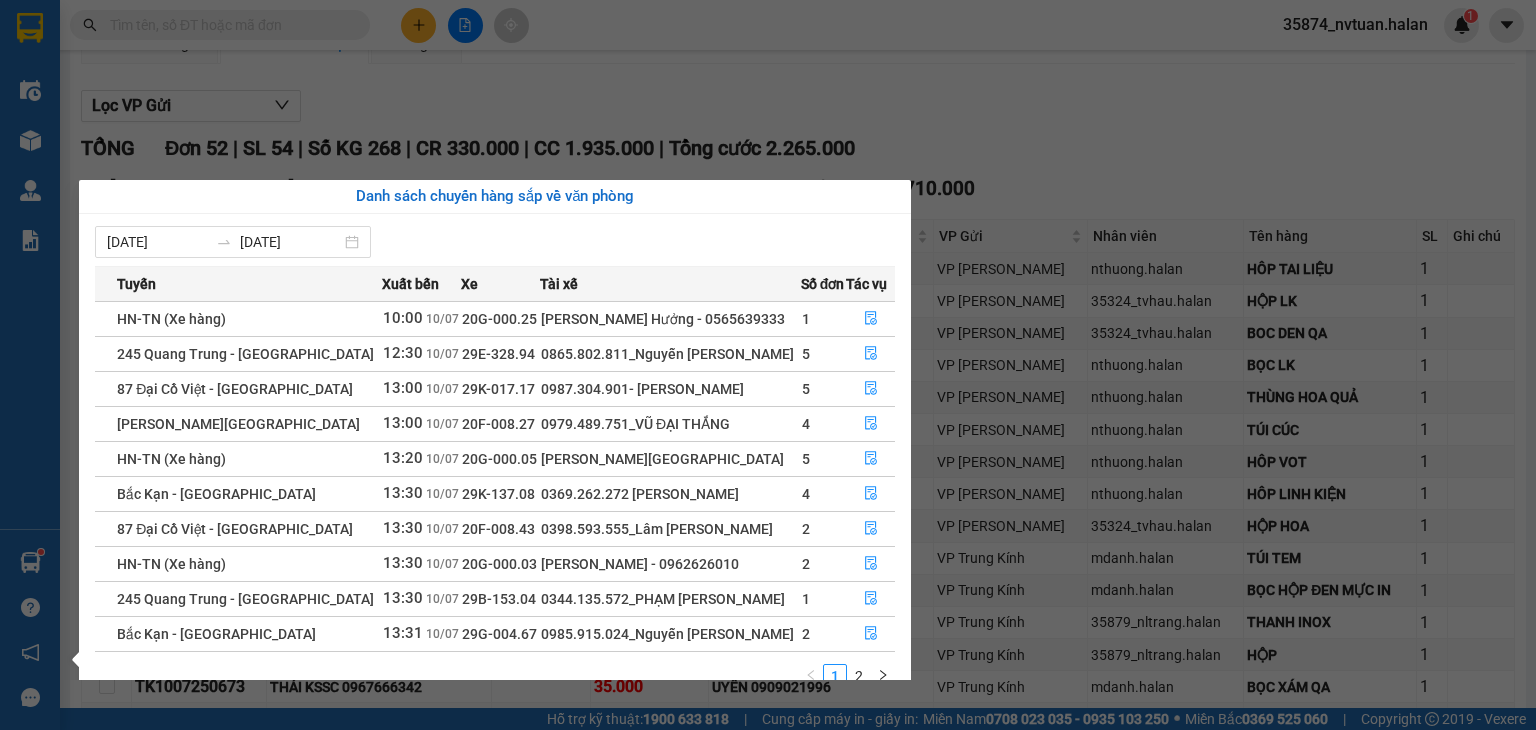 click on "Kết quả tìm kiếm ( 0 )  Bộ lọc  No Data 35874_nvtuan.halan 1     Điều hành xe     Kho hàng mới     Quản Lý Quản lý chuyến Quản lý kiểm kho     Báo cáo 12. Thống kê đơn đối tác 2. Doanh thu thực tế theo từng văn phòng 4. Thống kê đơn hàng theo văn phòng Hàng sắp về Hướng dẫn sử dụng Giới thiệu Vexere, nhận hoa hồng Phản hồi Phần mềm hỗ trợ bạn tốt chứ? HN-TN (Xe hàng) 10/07/2025 11:00   (TC)   - 20G-000.35  Làm mới In phơi In đơn chọn Thống kê Lọc  Đã thu cước Lọc  Chưa thu cước Xuất Excel Đã giao Kho nhận Trên xe Hà Lan   02083737373   271 - Dương Tự Minh - Phường Tân Long - Thái Nguyên 13:19 - 10/07/2025 Tuyến:  HN-TN (Xe hàng) Chuyến:   (11:00 - 10/07/2025) Tài xế:  Nguyễn Quốc Cường   Số xe:  20G-000.35 Loại xe:  Xe 8 chỗ Tuyến:  HN-TN (Xe hàng) Chuyến:   (11:00 - 10/07/2025) Số xe:  20G-000.35 Tài xế:  Nguyễn Quốc Cường TỔNG" at bounding box center (768, 365) 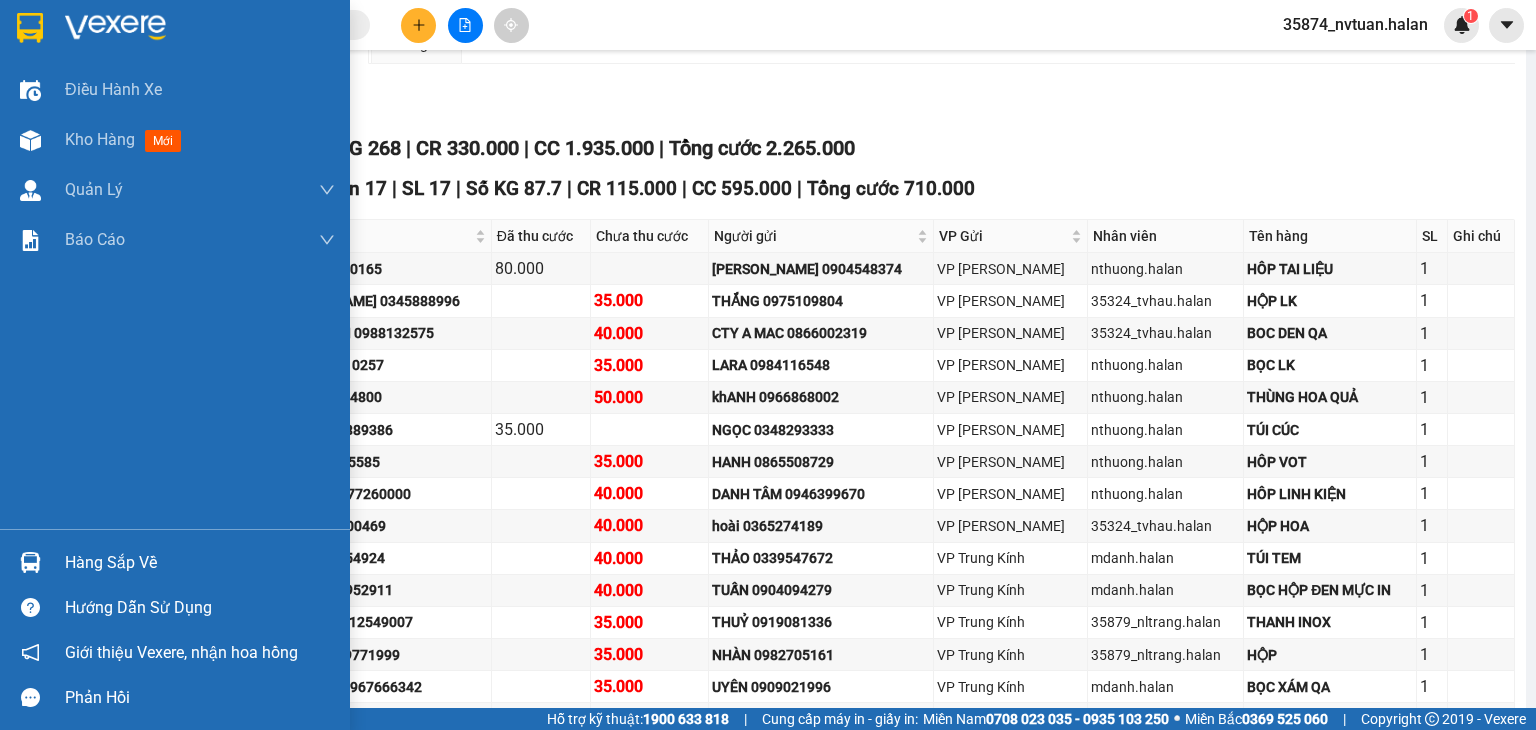 click on "Hàng sắp về" at bounding box center (200, 563) 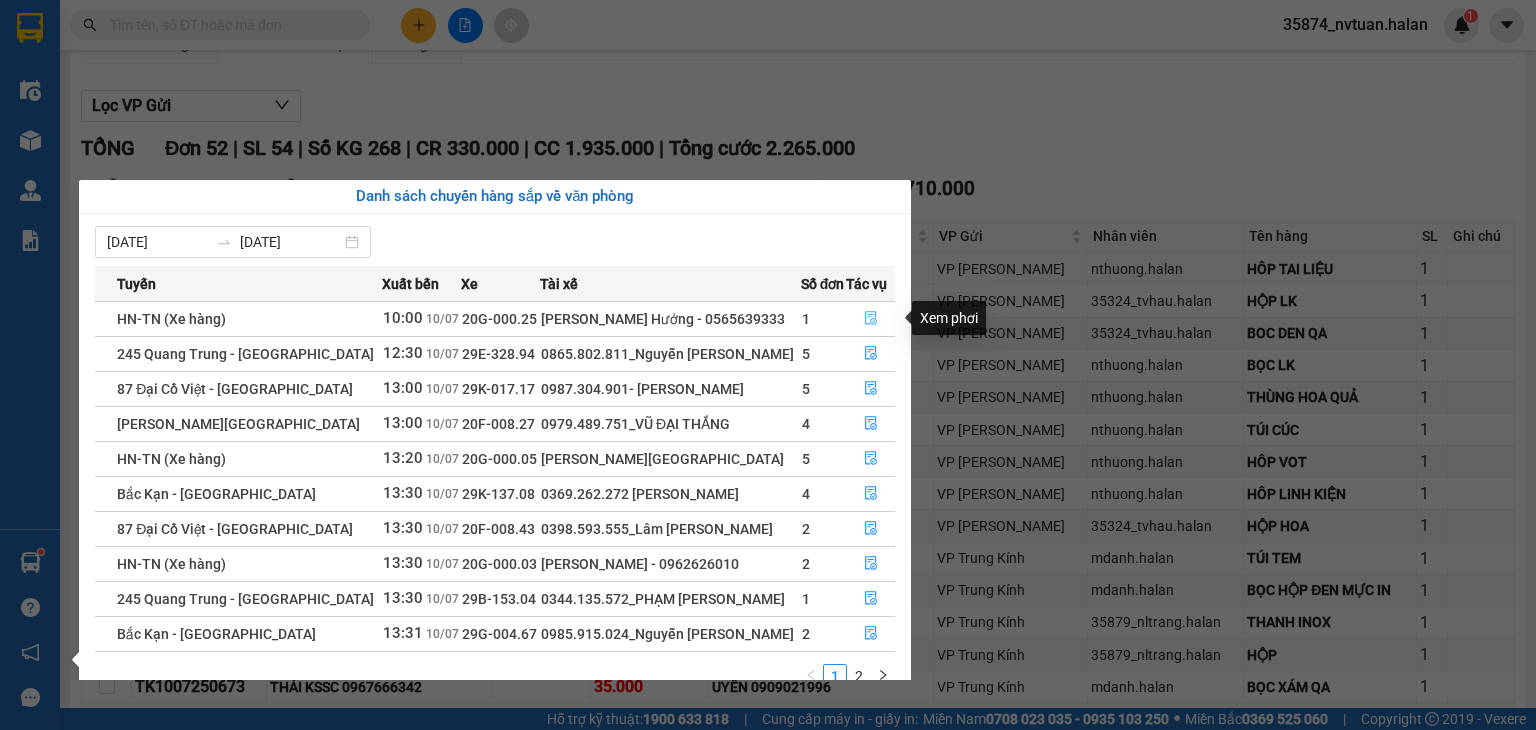drag, startPoint x: 871, startPoint y: 318, endPoint x: 896, endPoint y: 302, distance: 29.681644 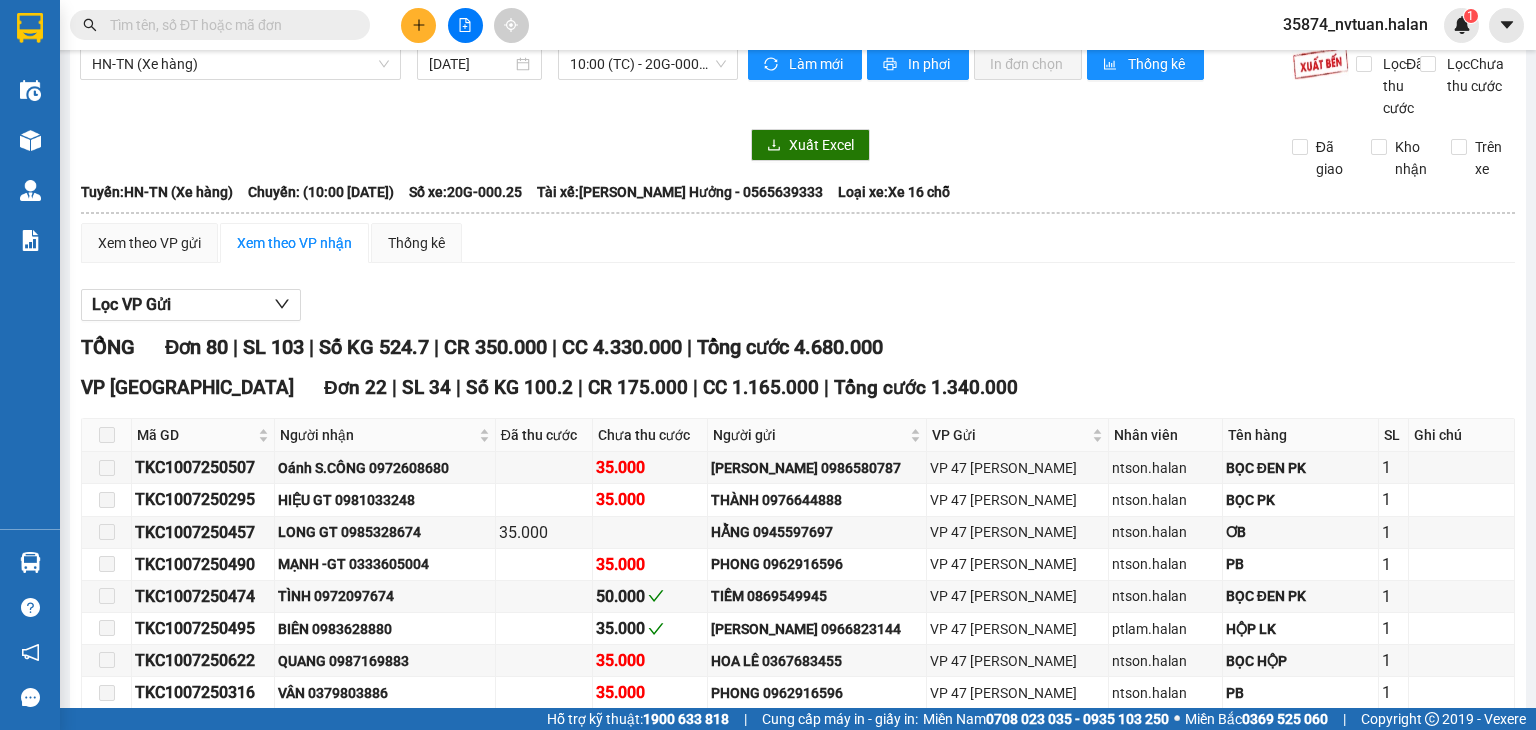 scroll, scrollTop: 21, scrollLeft: 0, axis: vertical 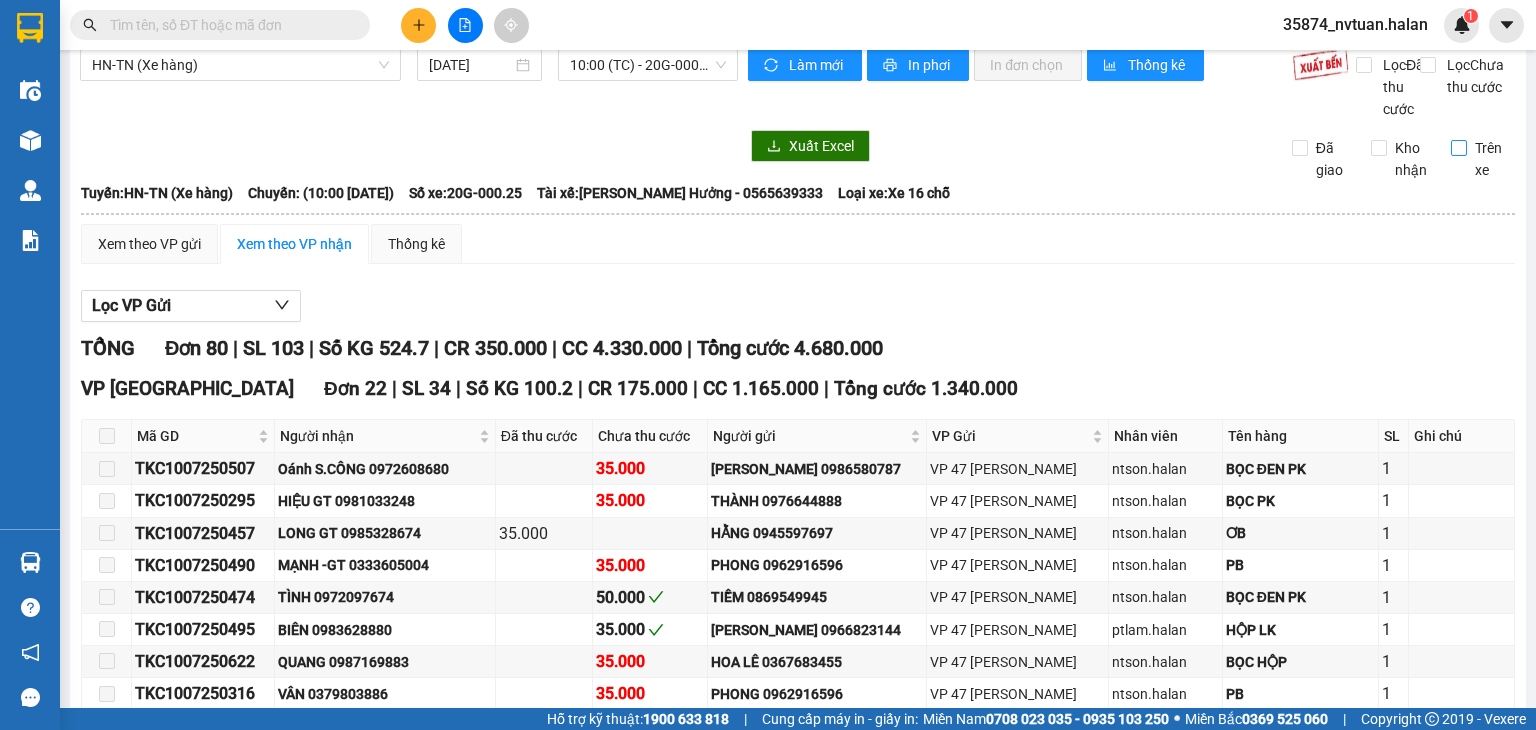 click on "Trên xe" at bounding box center [1491, 159] 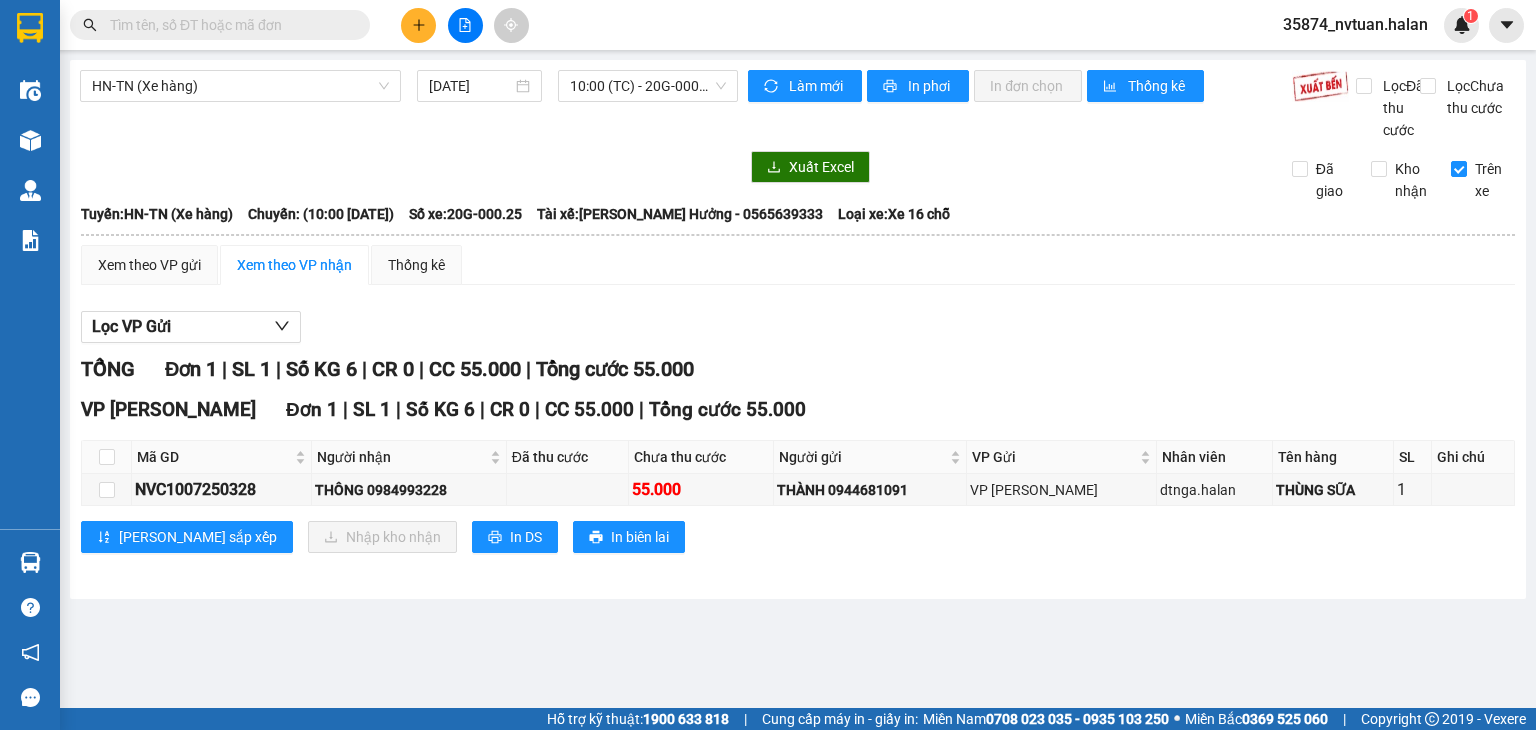 scroll, scrollTop: 0, scrollLeft: 0, axis: both 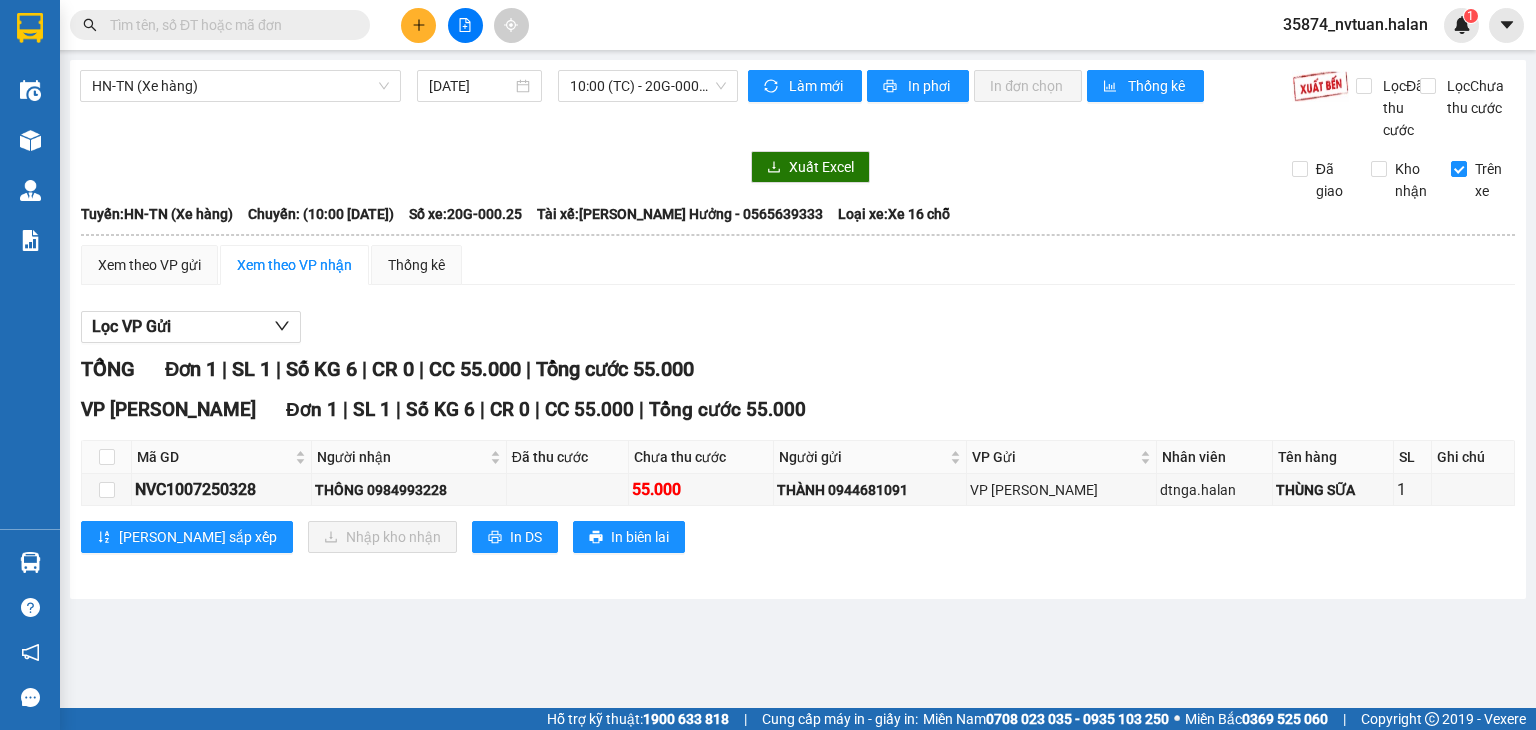click on "HN-TN (Xe hàng) 10/07/2025 10:00   (TC)   - 20G-000.25  Làm mới In phơi In đơn chọn Thống kê Lọc  Đã thu cước Lọc  Chưa thu cước Xuất Excel Đã giao Kho nhận Trên xe Hà Lan   02083737373   271 - Dương Tự Minh - Phường Tân Long - Thái Nguyên 14:34 - 10/07/2025 Tuyến:  HN-TN (Xe hàng) Chuyến:   (10:00 - 10/07/2025) Tài xế:  Lâm Đức Hưởng - 0565639333   Số xe:  20G-000.25 Loại xe:  Xe 16 chỗ Tuyến:  HN-TN (Xe hàng) Chuyến:   (10:00 - 10/07/2025) Số xe:  20G-000.25 Tài xế:  Lâm Đức Hưởng - 0565639333 Loại xe:  Xe 16 chỗ Xem theo VP gửi Xem theo VP nhận Thống kê Lọc VP Gửi TỔNG Đơn   1 | SL   1 | Số KG   6 | CR   0 | CC   55.000 | Tổng cước   55.000 VP Hoàng Gia Đơn   1 | SL   1 | Số KG   6 | CR   0 | CC   55.000 | Tổng cước   55.000 Mã GD Người nhận Đã thu cước Chưa thu cước Người gửi VP Gửi Nhân viên Tên hàng SL Ghi chú Ký nhận                         1" at bounding box center (798, 329) 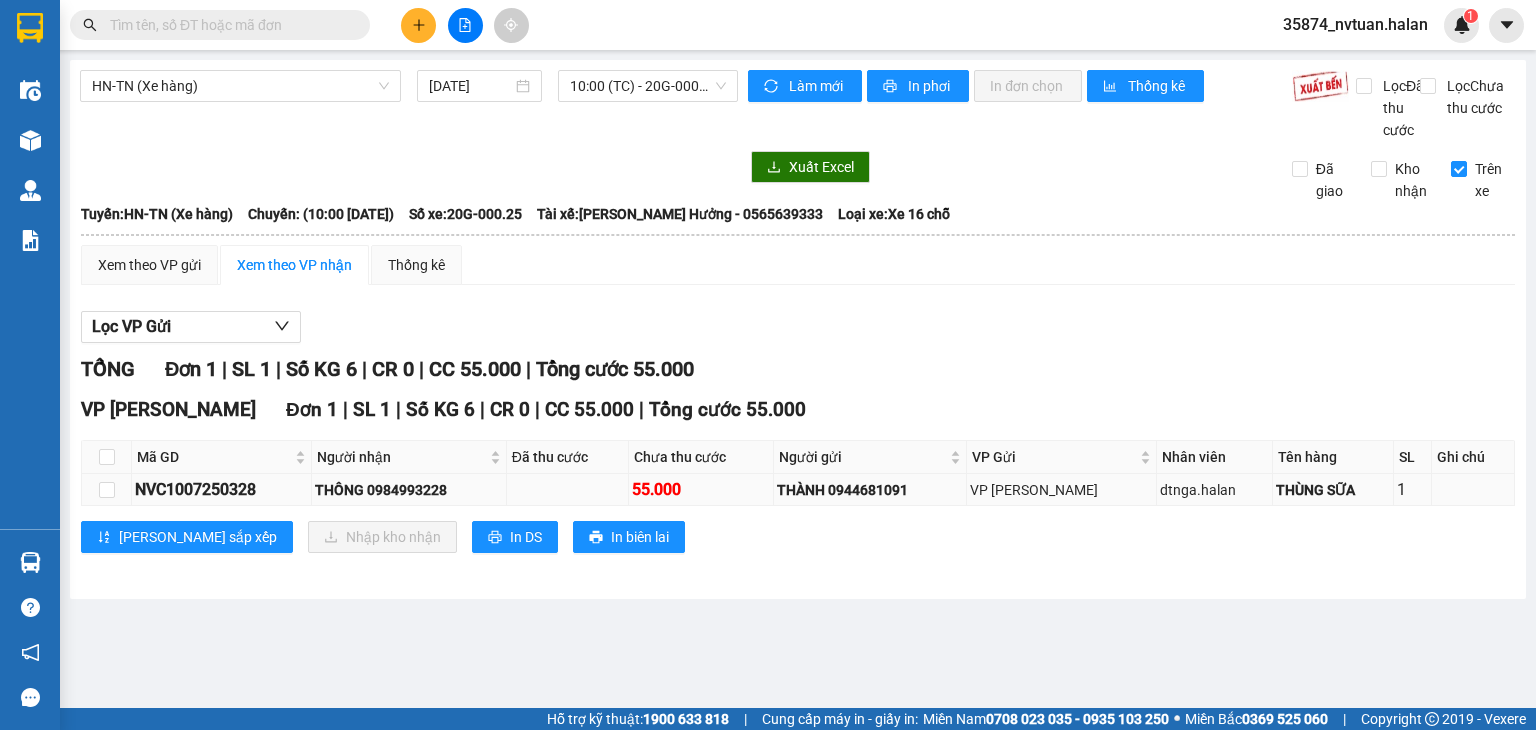 click on "NVC1007250328" at bounding box center (221, 489) 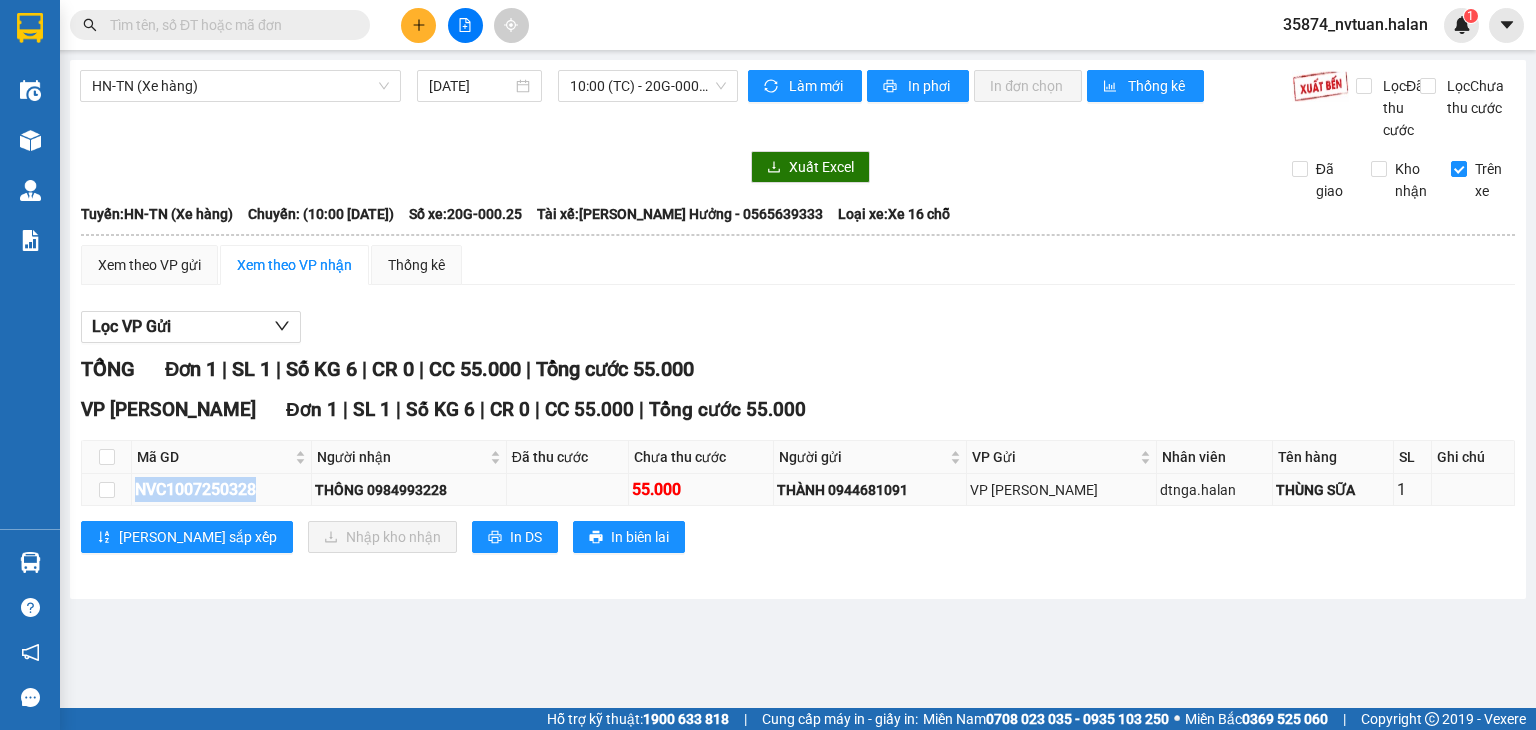click on "NVC1007250328" at bounding box center (221, 489) 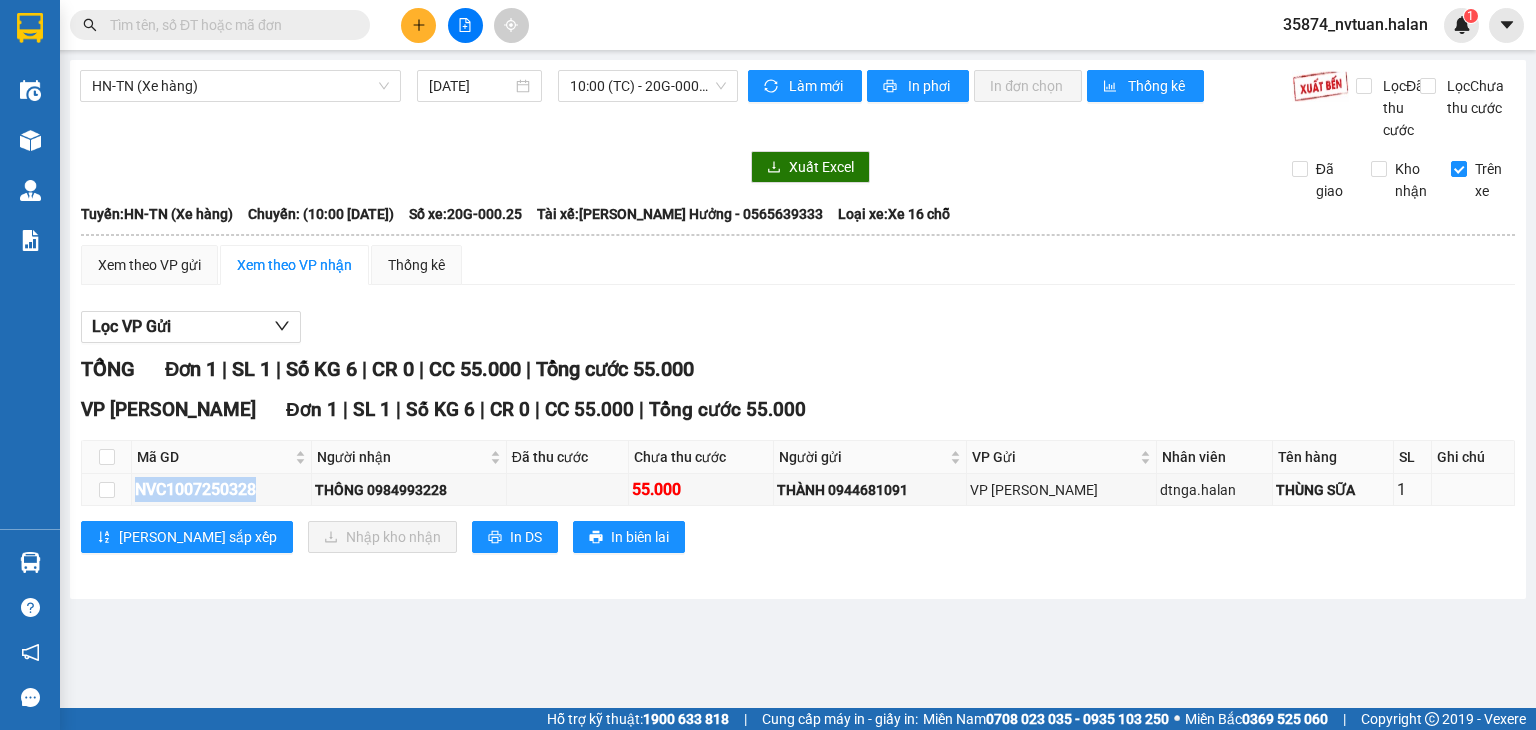 copy on "NVC1007250328" 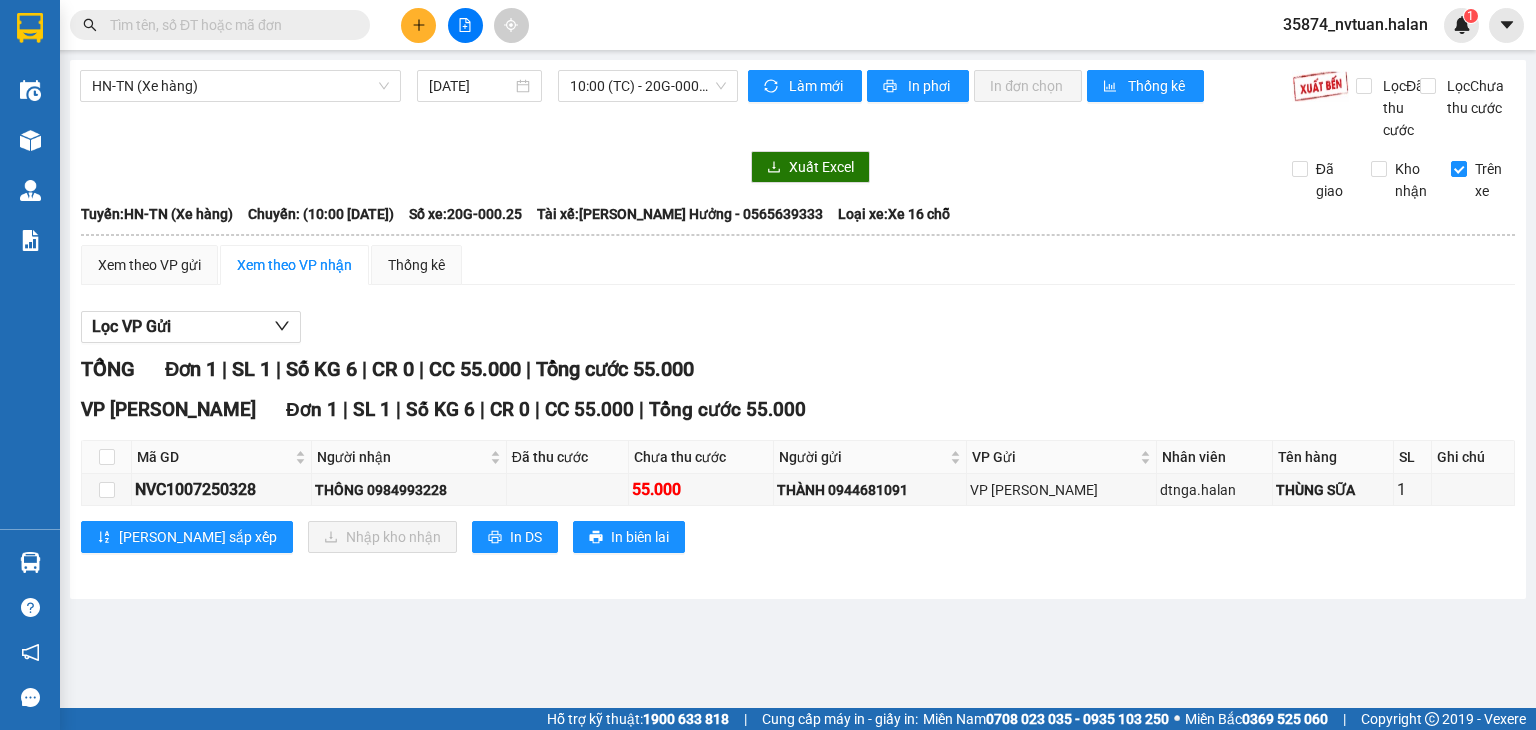 click at bounding box center (228, 25) 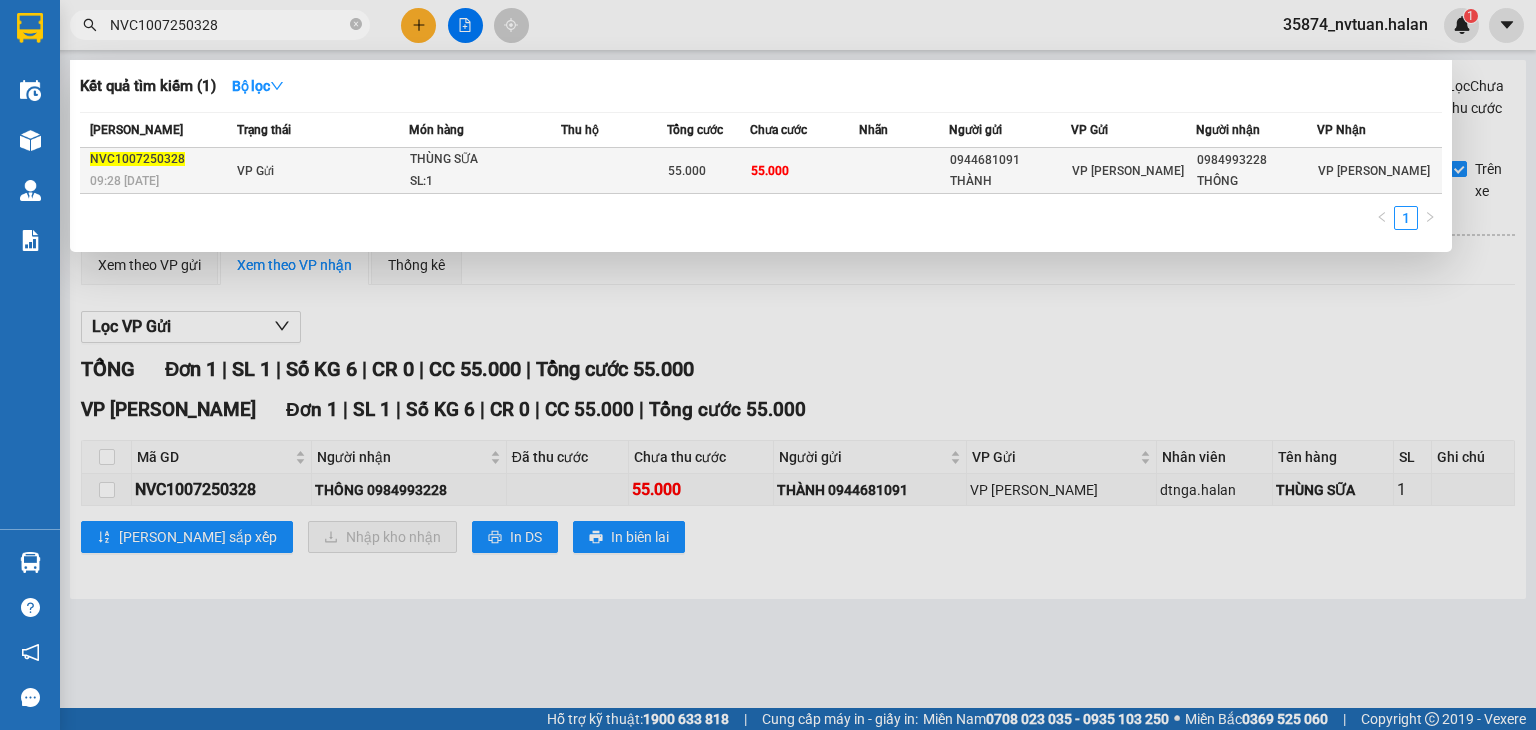 type on "NVC1007250328" 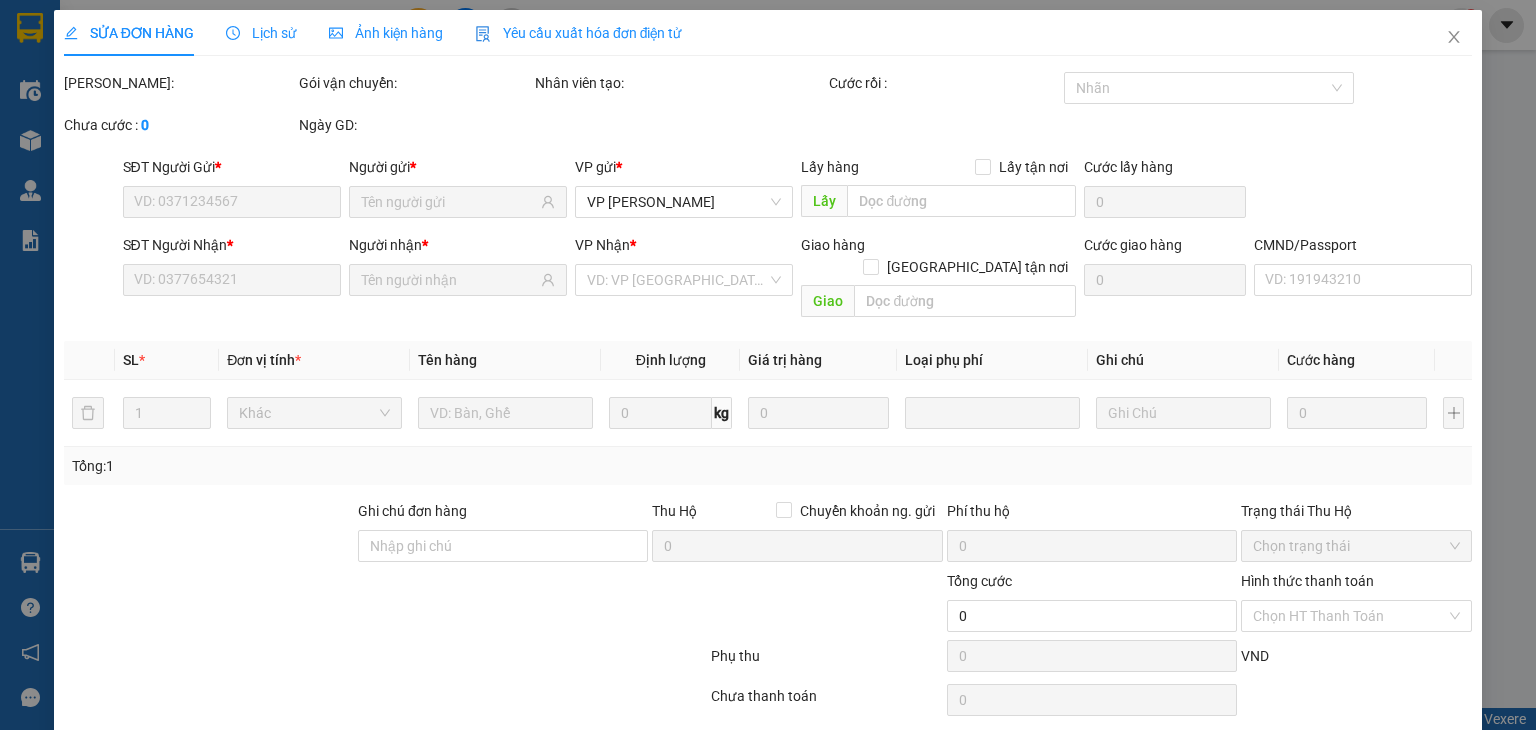 type on "0944681091" 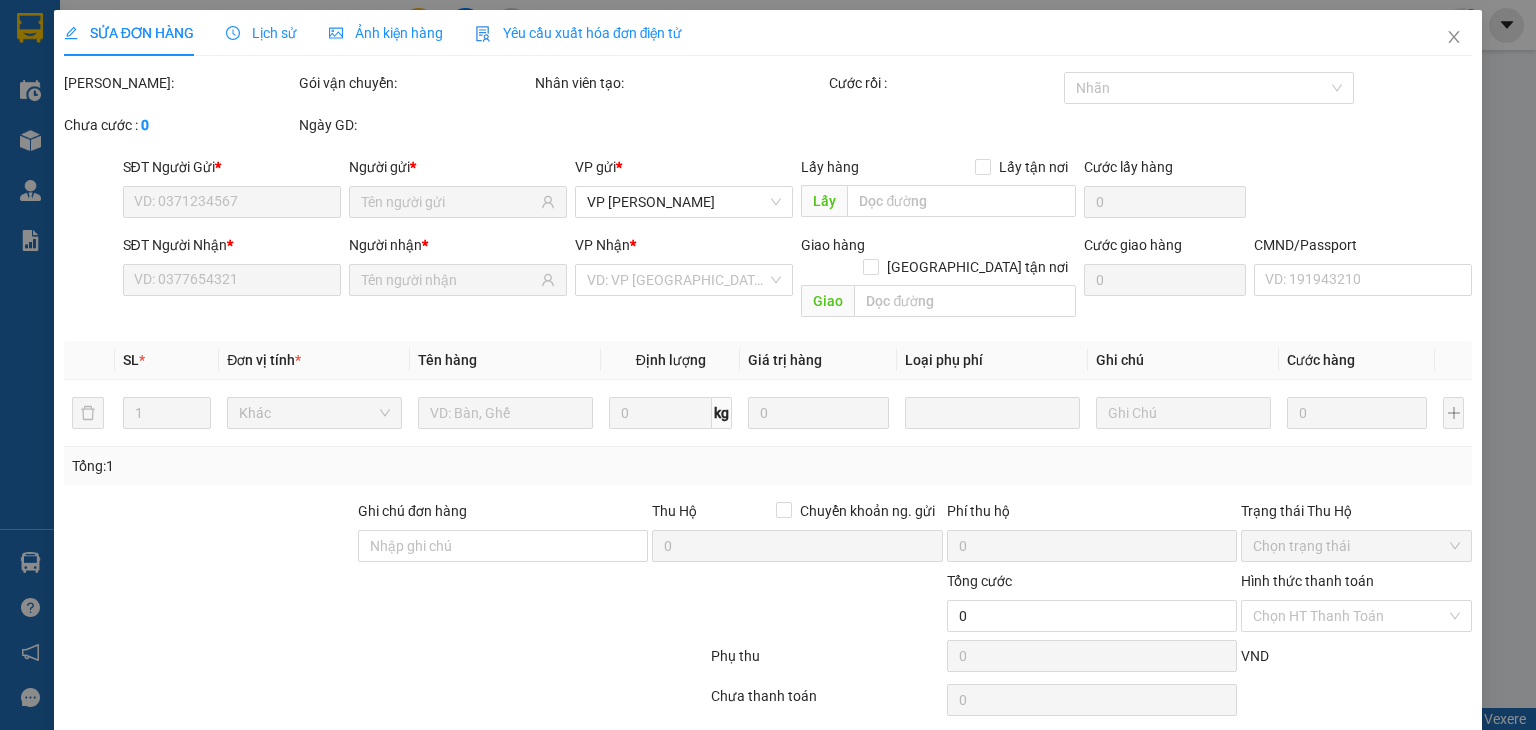 type on "THÀNH" 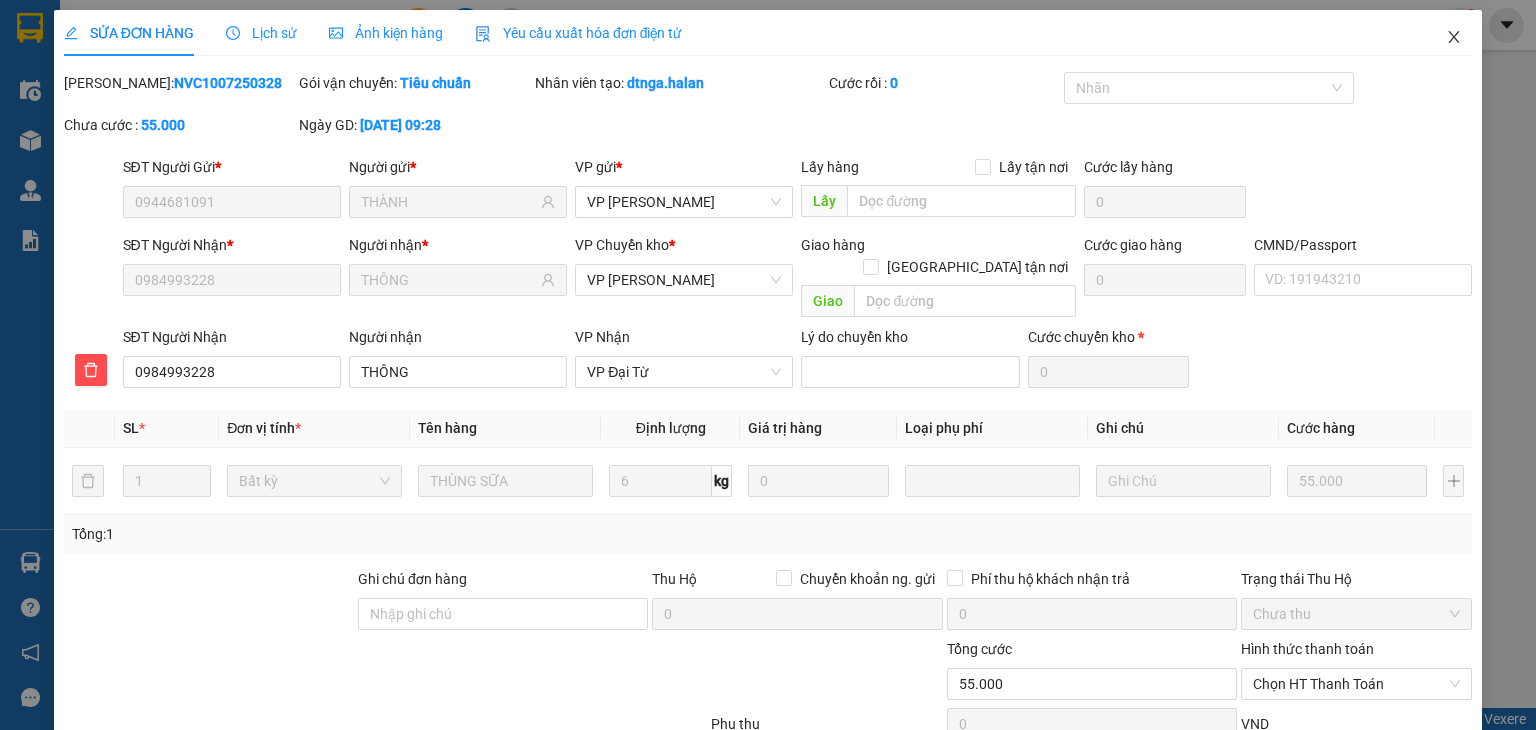 click 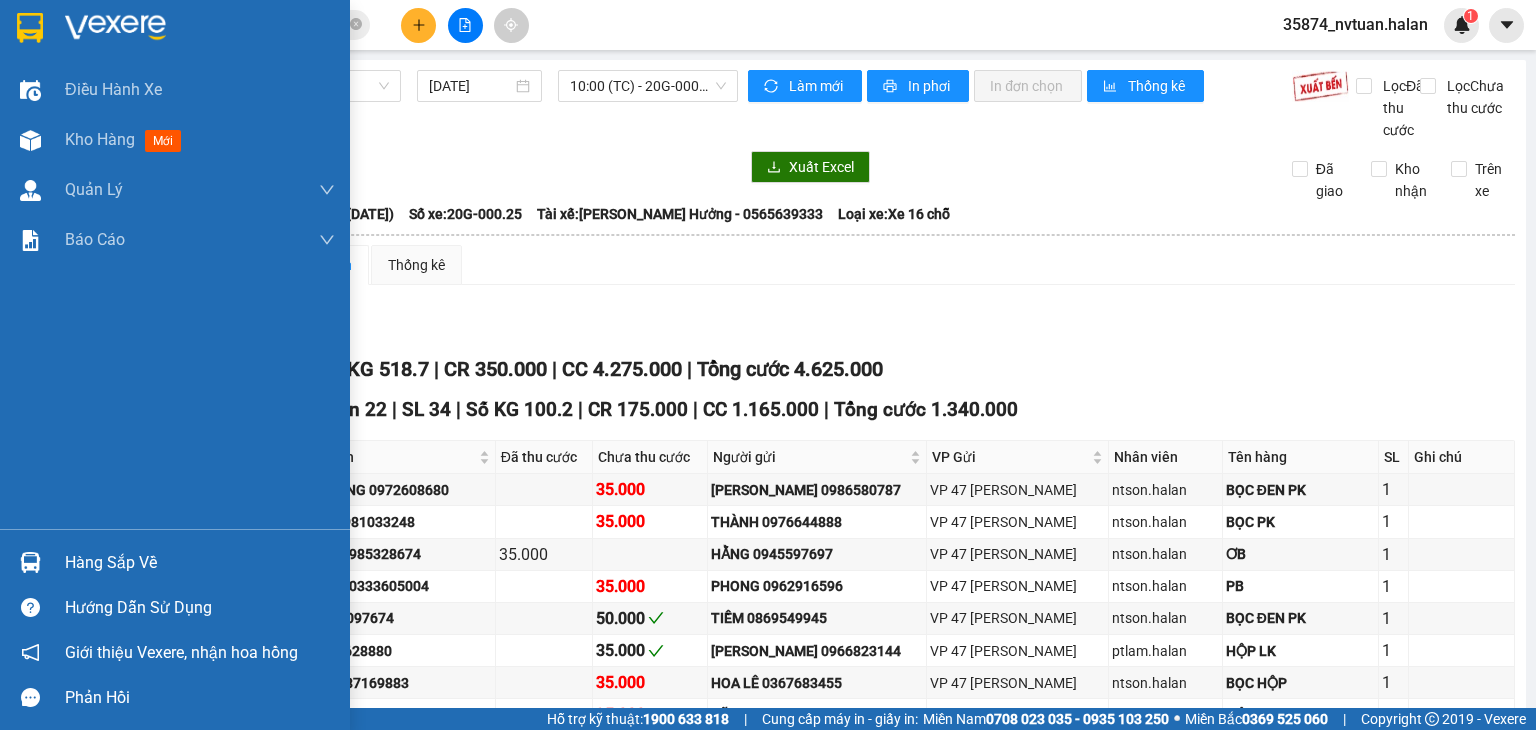 click on "Hàng sắp về" at bounding box center (200, 563) 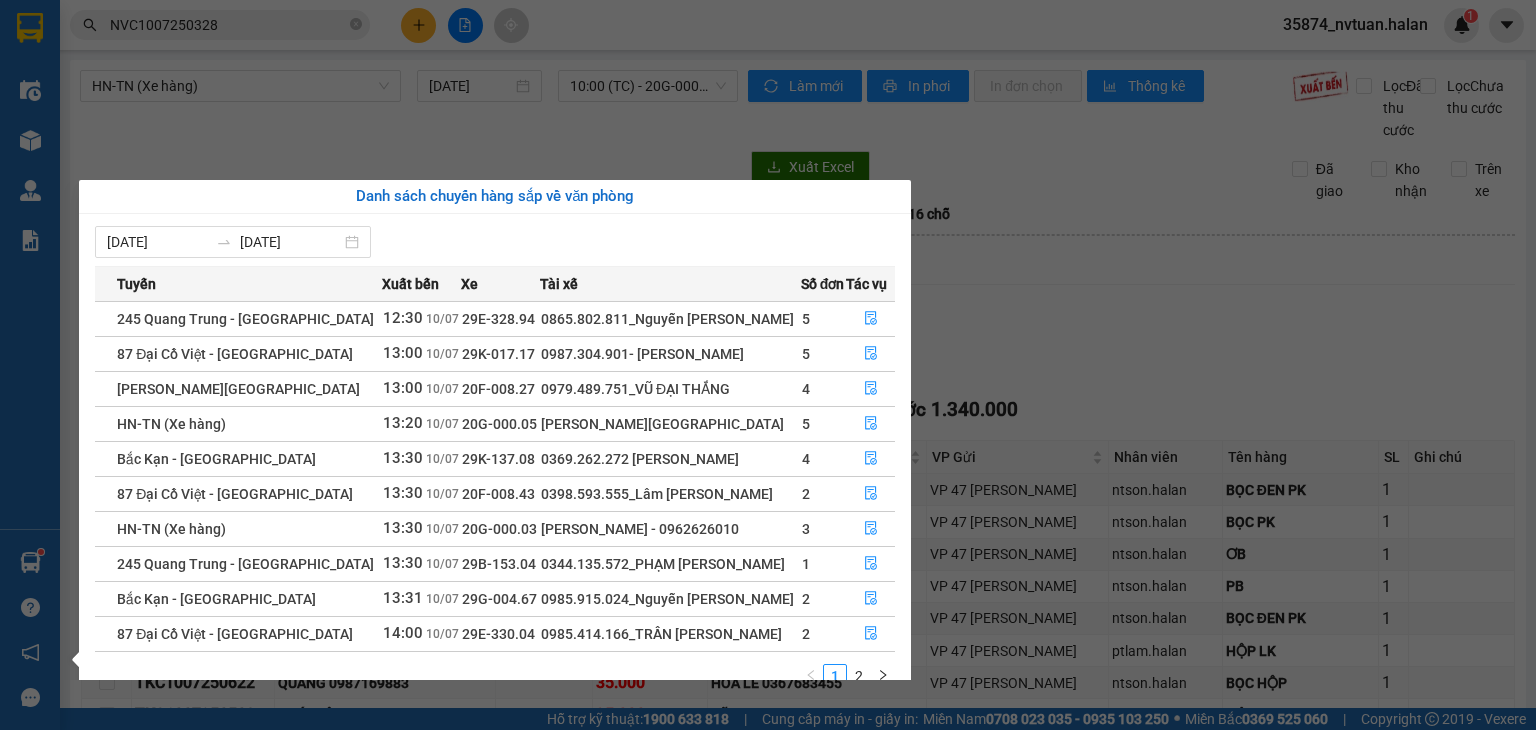 click on "Điều hành xe     Kho hàng mới     Quản Lý Quản lý chuyến Quản lý kiểm kho     Báo cáo 12. Thống kê đơn đối tác 2. Doanh thu thực tế theo từng văn phòng 4. Thống kê đơn hàng theo văn phòng Hàng sắp về Hướng dẫn sử dụng Giới thiệu Vexere, nhận hoa hồng Phản hồi Phần mềm hỗ trợ bạn tốt chứ?" at bounding box center (30, 365) 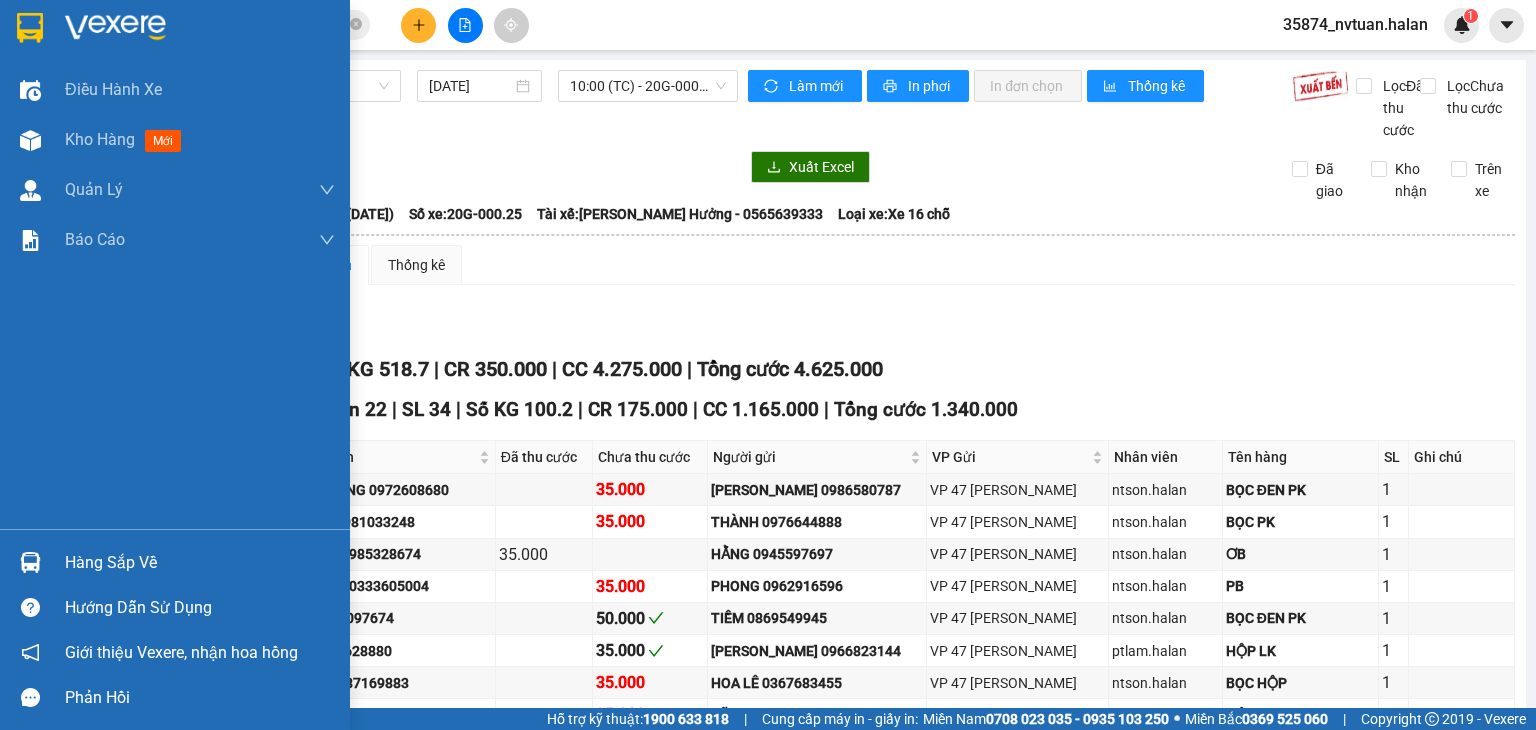 click at bounding box center (30, 562) 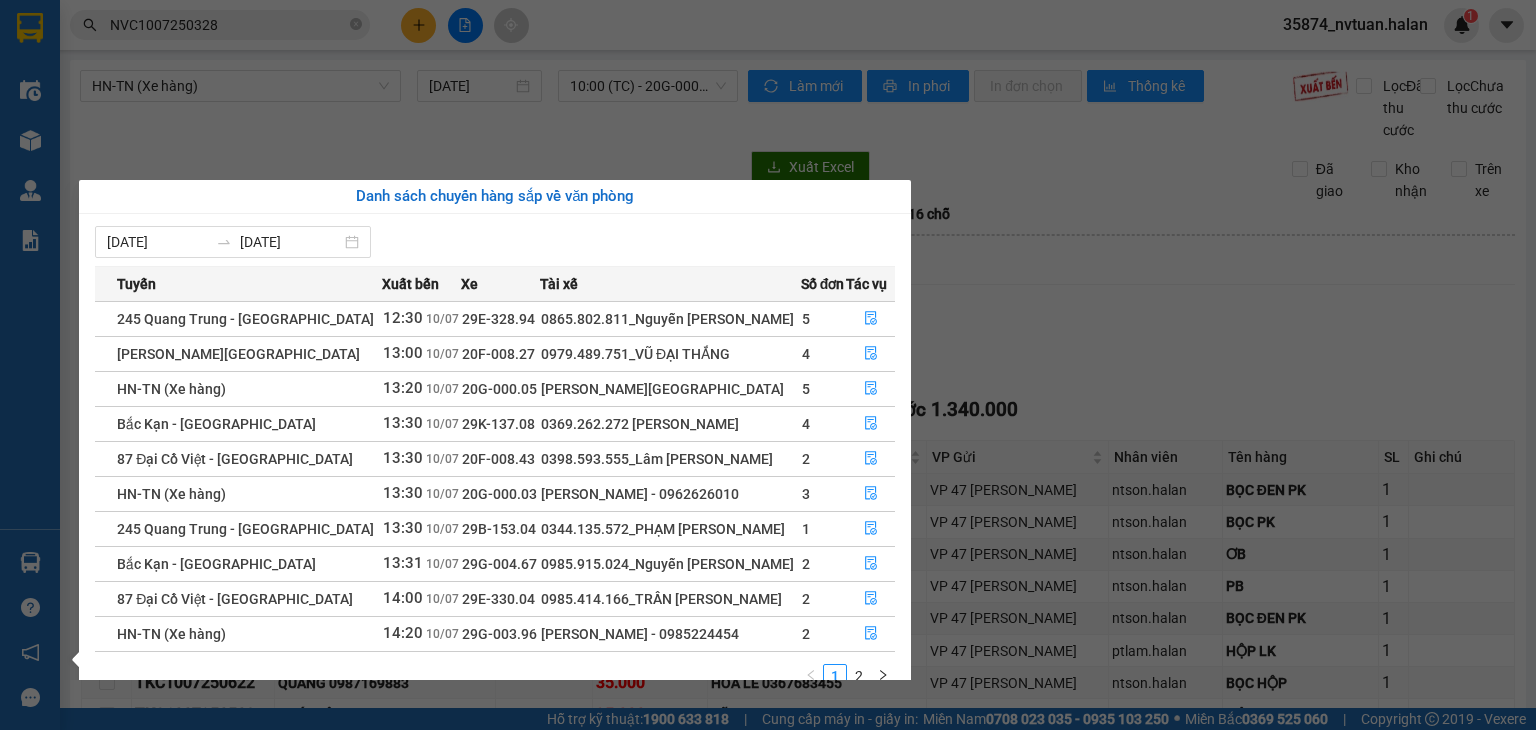 click on "Điều hành xe     Kho hàng mới     Quản Lý Quản lý chuyến Quản lý kiểm kho     Báo cáo 12. Thống kê đơn đối tác 2. Doanh thu thực tế theo từng văn phòng 4. Thống kê đơn hàng theo văn phòng Hàng sắp về Hướng dẫn sử dụng Giới thiệu Vexere, nhận hoa hồng Phản hồi Phần mềm hỗ trợ bạn tốt chứ?" at bounding box center (30, 365) 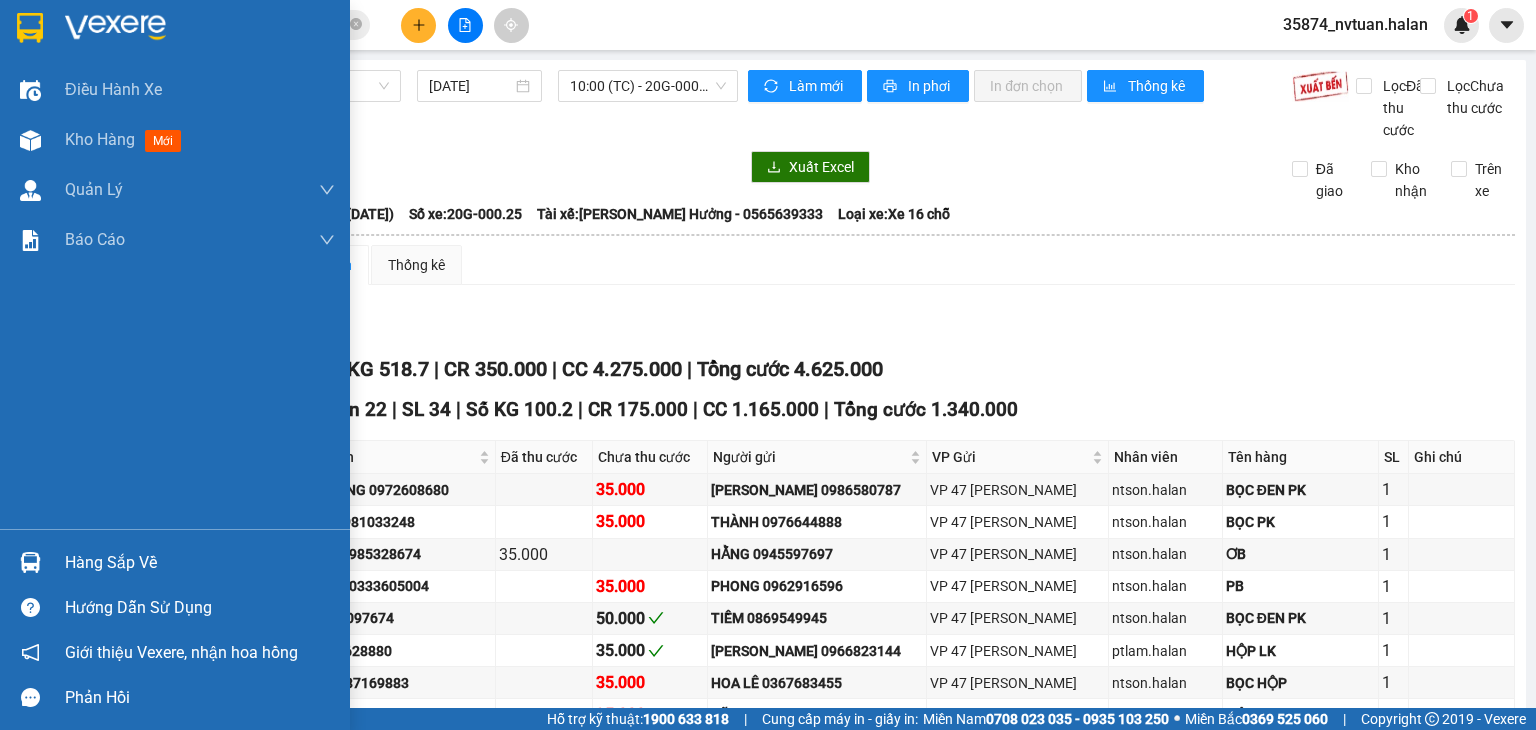 click at bounding box center [30, 562] 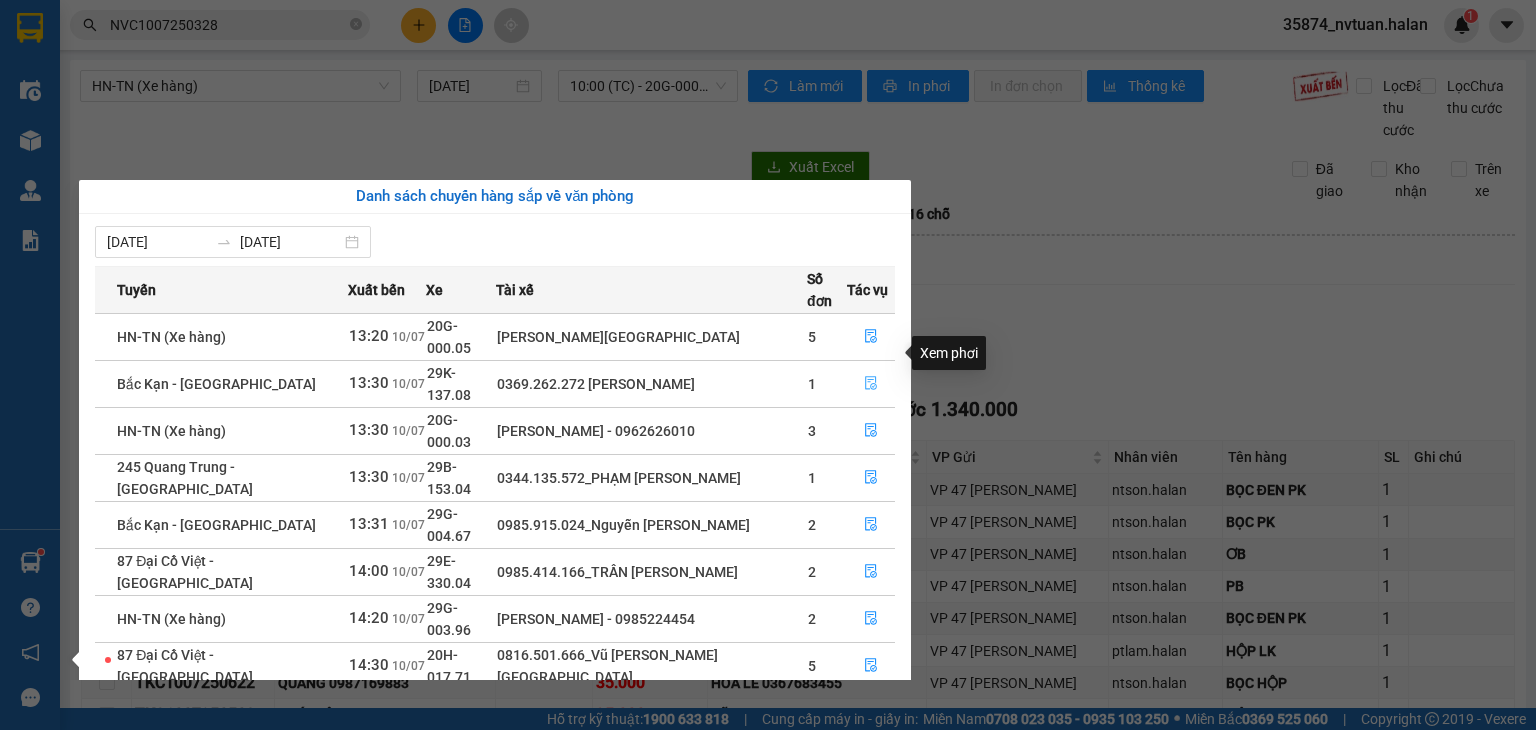 click 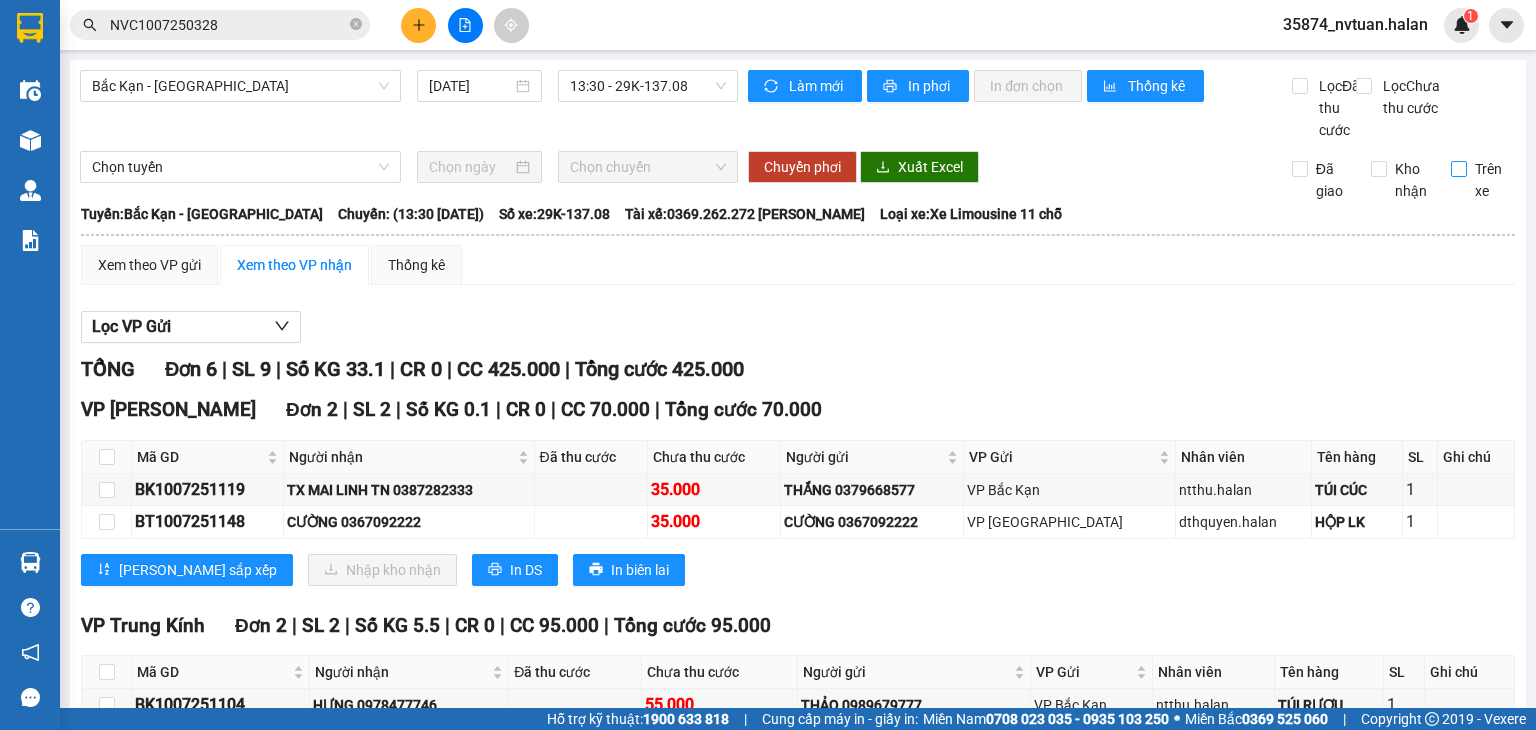 click on "Trên xe" at bounding box center [1459, 169] 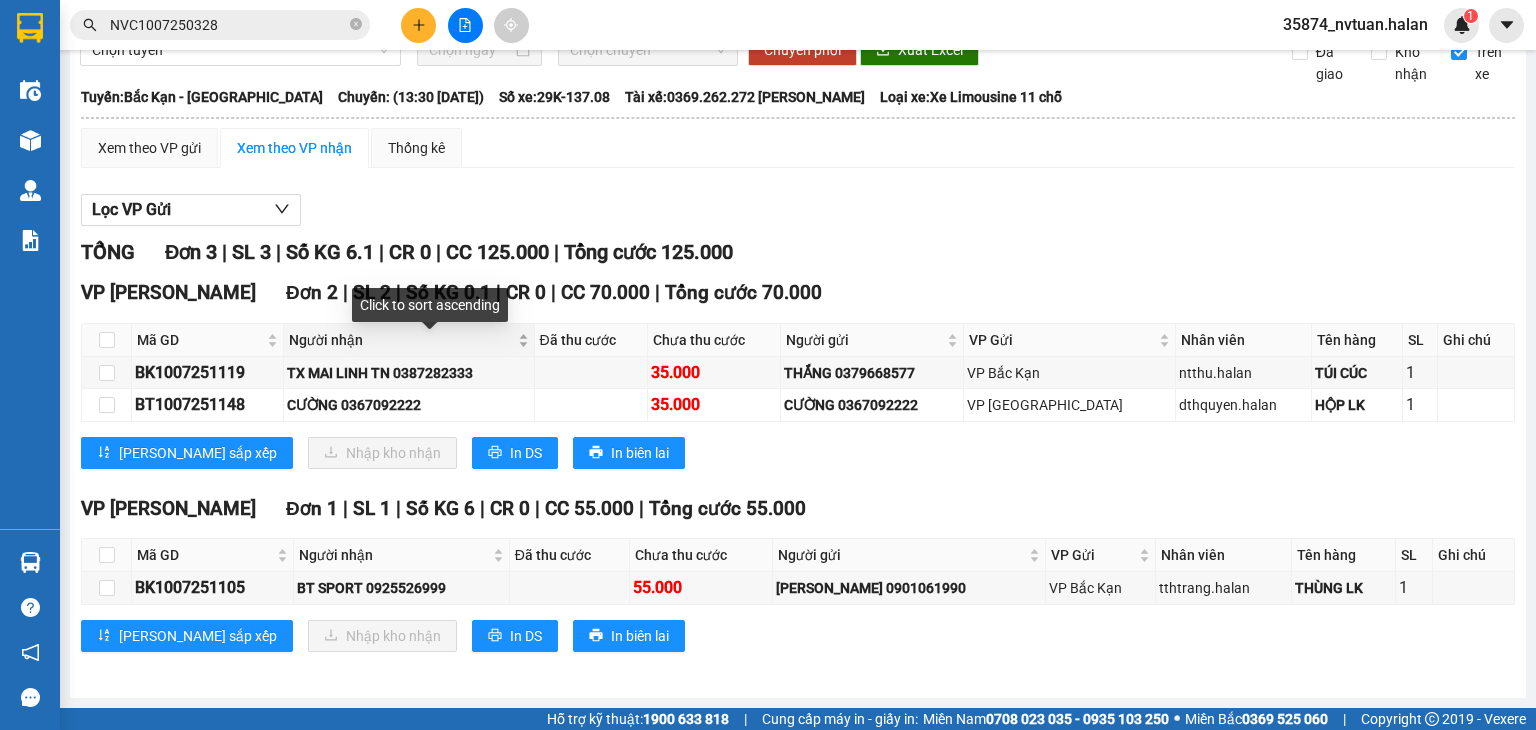 scroll, scrollTop: 136, scrollLeft: 0, axis: vertical 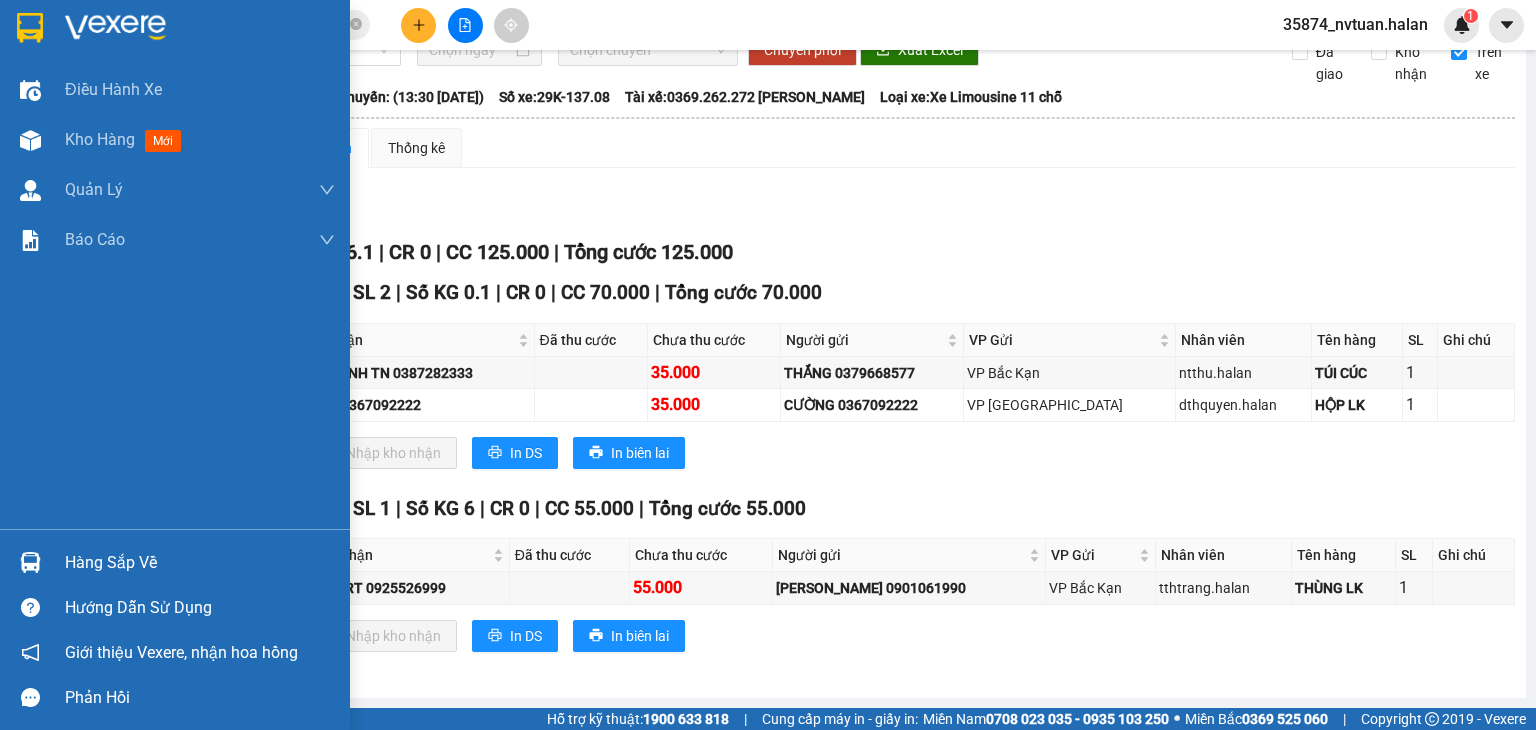 click at bounding box center [30, 562] 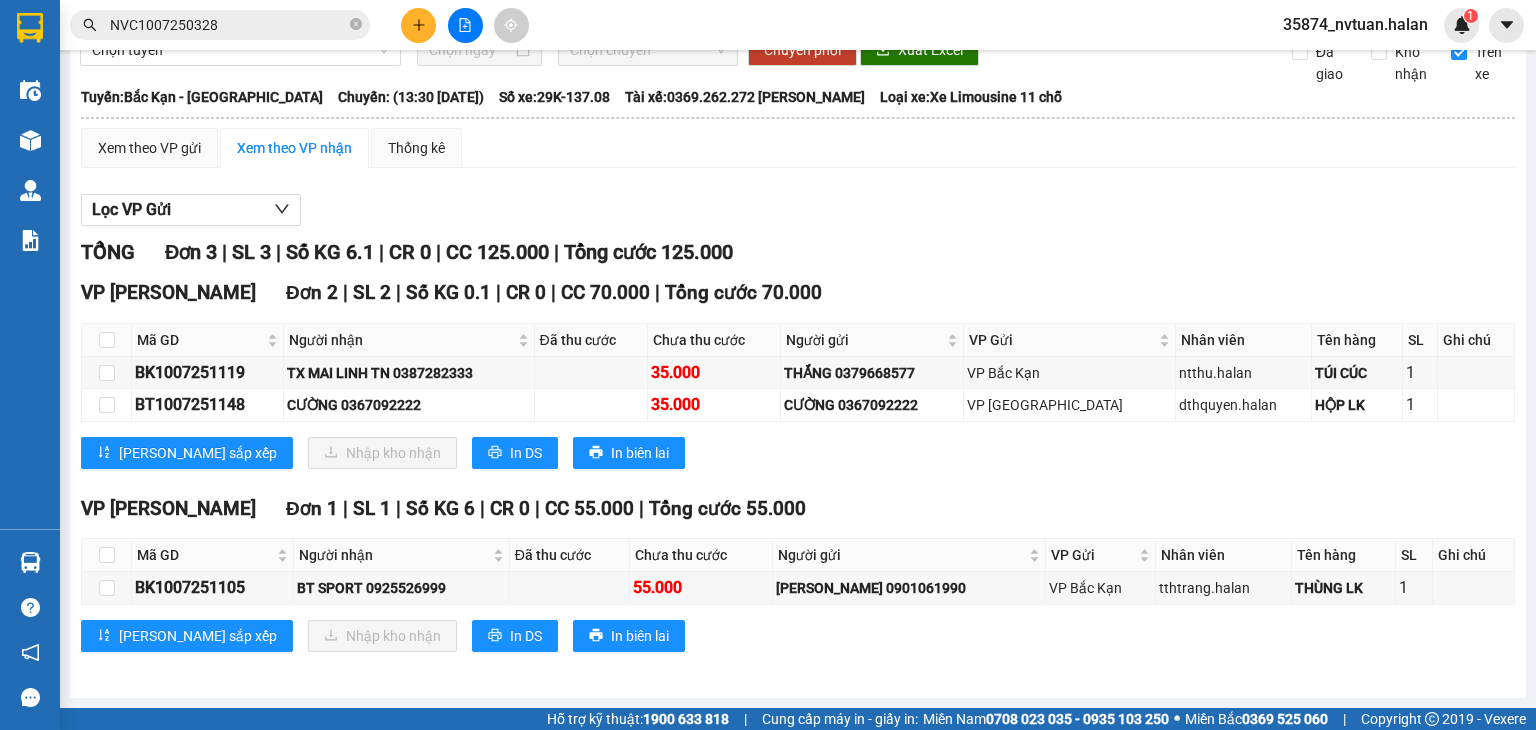 click on "Kết quả tìm kiếm ( 1 )  Bộ lọc  Mã ĐH Trạng thái Món hàng Thu hộ Tổng cước Chưa cước Nhãn Người gửi VP Gửi Người nhận VP Nhận NVC1007250328 09:28 - 10/07 VP Gửi   THÙNG SỮA SL:  1 55.000 55.000 0944681091 THÀNH VP Nguyễn Văn Cừ 0984993228 THÔNG VP Hoàng Gia 1 NVC1007250328 35874_nvtuan.halan 1     Điều hành xe     Kho hàng mới     Quản Lý Quản lý chuyến Quản lý kiểm kho     Báo cáo 12. Thống kê đơn đối tác 2. Doanh thu thực tế theo từng văn phòng 4. Thống kê đơn hàng theo văn phòng Hàng sắp về Hướng dẫn sử dụng Giới thiệu Vexere, nhận hoa hồng Phản hồi Phần mềm hỗ trợ bạn tốt chứ? Bắc Kạn - Thái Nguyên 10/07/2025 13:30     - 29K-137.08  Làm mới In phơi In đơn chọn Thống kê Lọc  Đã thu cước Lọc  Chưa thu cước Chọn tuyến Chọn chuyến Chuyển phơi Xuất Excel Đã giao Kho nhận Trên xe Hà Lan   02083737373   14:51 - 10/07/2025" at bounding box center (768, 365) 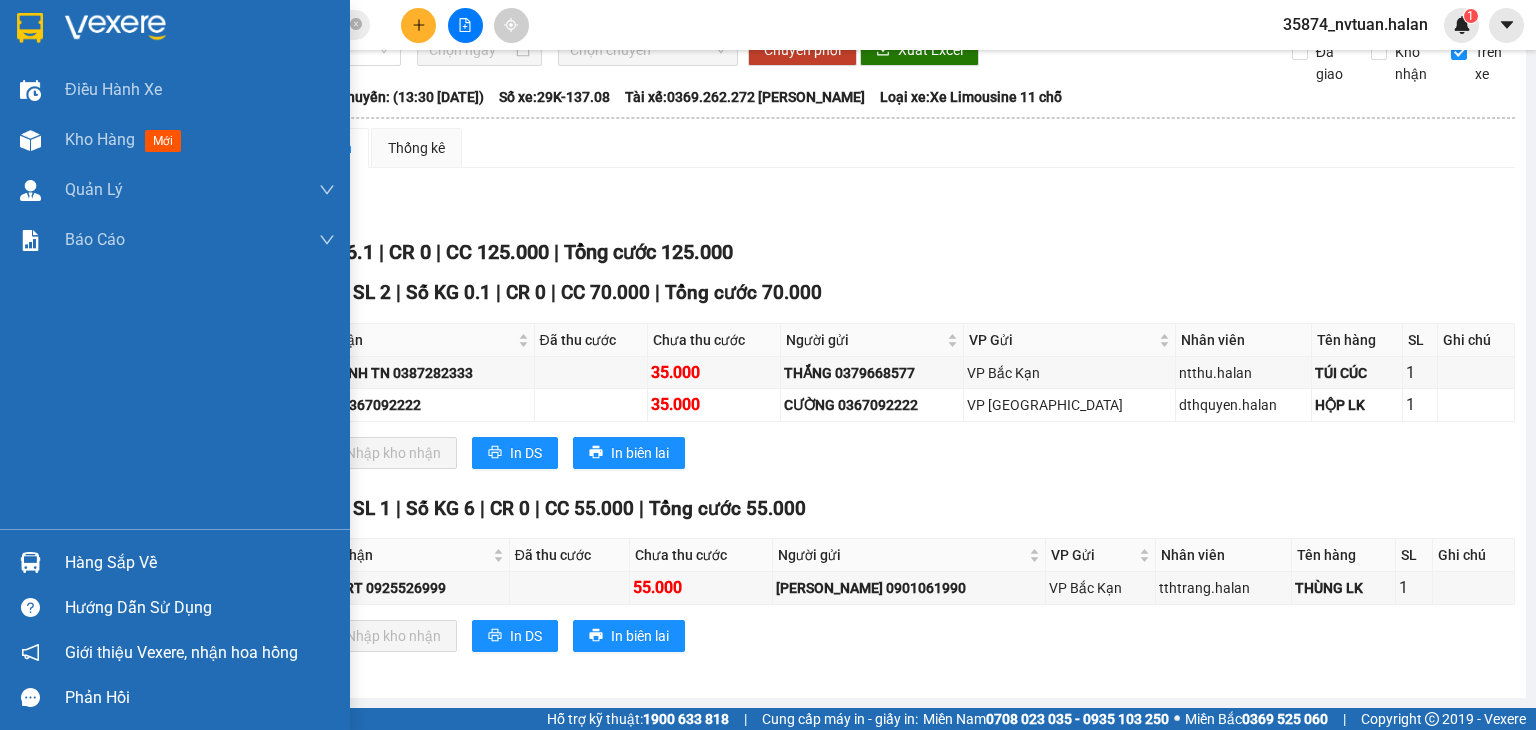 click on "Hàng sắp về" at bounding box center [200, 563] 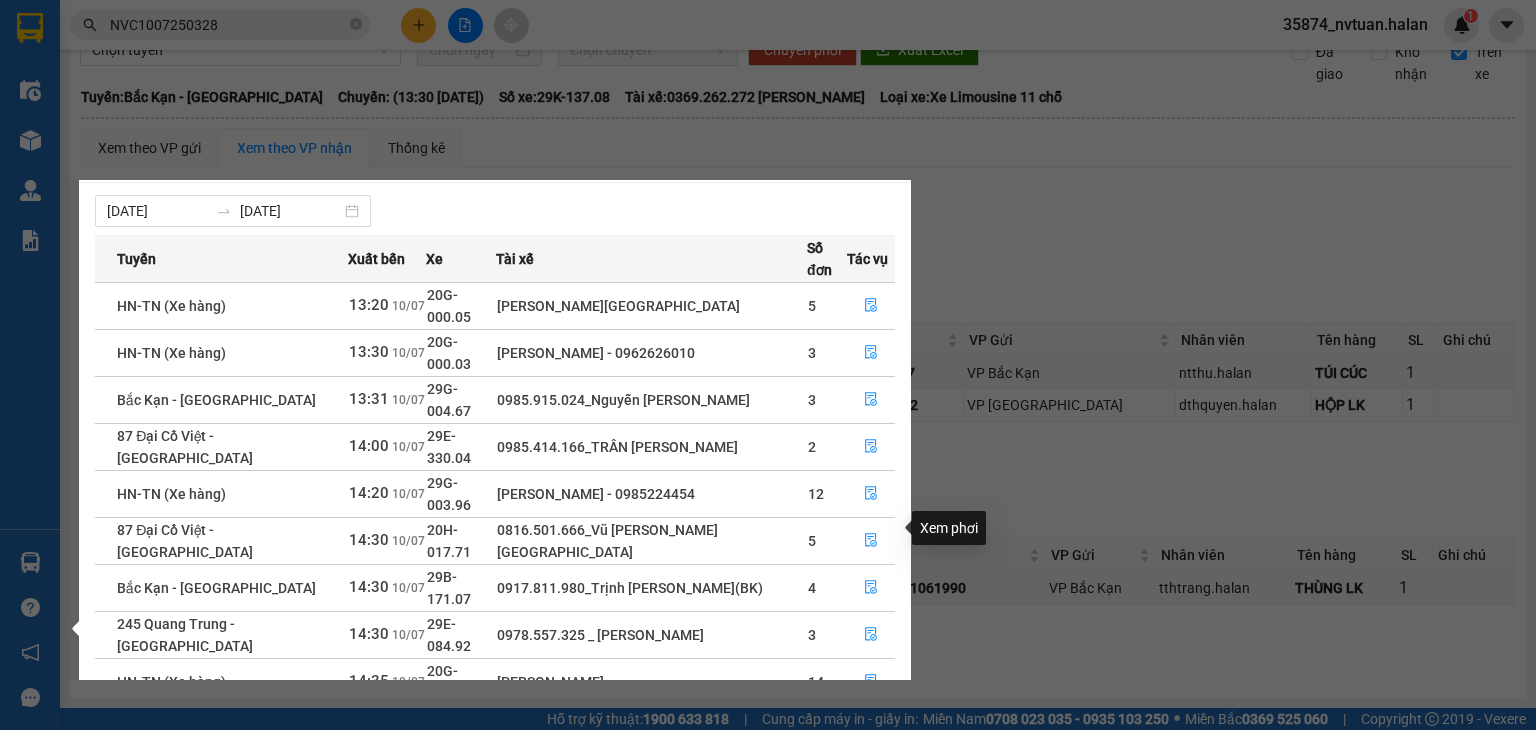 scroll, scrollTop: 32, scrollLeft: 0, axis: vertical 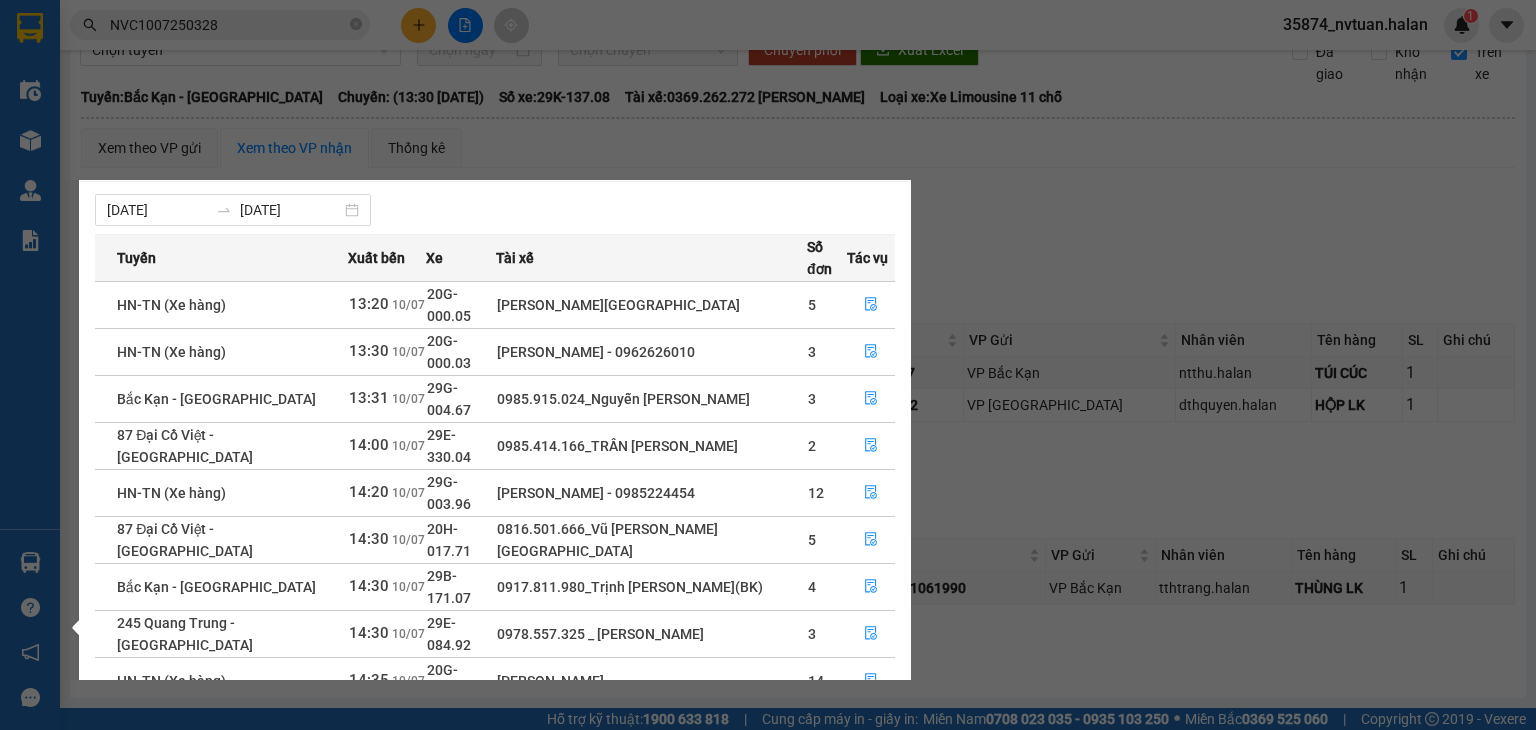click on "2" at bounding box center [859, 776] 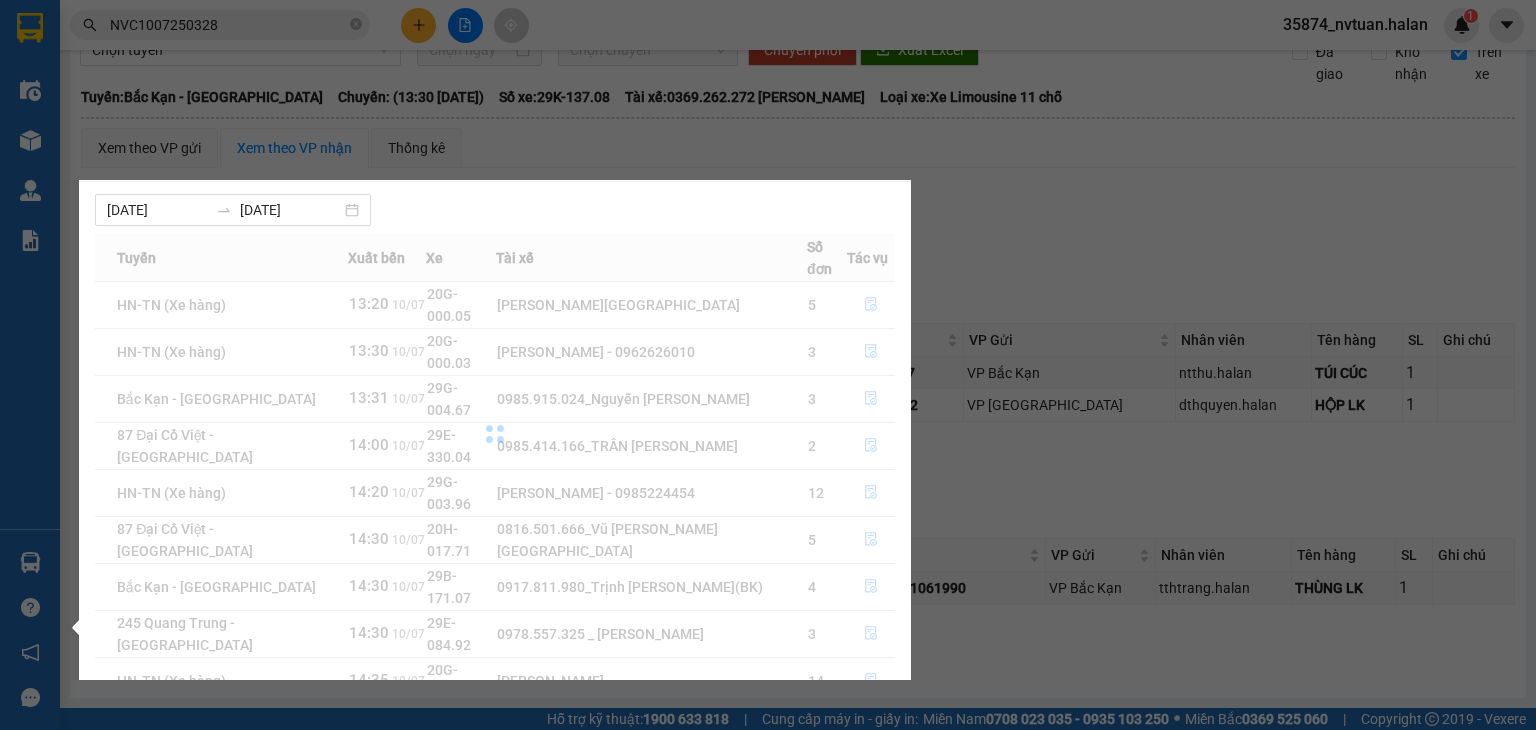scroll, scrollTop: 0, scrollLeft: 0, axis: both 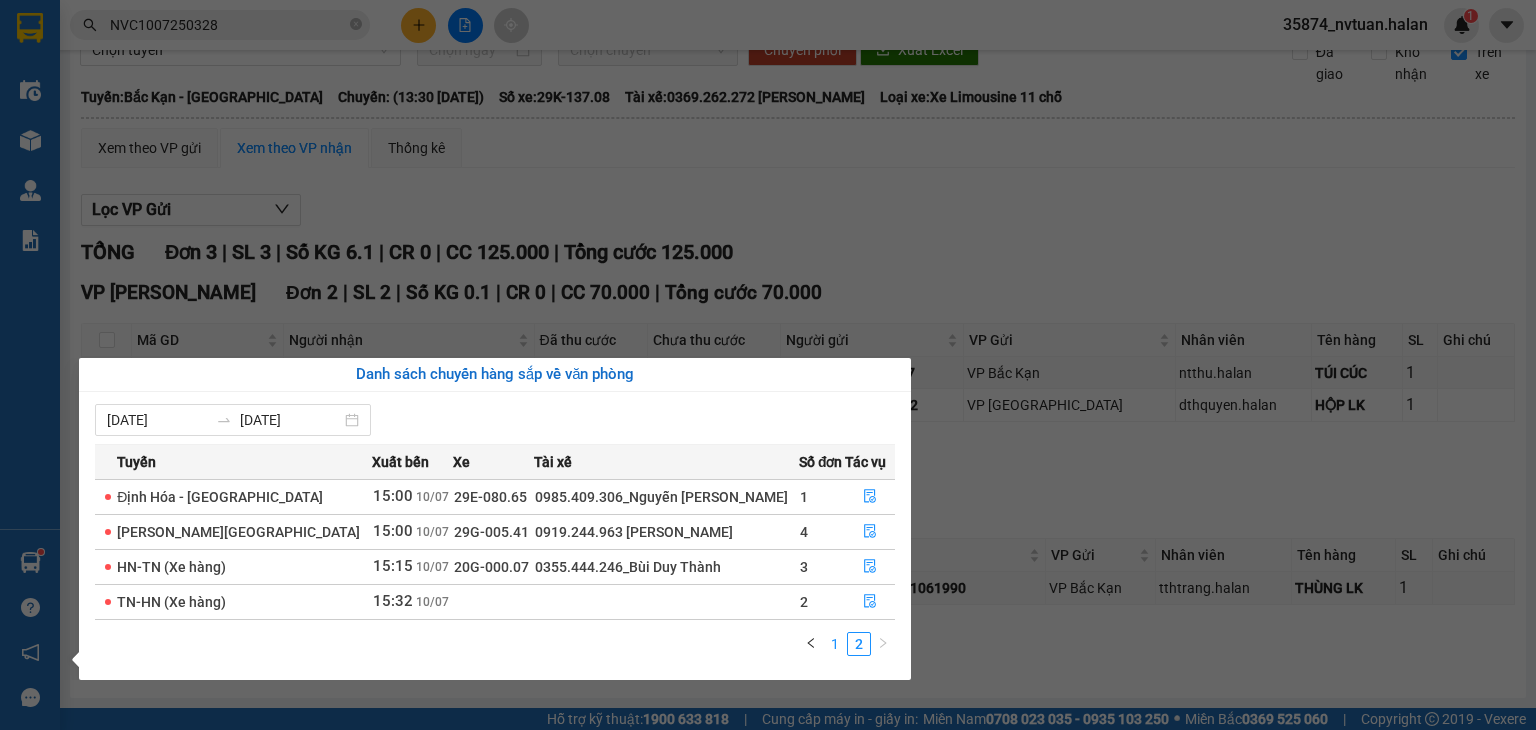 click on "1" at bounding box center (835, 644) 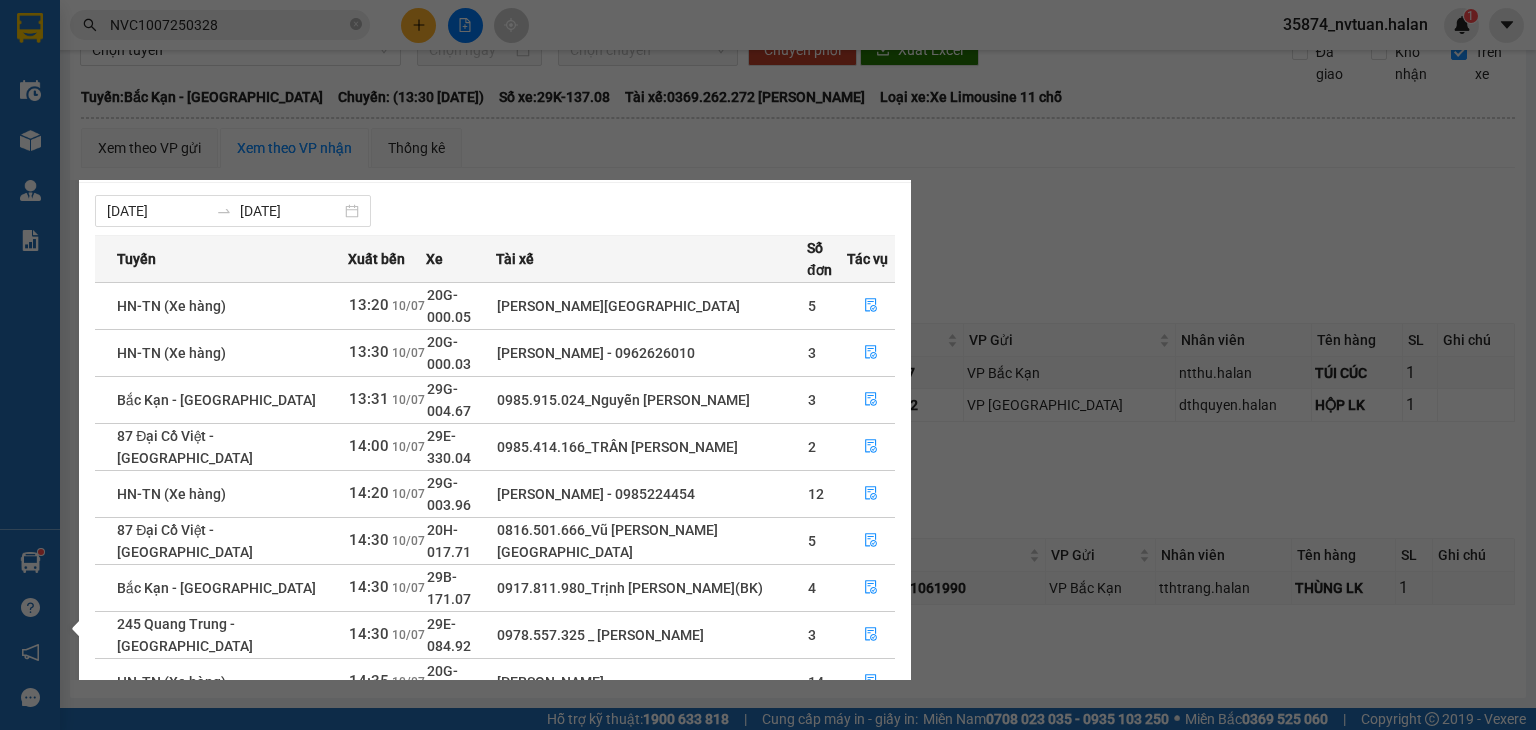 scroll, scrollTop: 32, scrollLeft: 0, axis: vertical 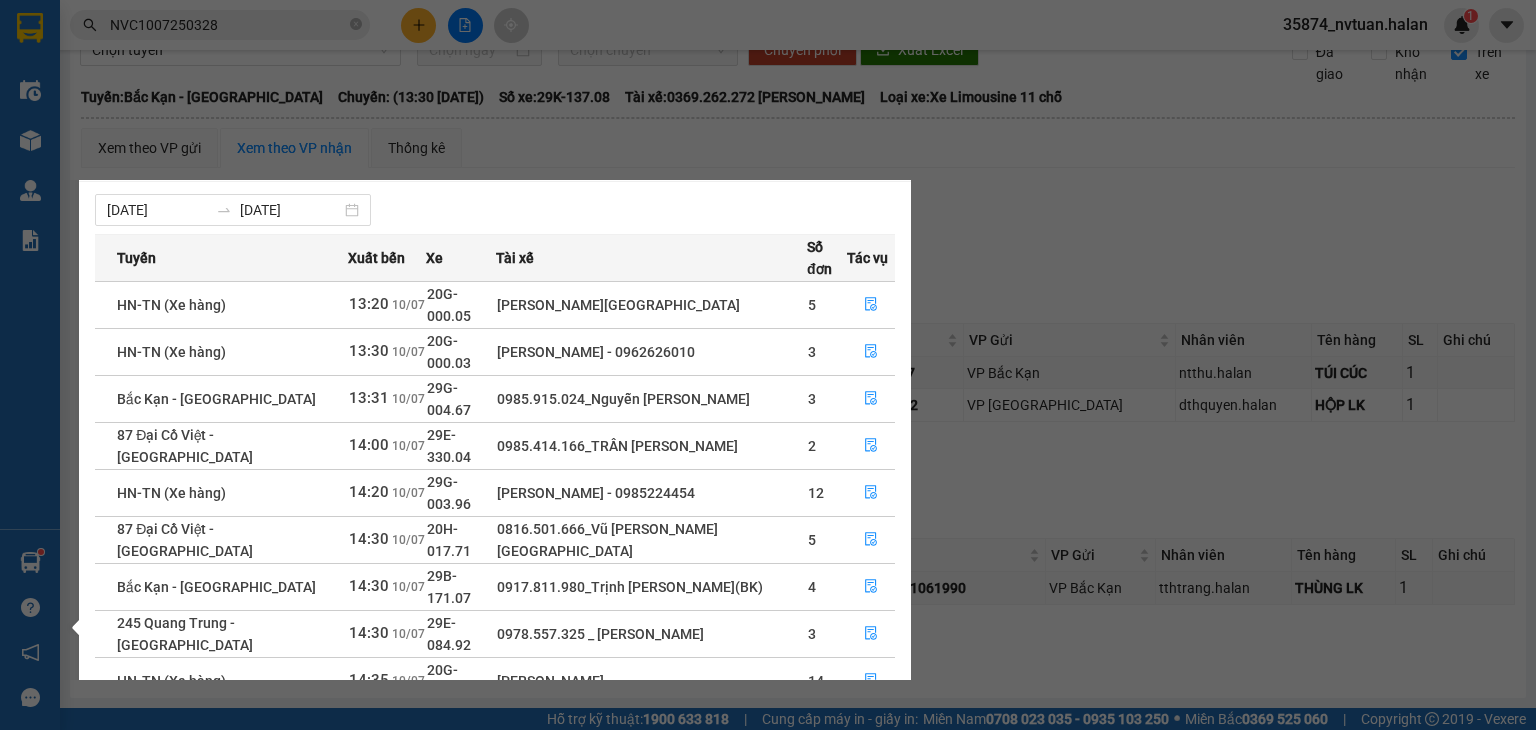 click on "2" at bounding box center [859, 776] 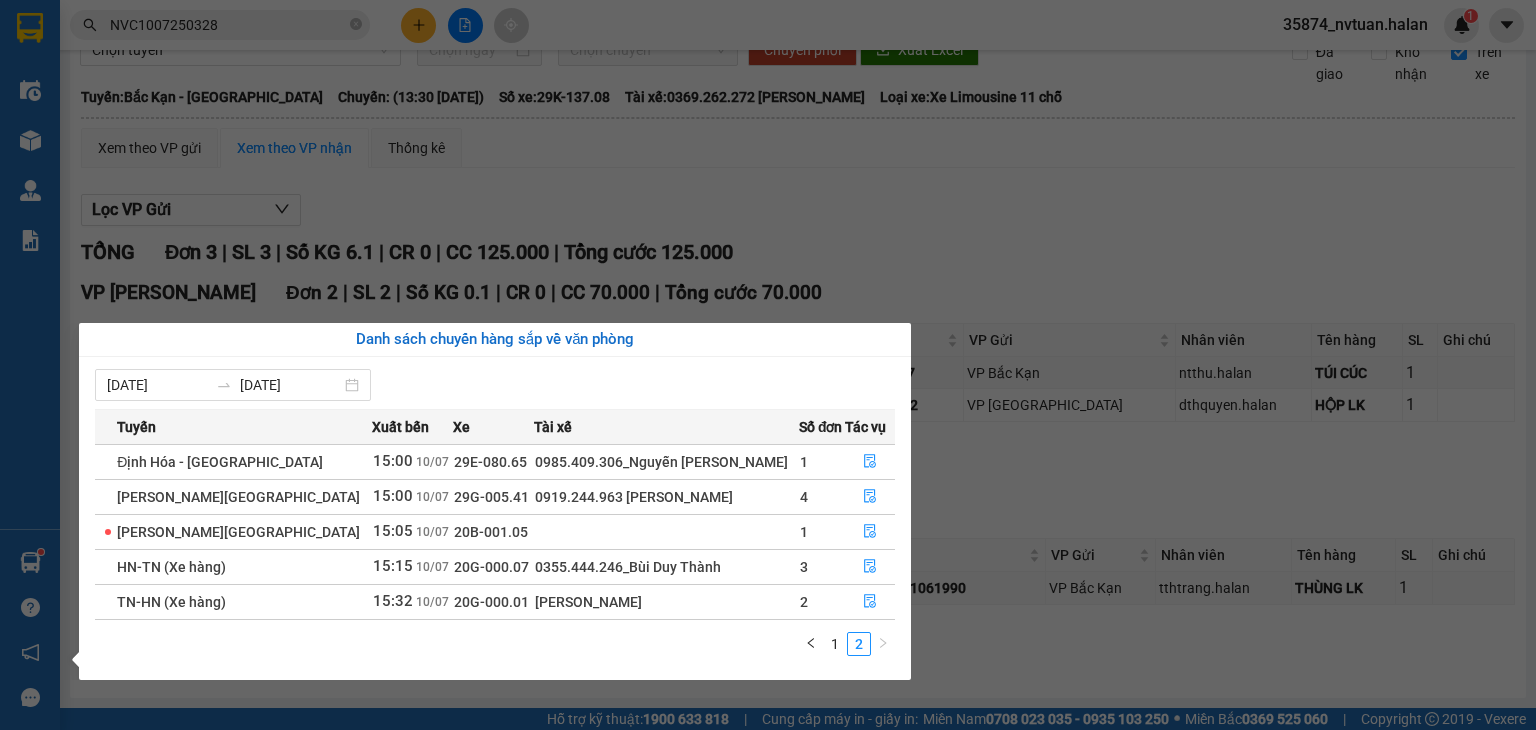 scroll, scrollTop: 0, scrollLeft: 0, axis: both 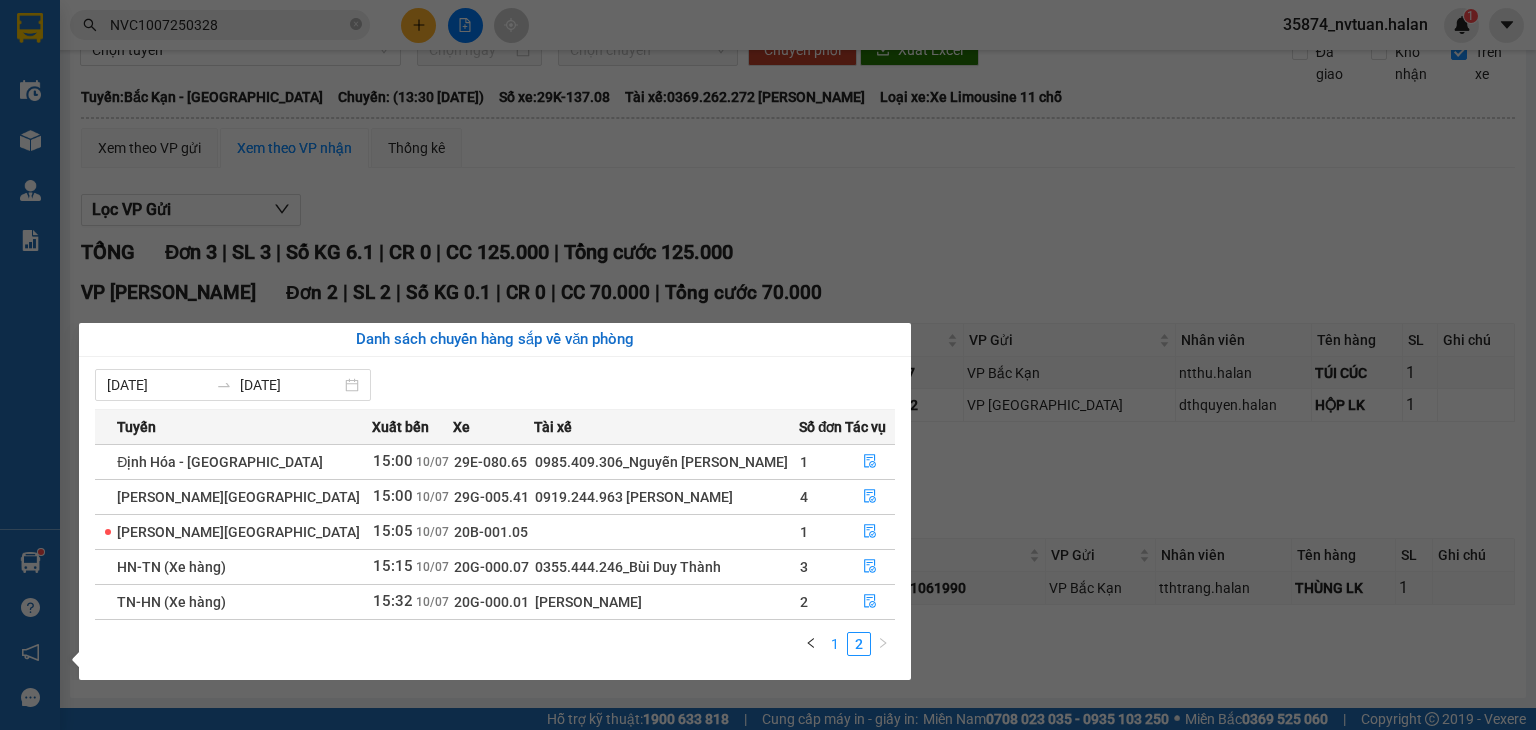 click on "1" at bounding box center (835, 644) 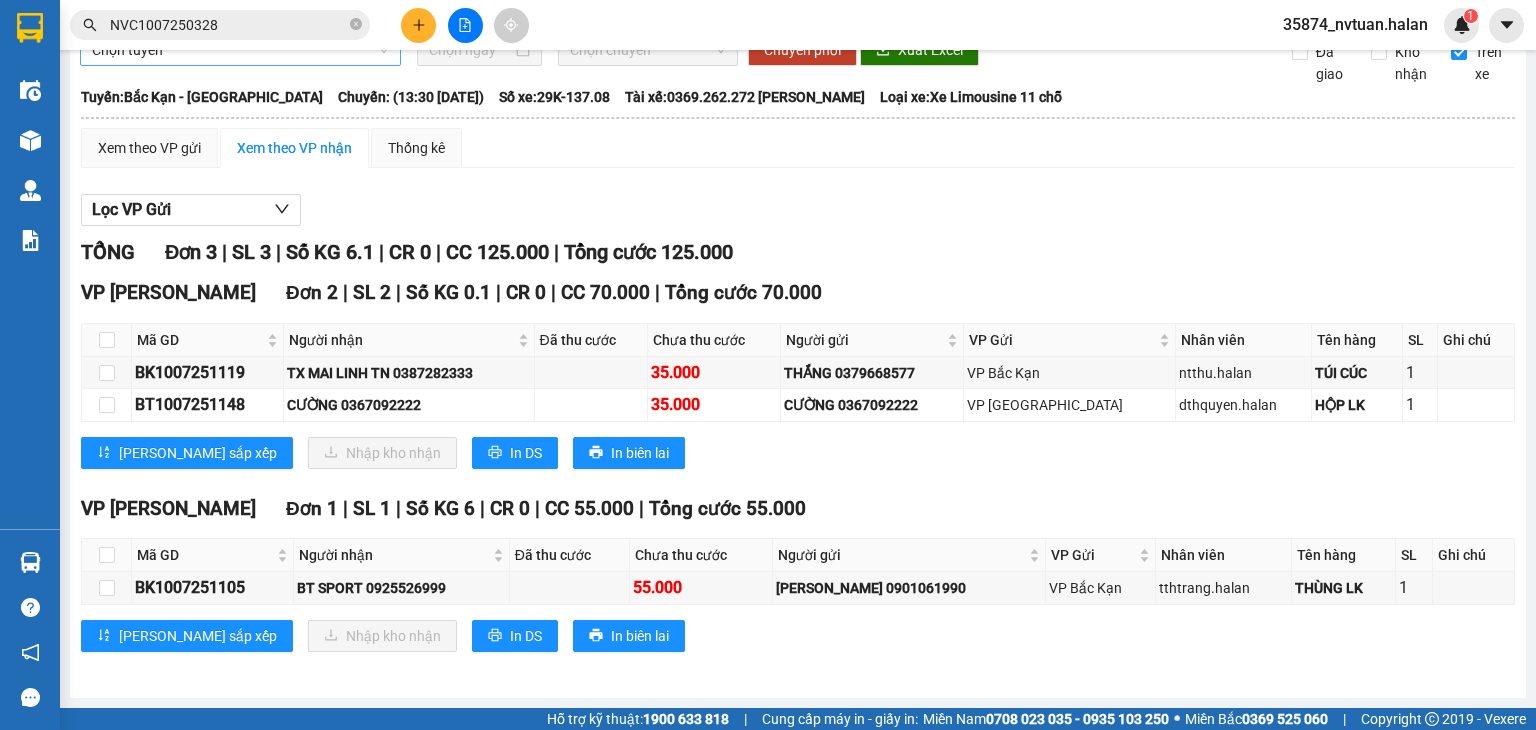 click on "Kết quả tìm kiếm ( 1 )  Bộ lọc  Mã ĐH Trạng thái Món hàng Thu hộ Tổng cước Chưa cước Nhãn Người gửi VP Gửi Người nhận VP Nhận NVC1007250328 09:28 - 10/07 VP Gửi   THÙNG SỮA SL:  1 55.000 55.000 0944681091 THÀNH VP Nguyễn Văn Cừ 0984993228 THÔNG VP Hoàng Gia 1 NVC1007250328 35874_nvtuan.halan 1     Điều hành xe     Kho hàng mới     Quản Lý Quản lý chuyến Quản lý kiểm kho     Báo cáo 12. Thống kê đơn đối tác 2. Doanh thu thực tế theo từng văn phòng 4. Thống kê đơn hàng theo văn phòng Hàng sắp về Hướng dẫn sử dụng Giới thiệu Vexere, nhận hoa hồng Phản hồi Phần mềm hỗ trợ bạn tốt chứ? Bắc Kạn - Thái Nguyên 10/07/2025 13:30     - 29K-137.08  Làm mới In phơi In đơn chọn Thống kê Lọc  Đã thu cước Lọc  Chưa thu cước Chọn tuyến Chọn chuyến Chuyển phơi Xuất Excel Đã giao Kho nhận Trên xe Hà Lan   02083737373   14:51 - 10/07/2025" at bounding box center [768, 365] 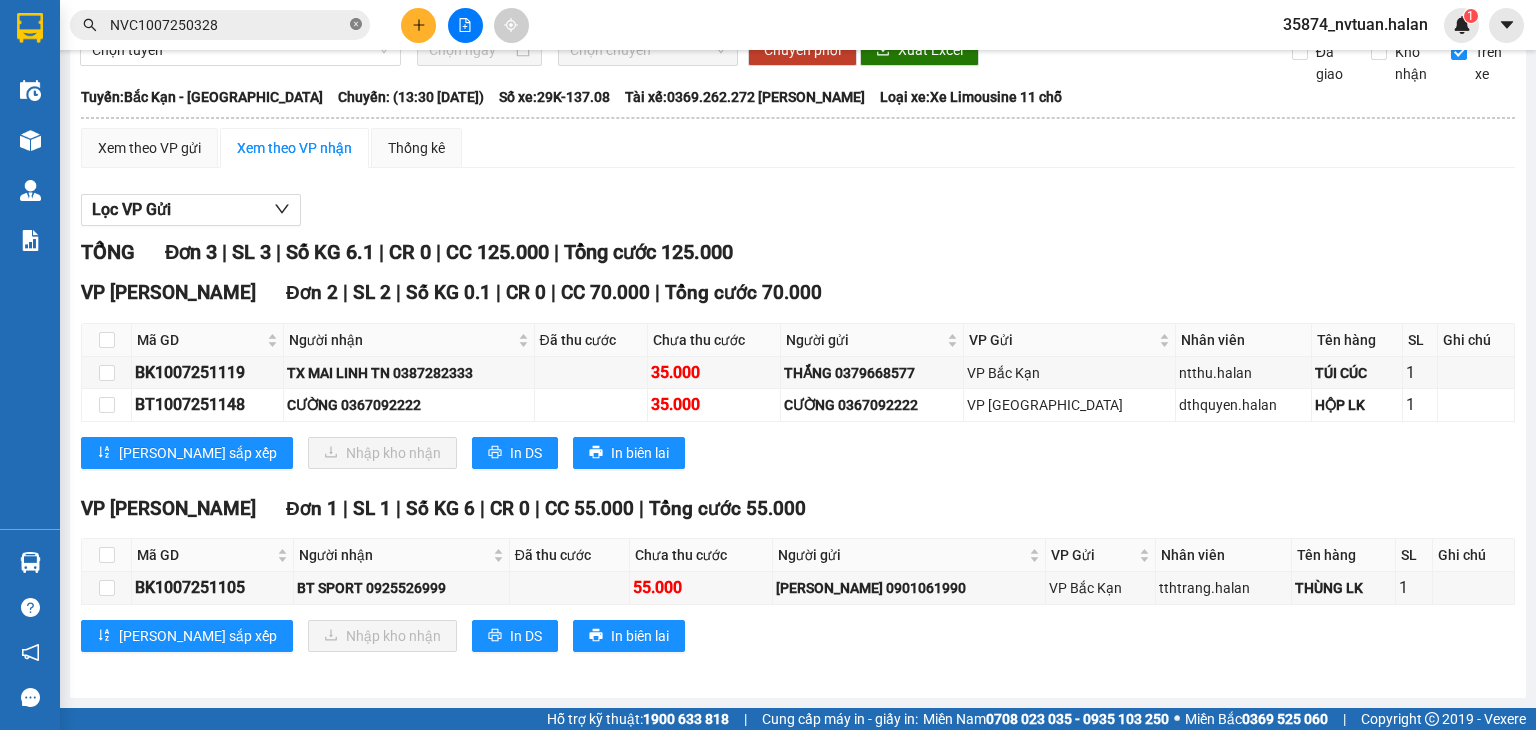 click 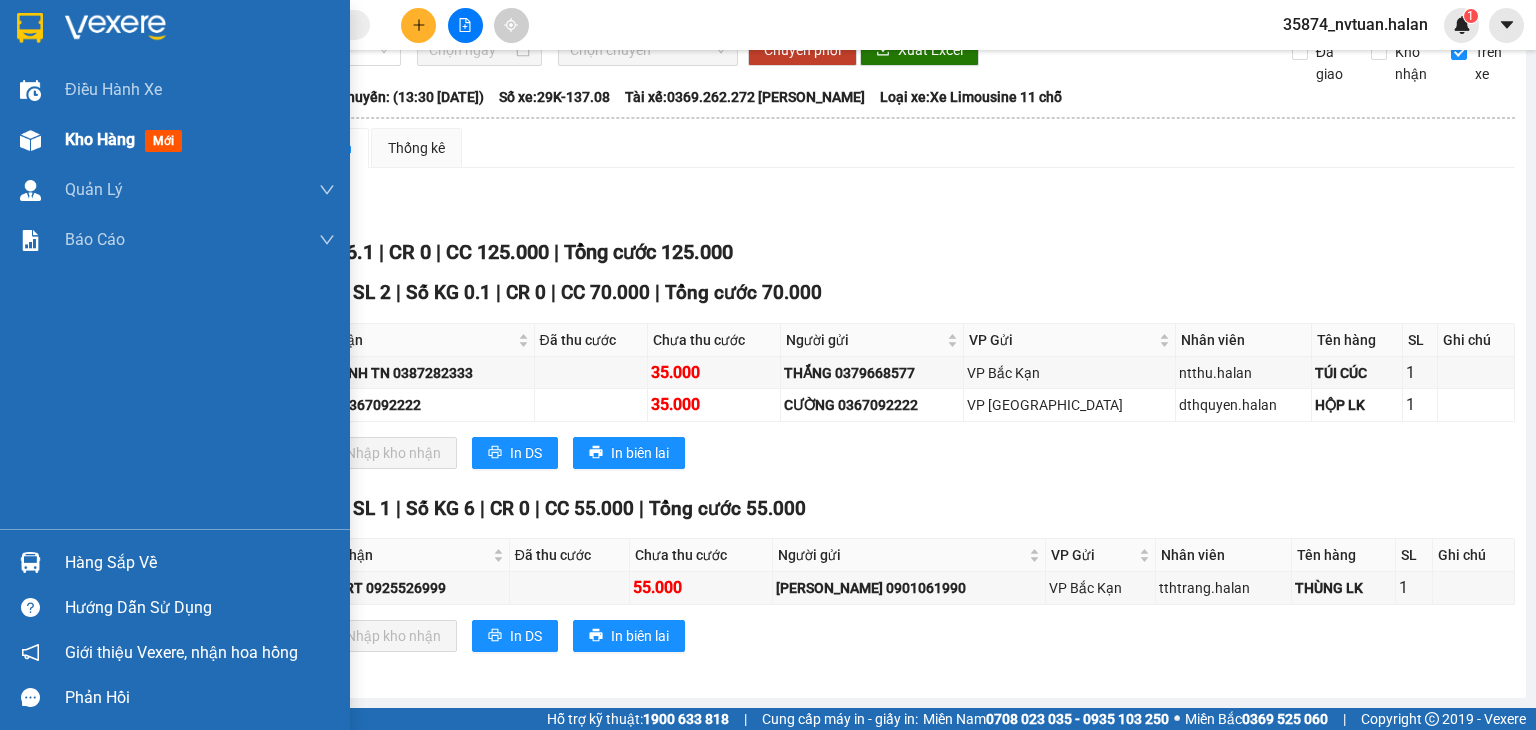 click on "Kho hàng mới" at bounding box center [175, 140] 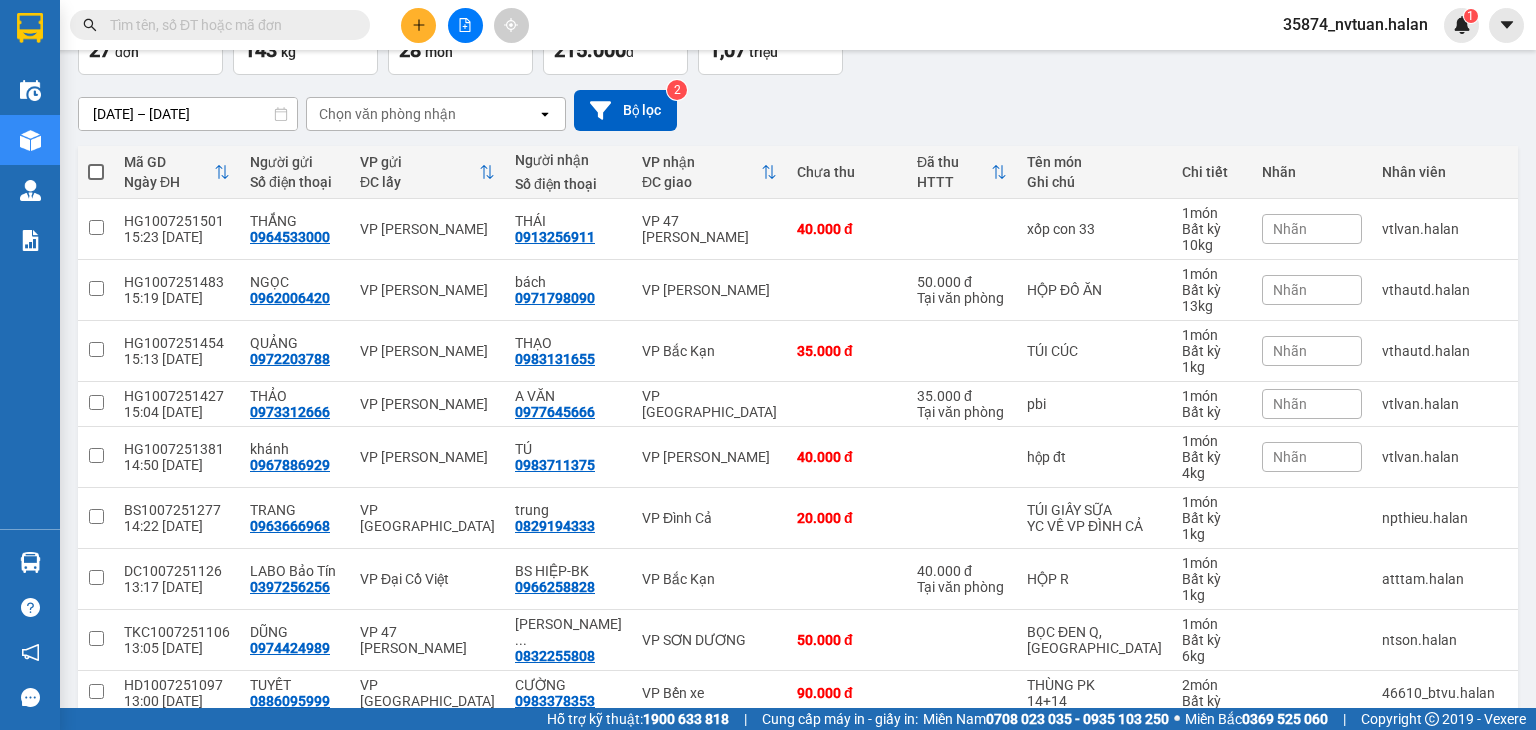 click on "Chọn văn phòng nhận" at bounding box center [422, 114] 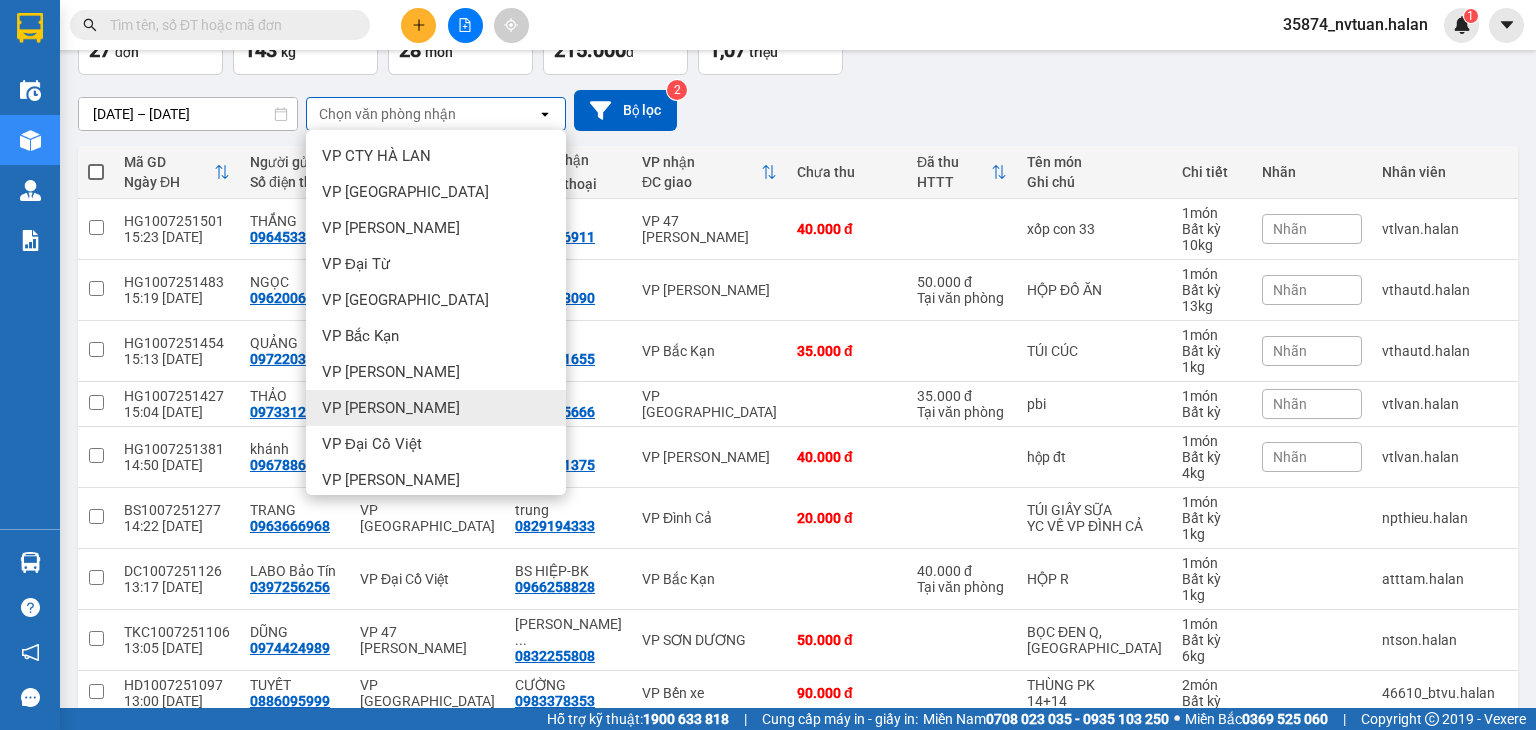 scroll, scrollTop: 0, scrollLeft: 0, axis: both 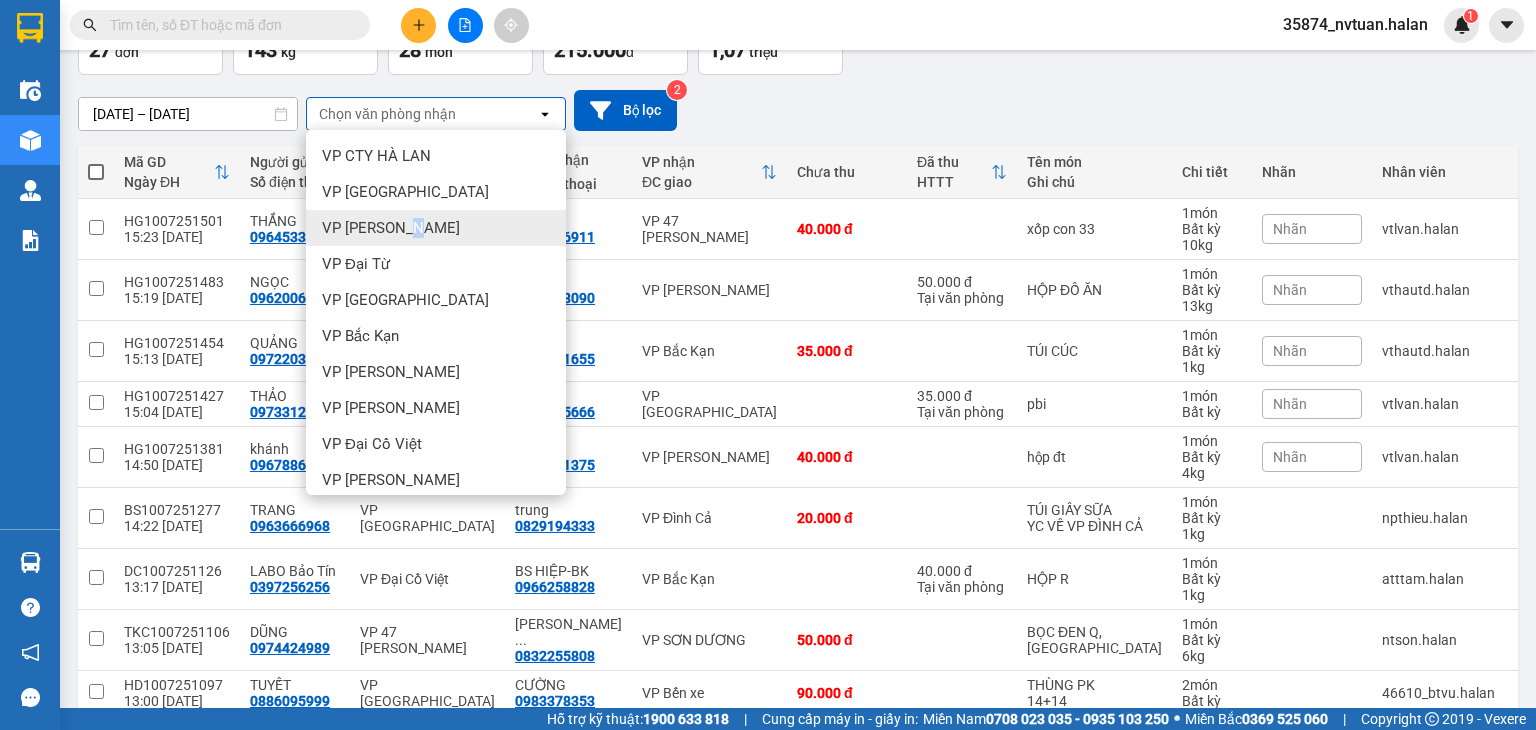 click on "VP [PERSON_NAME]" at bounding box center (391, 228) 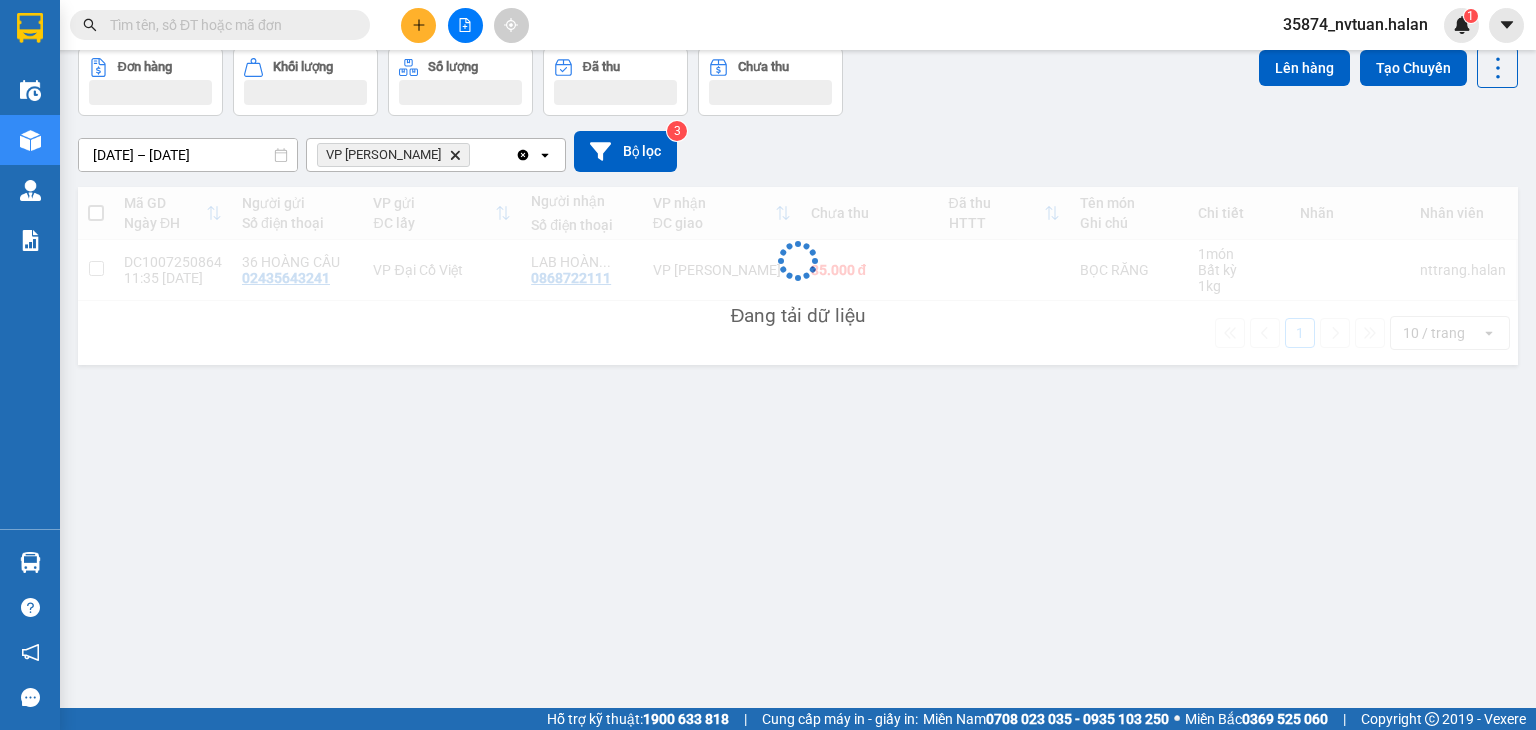 scroll, scrollTop: 92, scrollLeft: 0, axis: vertical 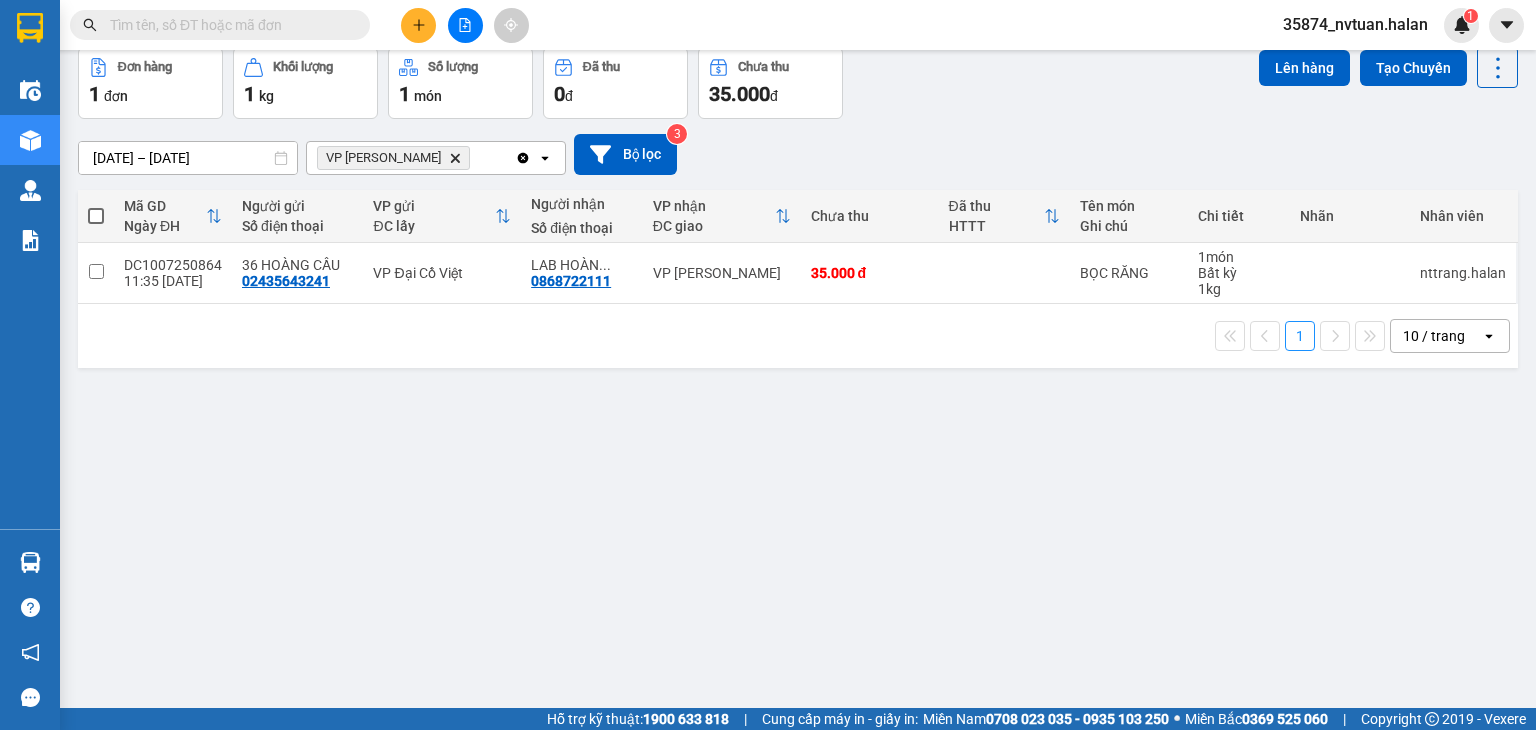 click 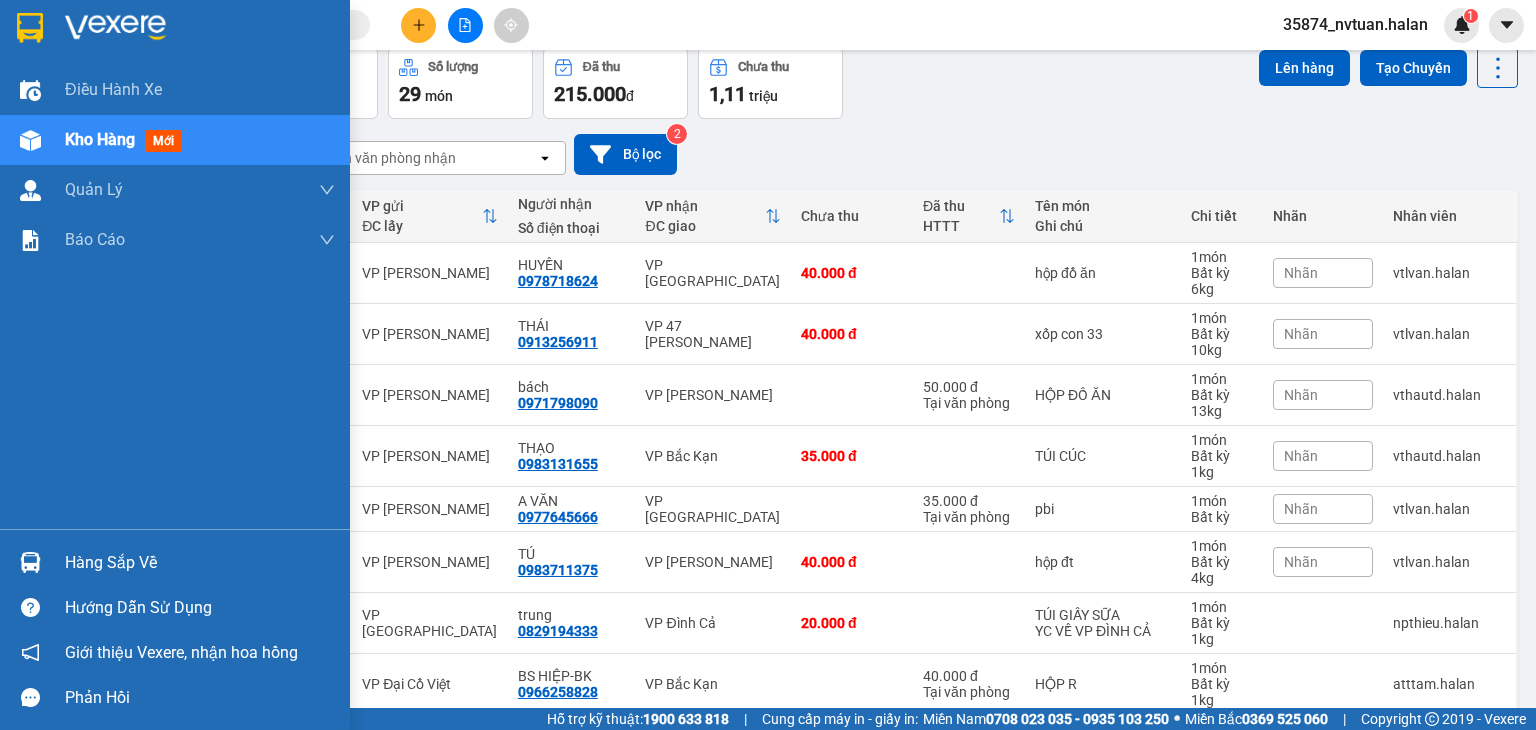 click at bounding box center [30, 562] 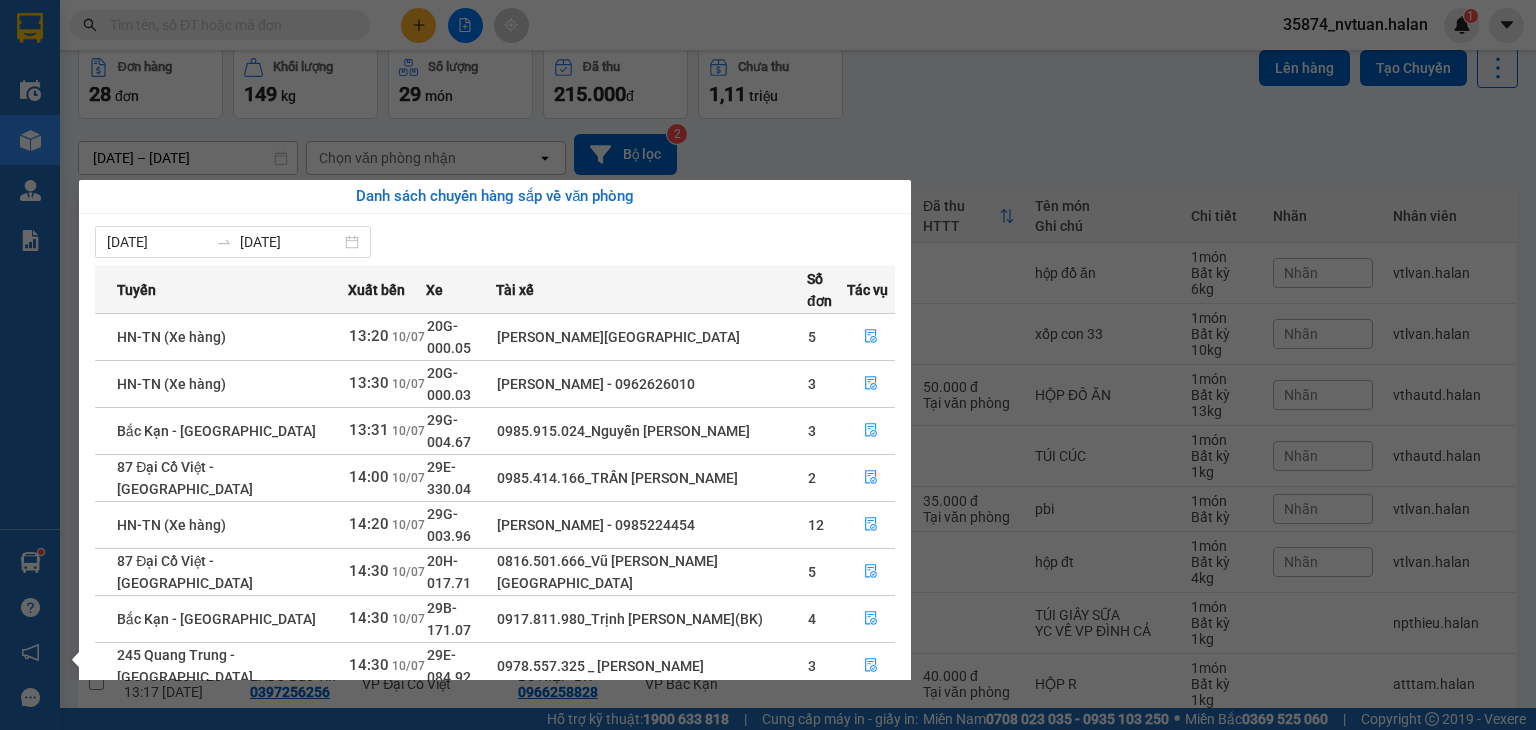 click on "Kết quả tìm kiếm ( 1 )  Bộ lọc  Mã ĐH Trạng thái Món hàng Thu hộ Tổng cước Chưa cước Nhãn Người gửi VP Gửi Người nhận VP Nhận NVC1007250328 09:28 - 10/07 VP Gửi   THÙNG SỮA SL:  1 55.000 55.000 0944681091 THÀNH VP Nguyễn Văn Cừ 0984993228 THÔNG VP Hoàng Gia 1 35874_nvtuan.halan 1     Điều hành xe     Kho hàng mới     Quản Lý Quản lý chuyến Quản lý kiểm kho     Báo cáo 12. Thống kê đơn đối tác 2. Doanh thu thực tế theo từng văn phòng 4. Thống kê đơn hàng theo văn phòng Hàng sắp về Hướng dẫn sử dụng Giới thiệu Vexere, nhận hoa hồng Phản hồi Phần mềm hỗ trợ bạn tốt chứ? ver  1.8.137 Kho gửi Trên xe Kho nhận Kho công nợ Hàng đã giao Đơn hàng 28 đơn Khối lượng 149 kg Số lượng 29 món Đã thu 215.000  đ Chưa thu 1,11   triệu Lên hàng Tạo Chuyến 27/05/2025 – 10/07/2025 Selected date range is from 27/05/2025 to 10/07/2025. open 2 Mã GD" at bounding box center (768, 365) 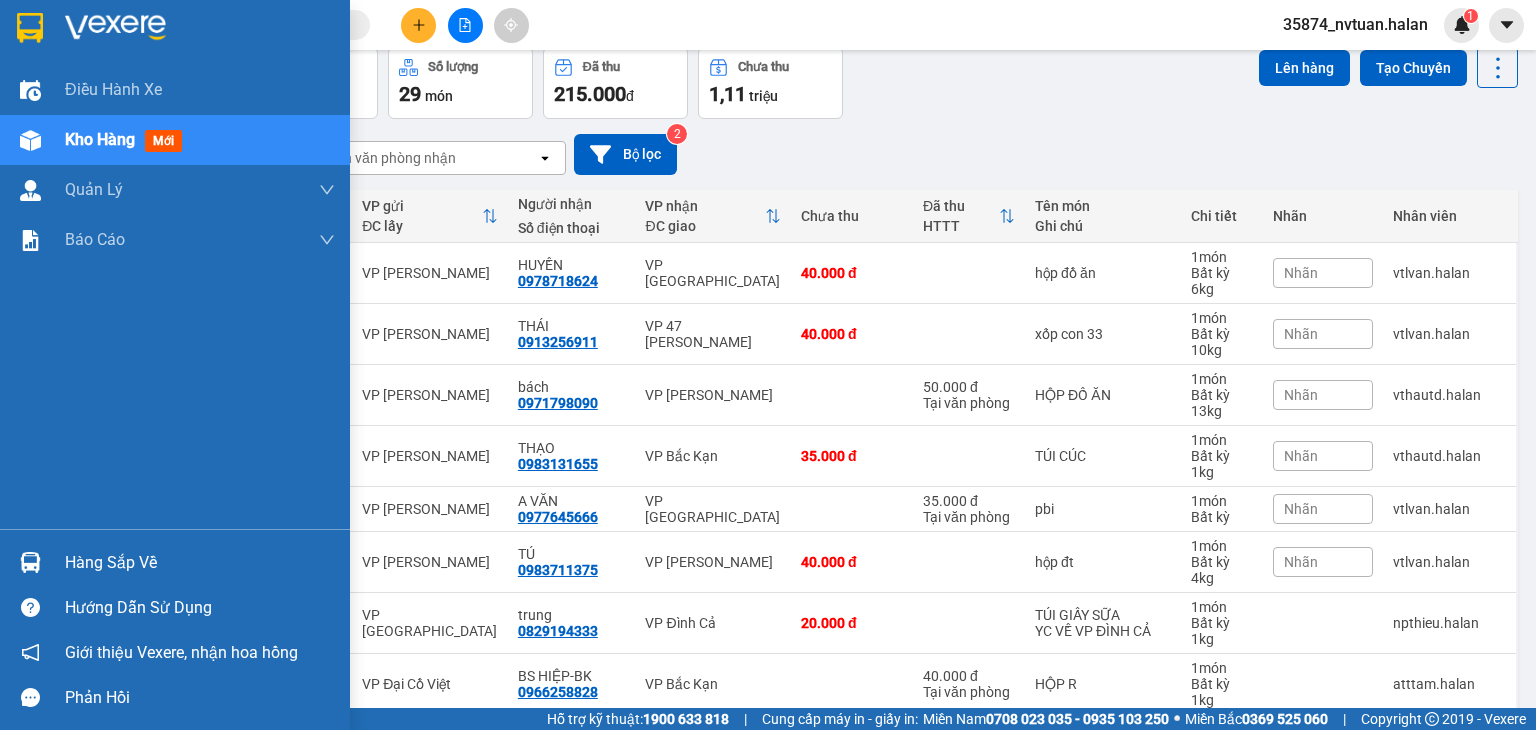 click at bounding box center (30, 562) 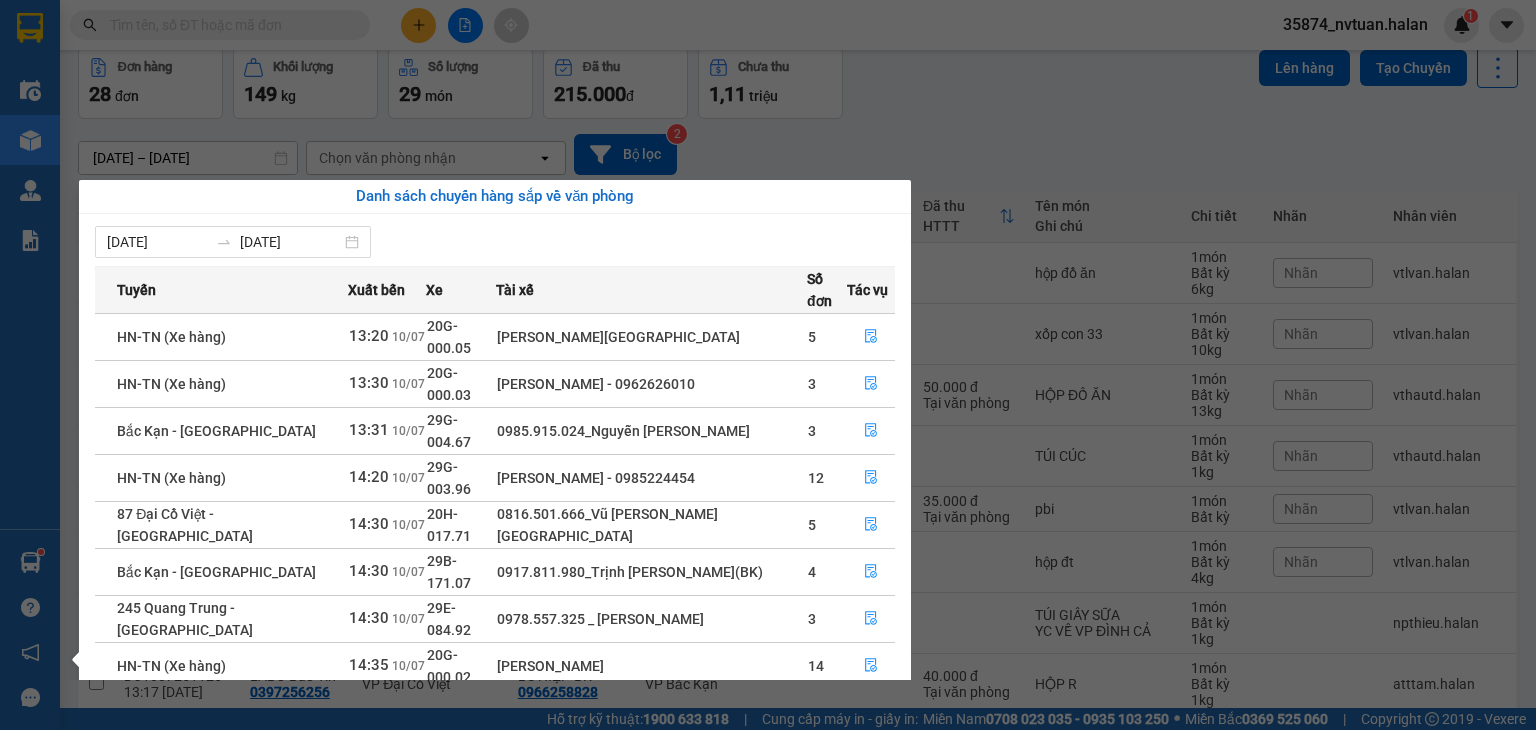 click on "2" at bounding box center [859, 808] 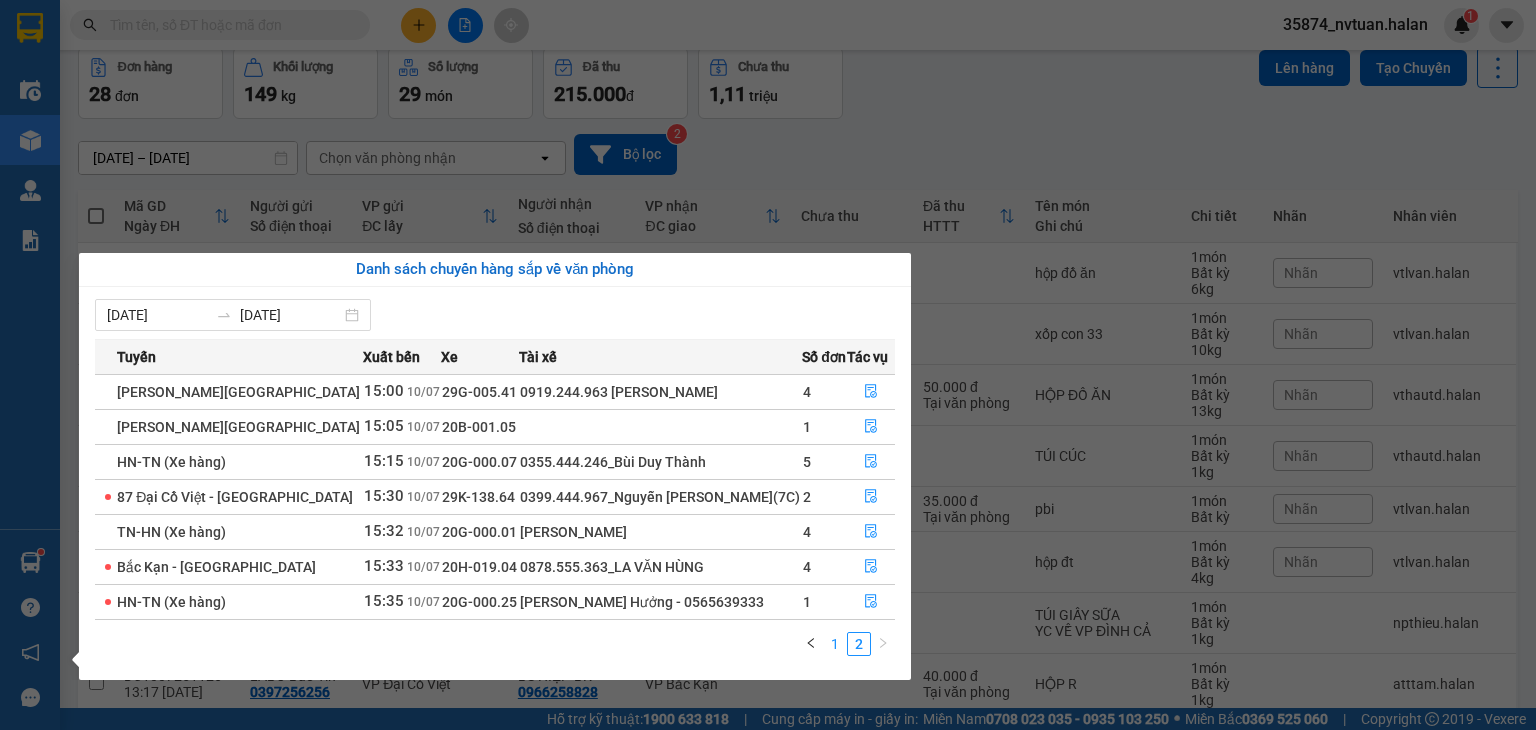 click on "1" at bounding box center (835, 644) 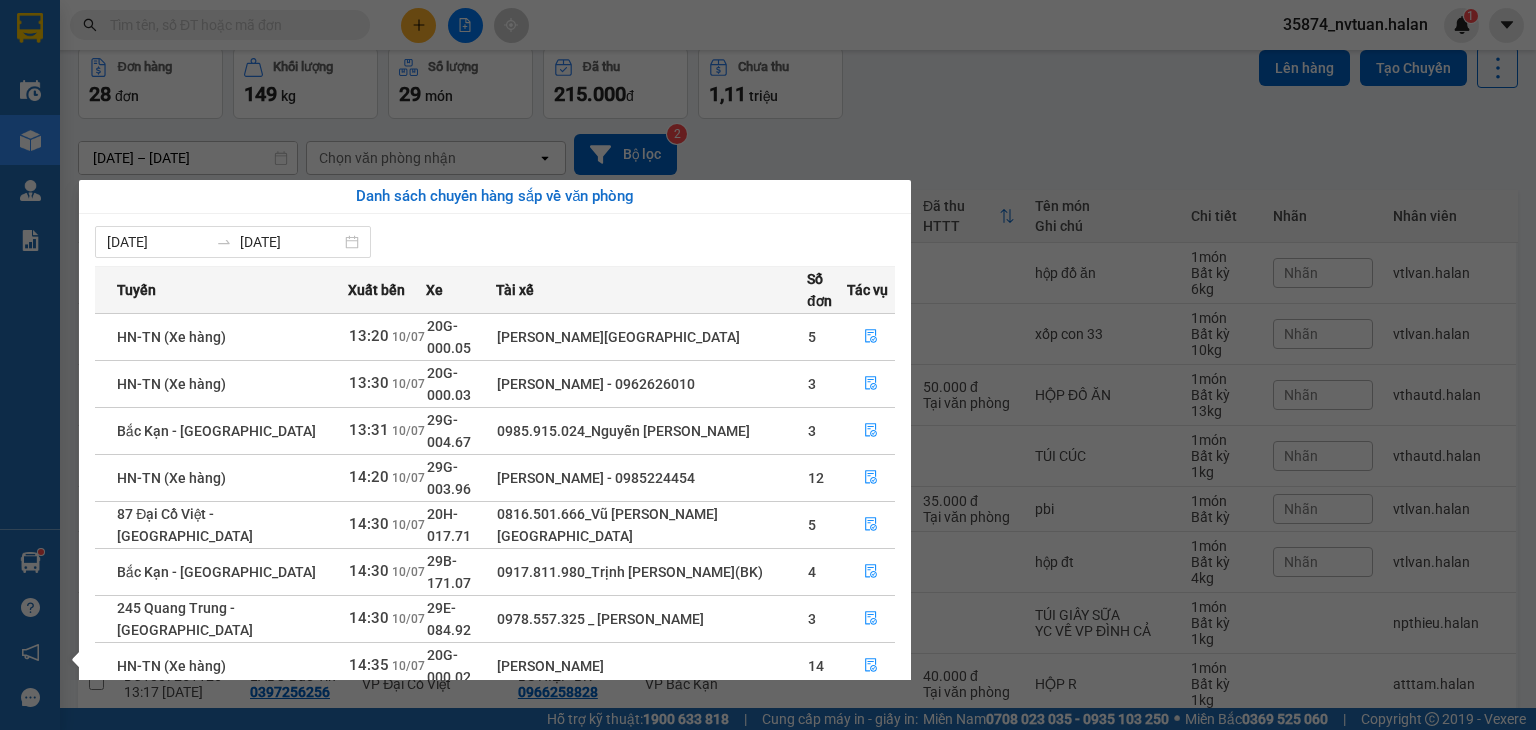 click on "Điều hành xe     Kho hàng mới     Quản Lý Quản lý chuyến Quản lý kiểm kho     Báo cáo 12. Thống kê đơn đối tác 2. Doanh thu thực tế theo từng văn phòng 4. Thống kê đơn hàng theo văn phòng Hàng sắp về Hướng dẫn sử dụng Giới thiệu Vexere, nhận hoa hồng Phản hồi Phần mềm hỗ trợ bạn tốt chứ?" at bounding box center [30, 365] 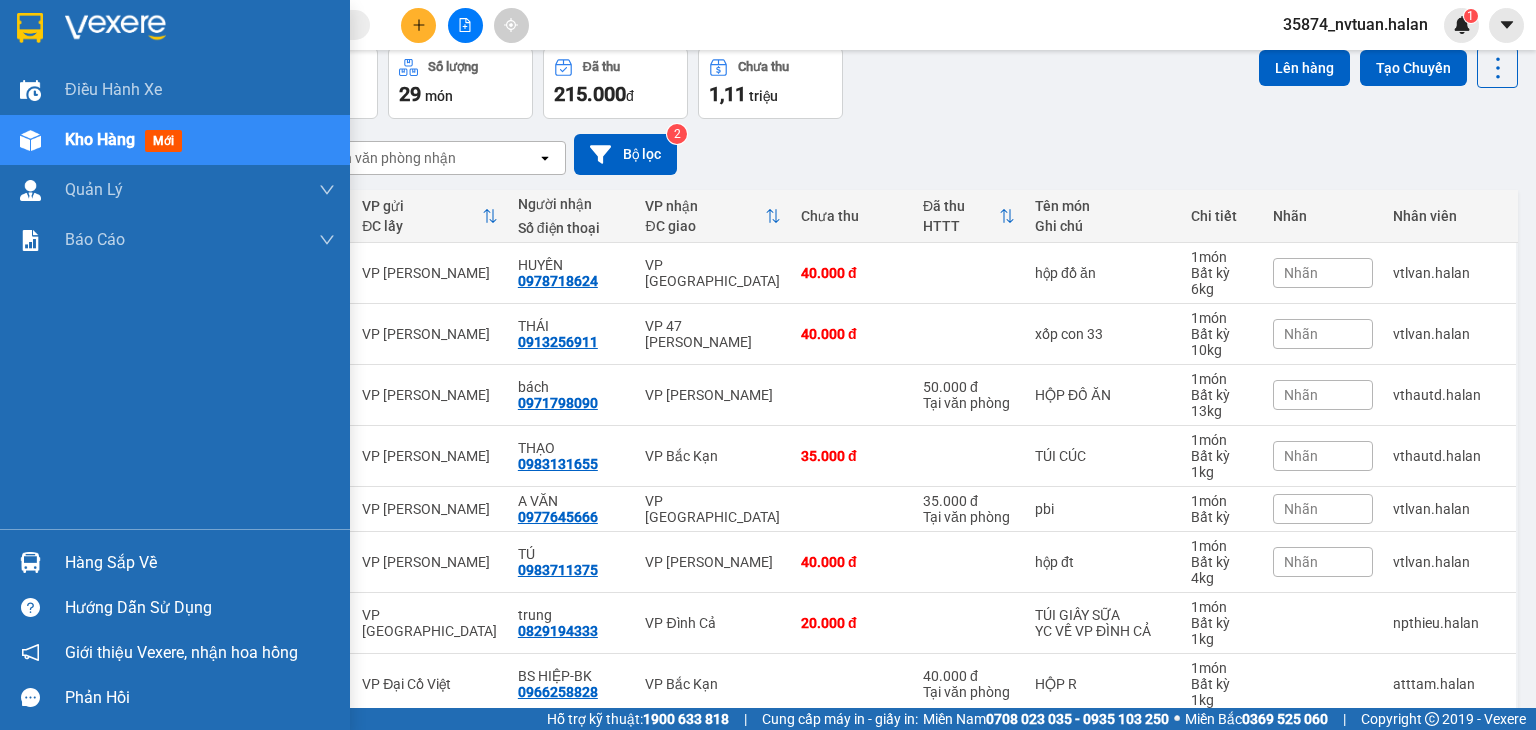 click at bounding box center (30, 562) 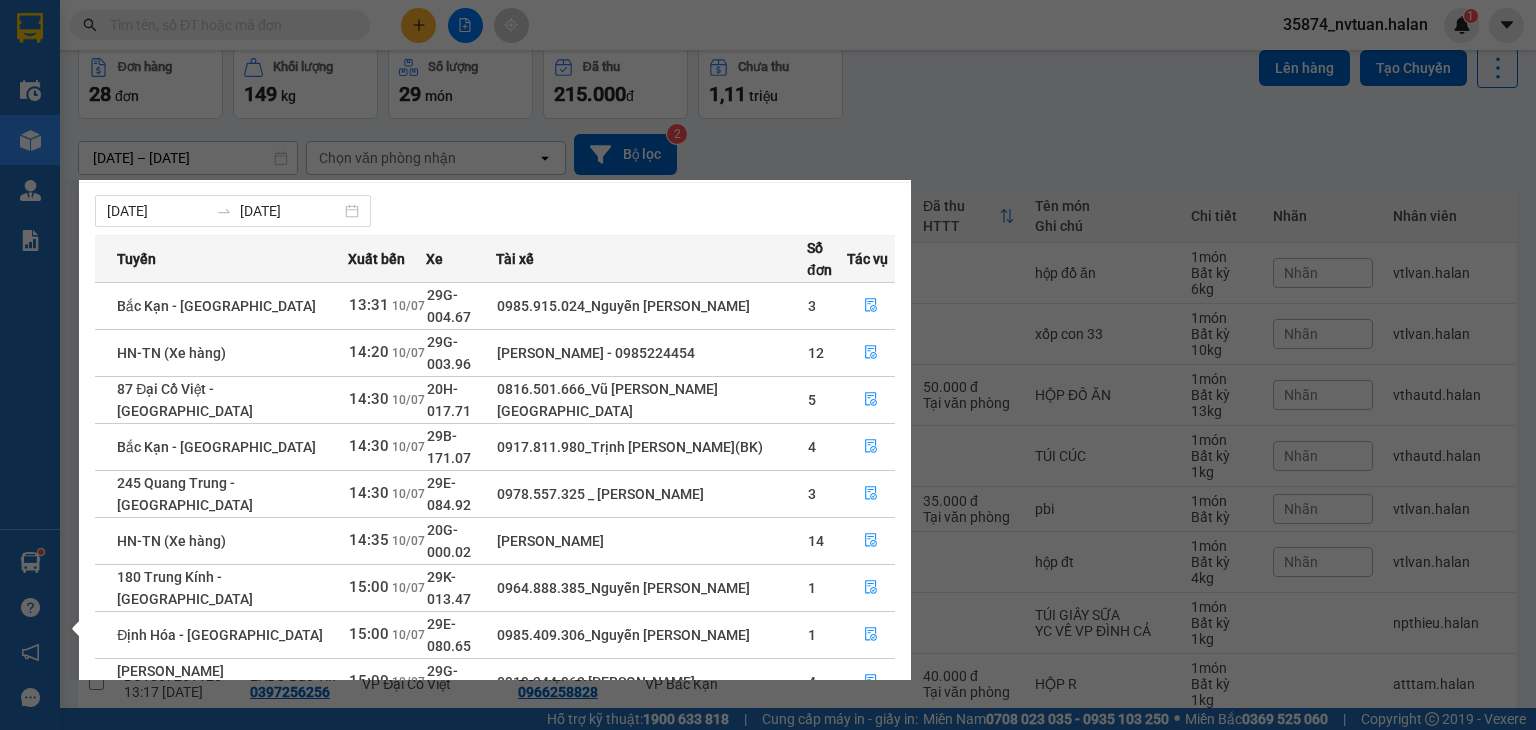 scroll, scrollTop: 32, scrollLeft: 0, axis: vertical 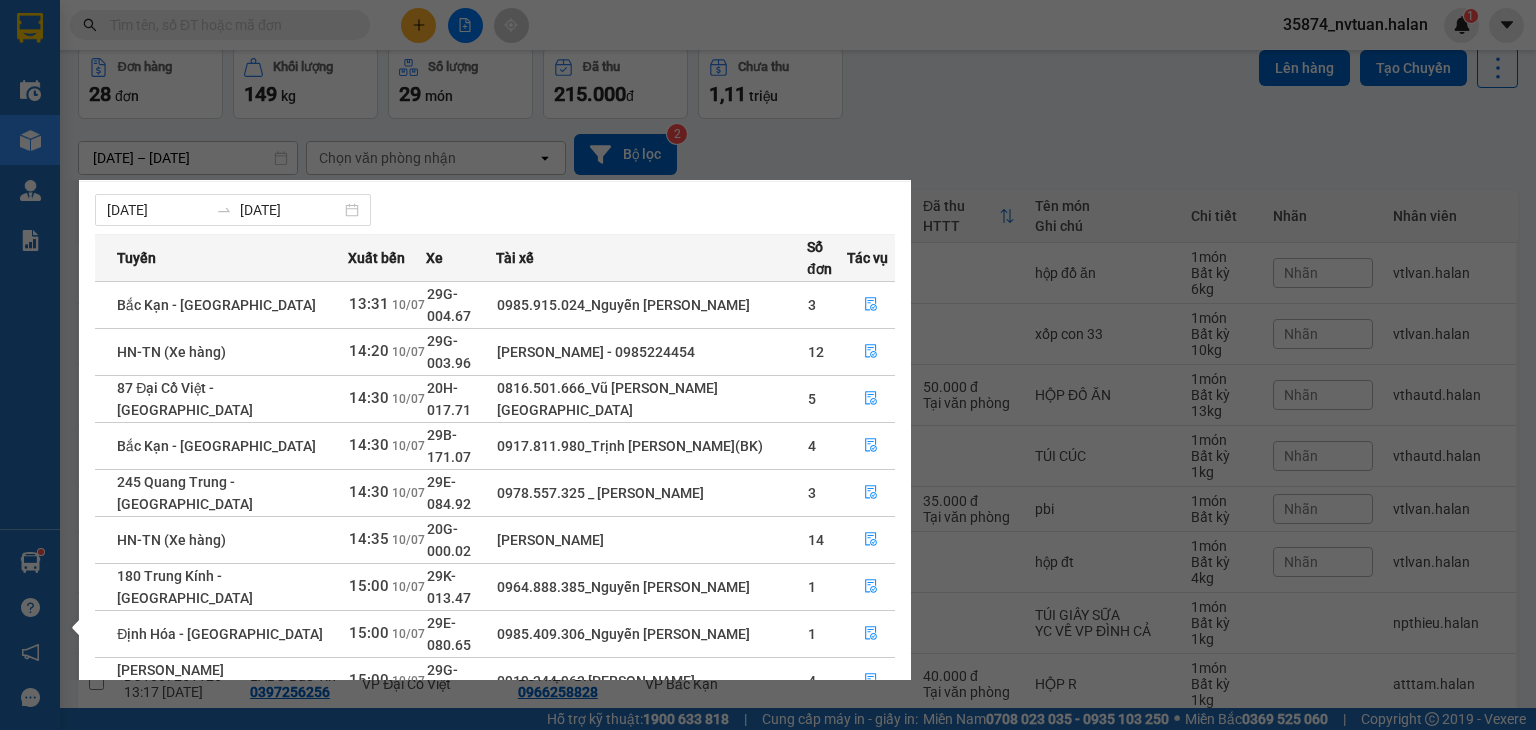 click on "2" at bounding box center (859, 776) 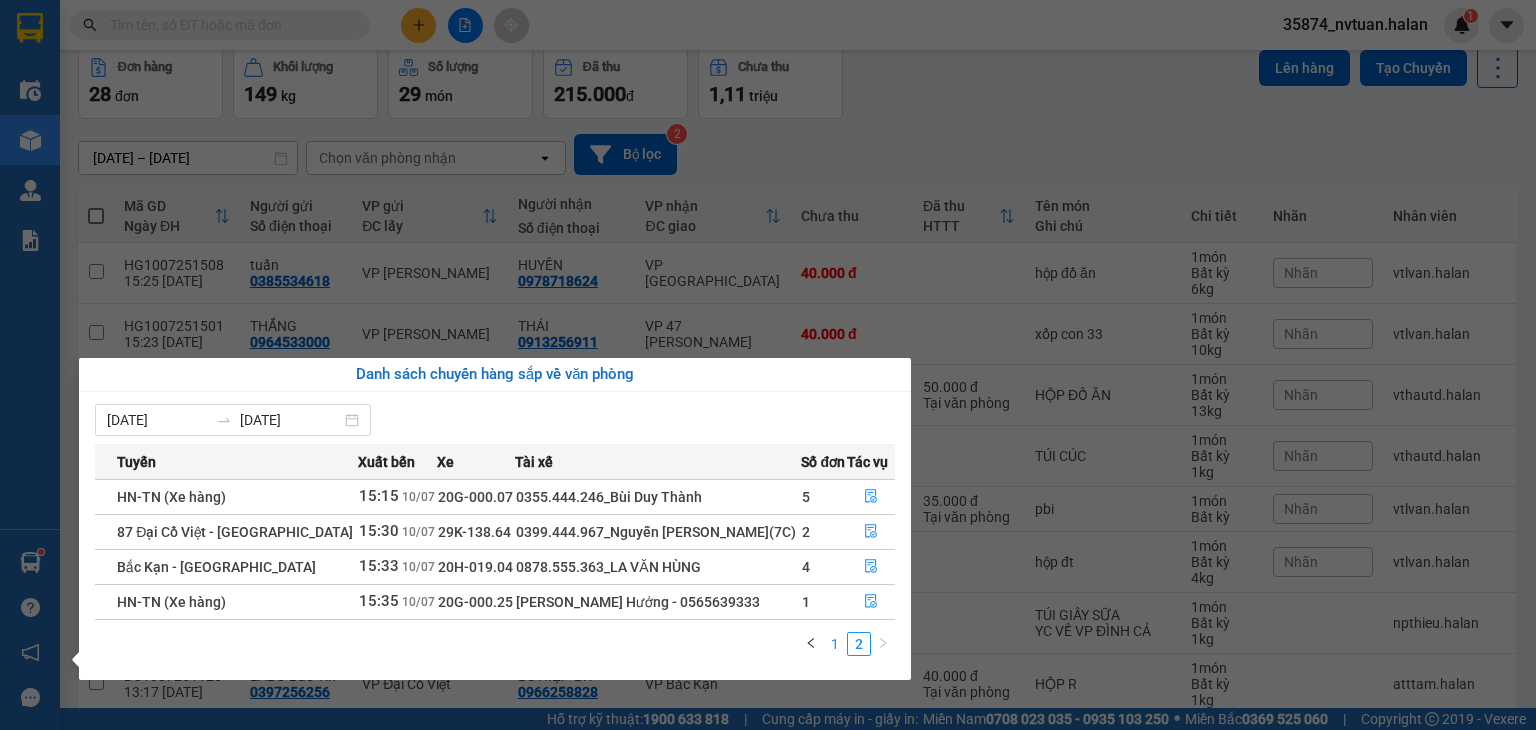 scroll, scrollTop: 0, scrollLeft: 0, axis: both 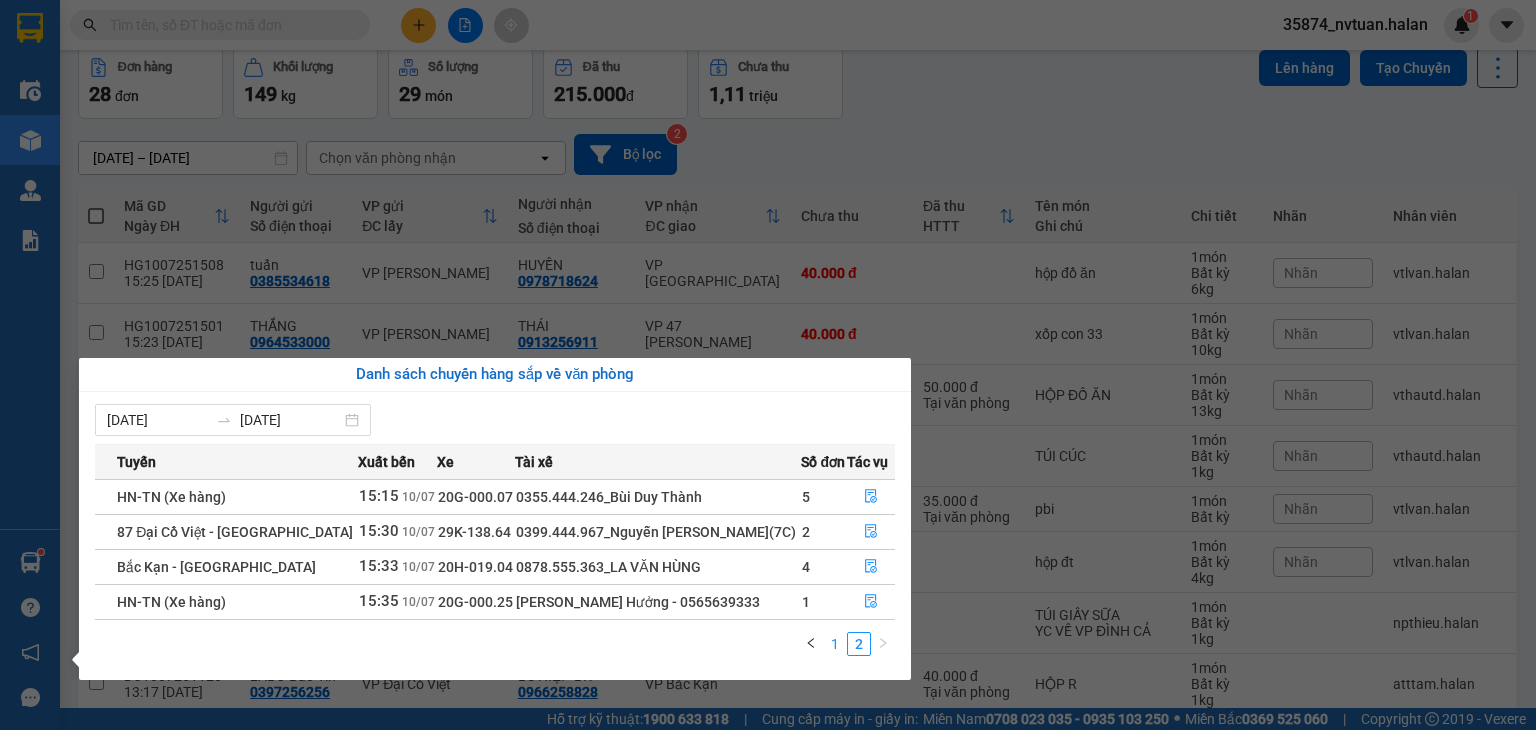 click on "1" at bounding box center (835, 644) 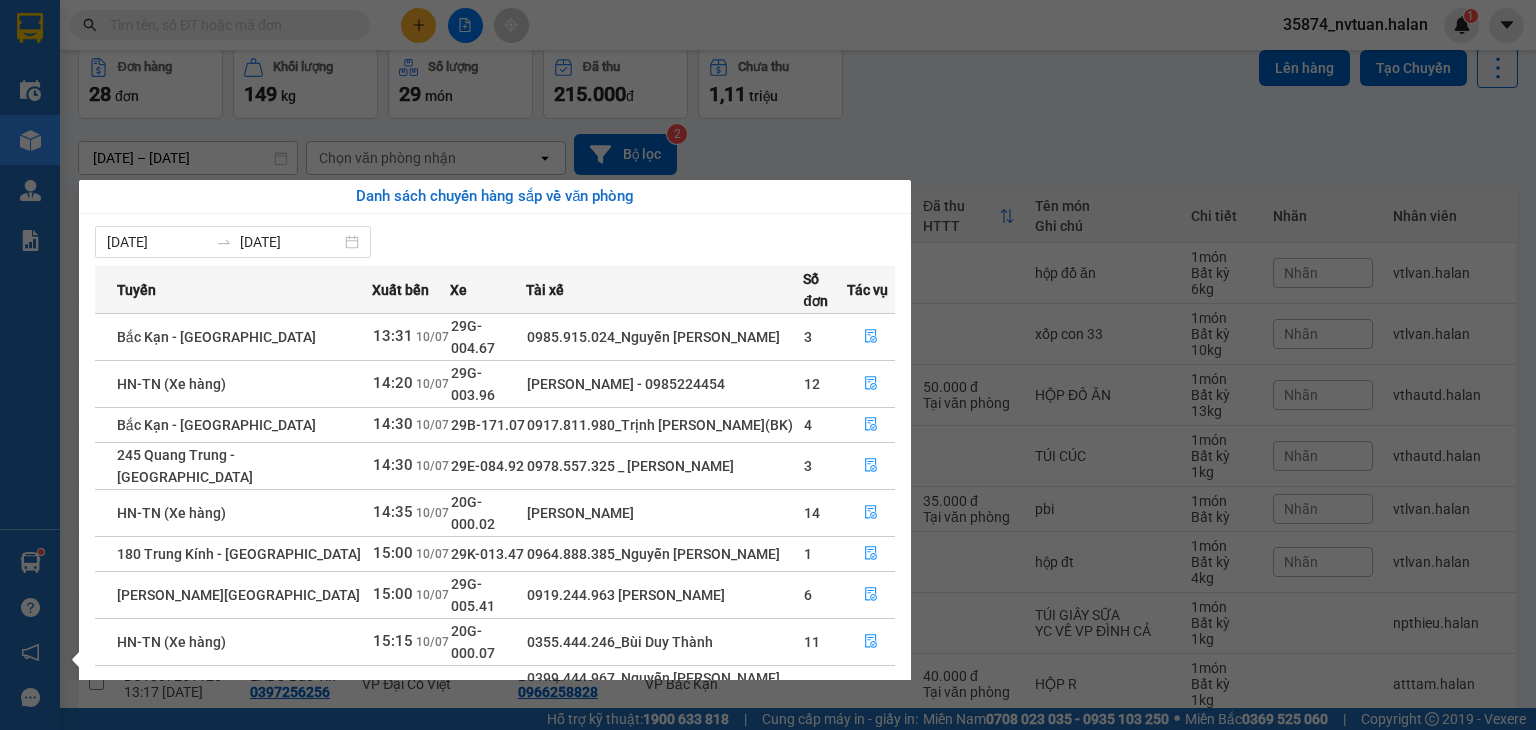click on "Điều hành xe     Kho hàng mới     Quản Lý Quản lý chuyến Quản lý kiểm kho     Báo cáo 12. Thống kê đơn đối tác 2. Doanh thu thực tế theo từng văn phòng 4. Thống kê đơn hàng theo văn phòng Hàng sắp về Hướng dẫn sử dụng Giới thiệu Vexere, nhận hoa hồng Phản hồi Phần mềm hỗ trợ bạn tốt chứ?" at bounding box center (30, 365) 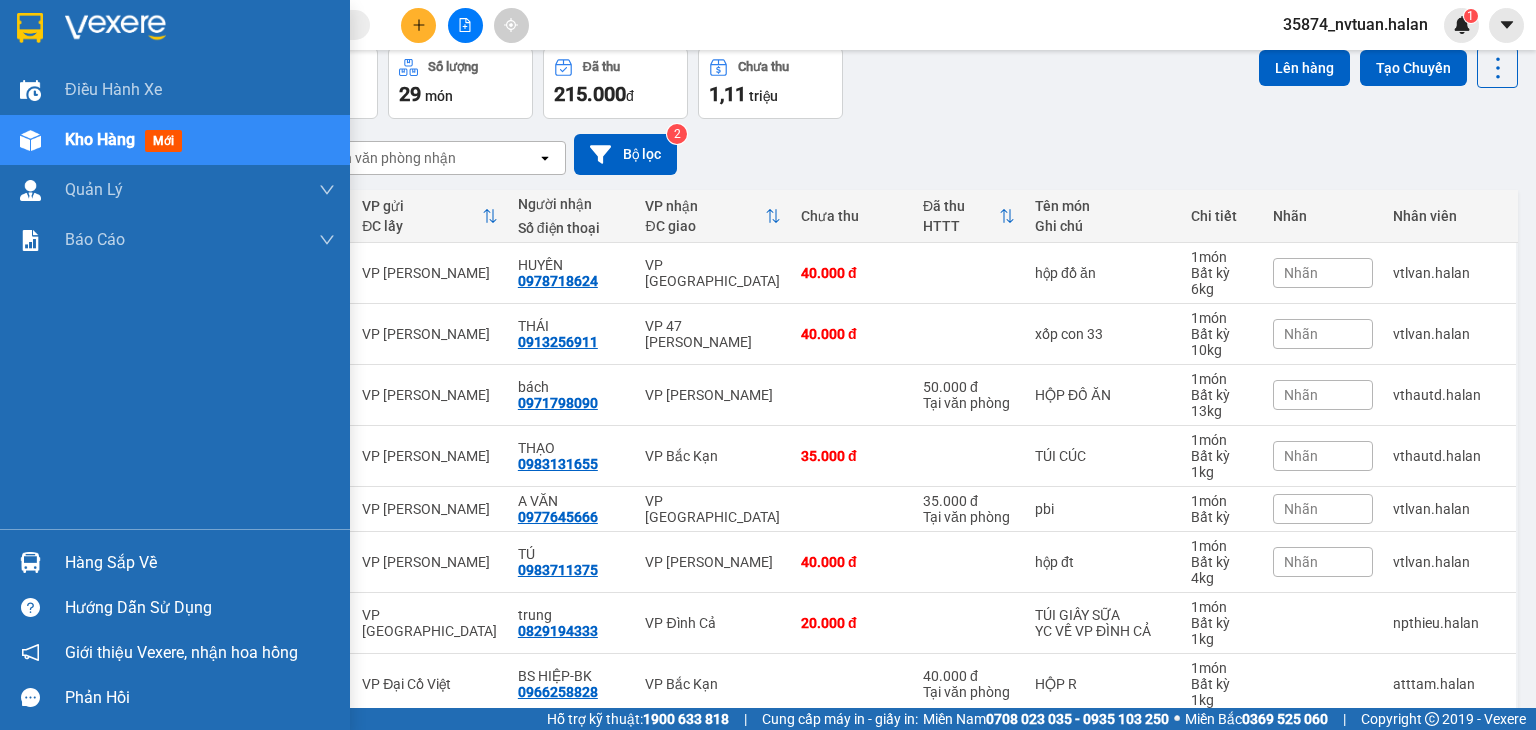 click at bounding box center [30, 562] 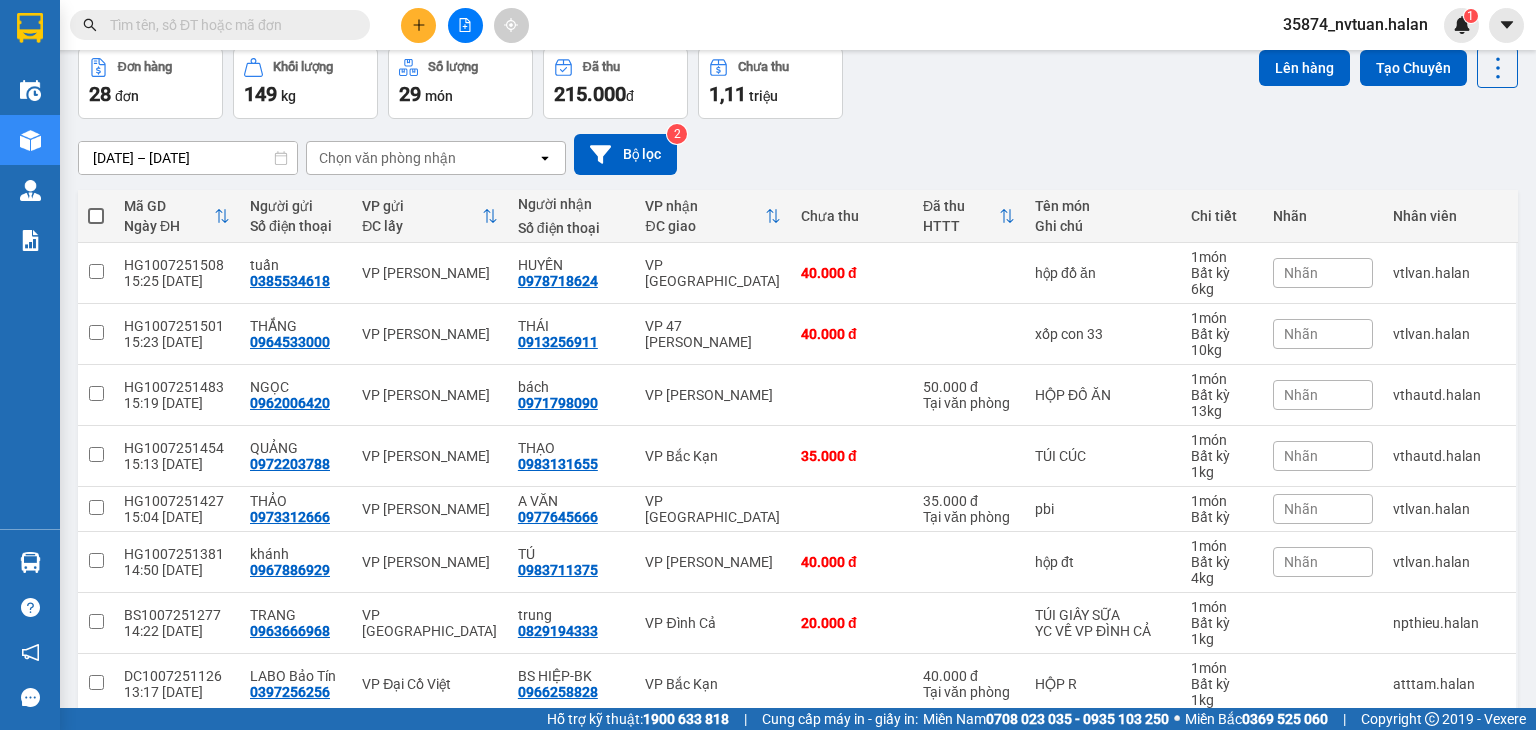 drag, startPoint x: 1096, startPoint y: 160, endPoint x: 993, endPoint y: 211, distance: 114.93476 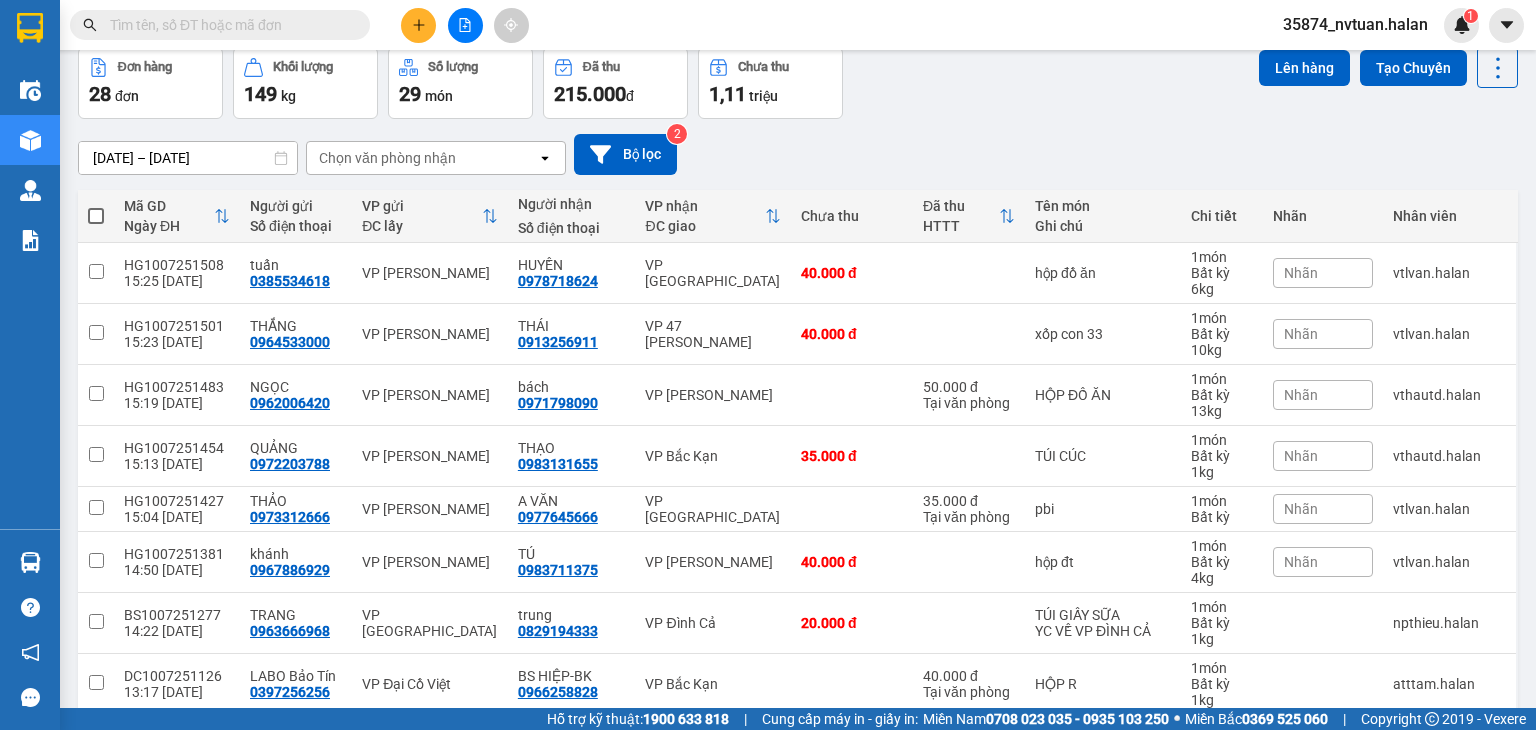click on "Kết quả tìm kiếm ( 1 )  Bộ lọc  Mã ĐH Trạng thái Món hàng Thu hộ Tổng cước Chưa cước Nhãn Người gửi VP Gửi Người nhận VP Nhận NVC1007250328 09:28 - 10/07 VP Gửi   THÙNG SỮA SL:  1 55.000 55.000 0944681091 THÀNH VP Nguyễn Văn Cừ 0984993228 THÔNG VP Hoàng Gia 1 35874_nvtuan.halan 1     Điều hành xe     Kho hàng mới     Quản Lý Quản lý chuyến Quản lý kiểm kho     Báo cáo 12. Thống kê đơn đối tác 2. Doanh thu thực tế theo từng văn phòng 4. Thống kê đơn hàng theo văn phòng Hàng sắp về Hướng dẫn sử dụng Giới thiệu Vexere, nhận hoa hồng Phản hồi Phần mềm hỗ trợ bạn tốt chứ? ver  1.8.137 Kho gửi Trên xe Kho nhận Kho công nợ Hàng đã giao Đơn hàng 28 đơn Khối lượng 149 kg Số lượng 29 món Đã thu 215.000  đ Chưa thu 1,11   triệu Lên hàng Tạo Chuyến 27/05/2025 – 10/07/2025 Selected date range is from 27/05/2025 to 10/07/2025. open 2 Mã GD" at bounding box center [768, 365] 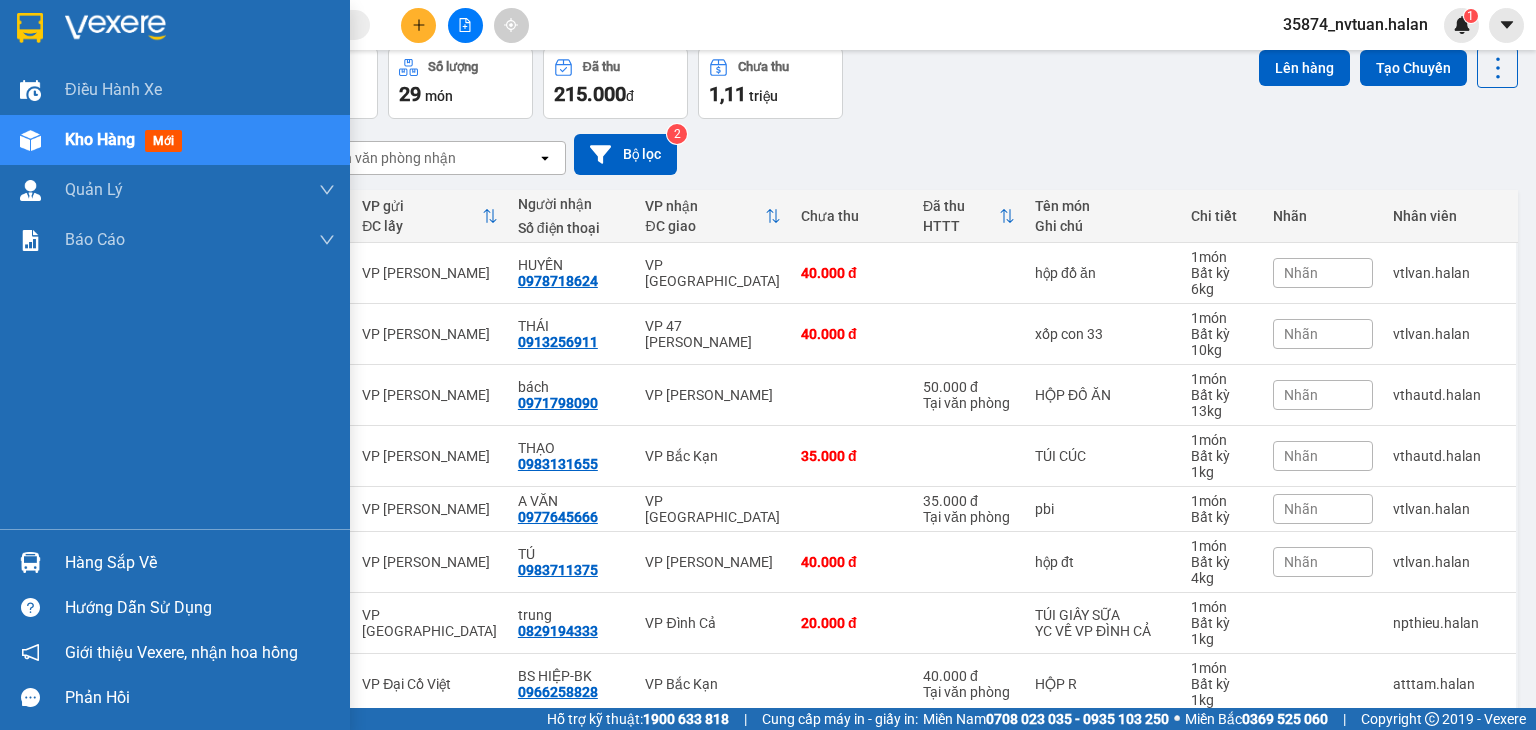click on "Hàng sắp về" at bounding box center (200, 563) 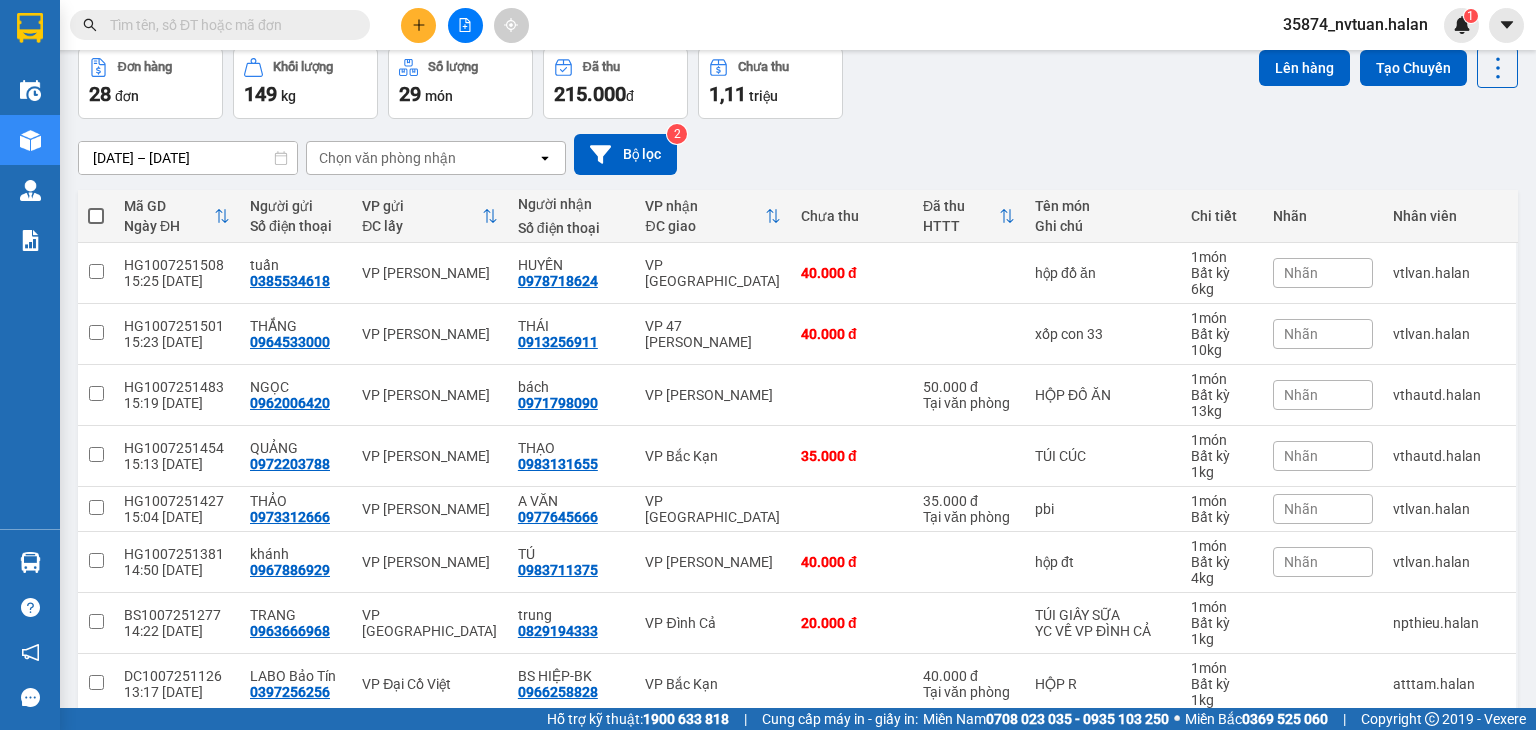 click on "Kết quả tìm kiếm ( 1 )  Bộ lọc  Mã ĐH Trạng thái Món hàng Thu hộ Tổng cước Chưa cước Nhãn Người gửi VP Gửi Người nhận VP Nhận NVC1007250328 09:28 - 10/07 VP Gửi   THÙNG SỮA SL:  1 55.000 55.000 0944681091 THÀNH VP Nguyễn Văn Cừ 0984993228 THÔNG VP Hoàng Gia 1 35874_nvtuan.halan 1     Điều hành xe     Kho hàng mới     Quản Lý Quản lý chuyến Quản lý kiểm kho     Báo cáo 12. Thống kê đơn đối tác 2. Doanh thu thực tế theo từng văn phòng 4. Thống kê đơn hàng theo văn phòng Hàng sắp về Hướng dẫn sử dụng Giới thiệu Vexere, nhận hoa hồng Phản hồi Phần mềm hỗ trợ bạn tốt chứ? ver  1.8.137 Kho gửi Trên xe Kho nhận Kho công nợ Hàng đã giao Đơn hàng 28 đơn Khối lượng 149 kg Số lượng 29 món Đã thu 215.000  đ Chưa thu 1,11   triệu Lên hàng Tạo Chuyến 27/05/2025 – 10/07/2025 Selected date range is from 27/05/2025 to 10/07/2025. open 2 Mã GD" at bounding box center [768, 365] 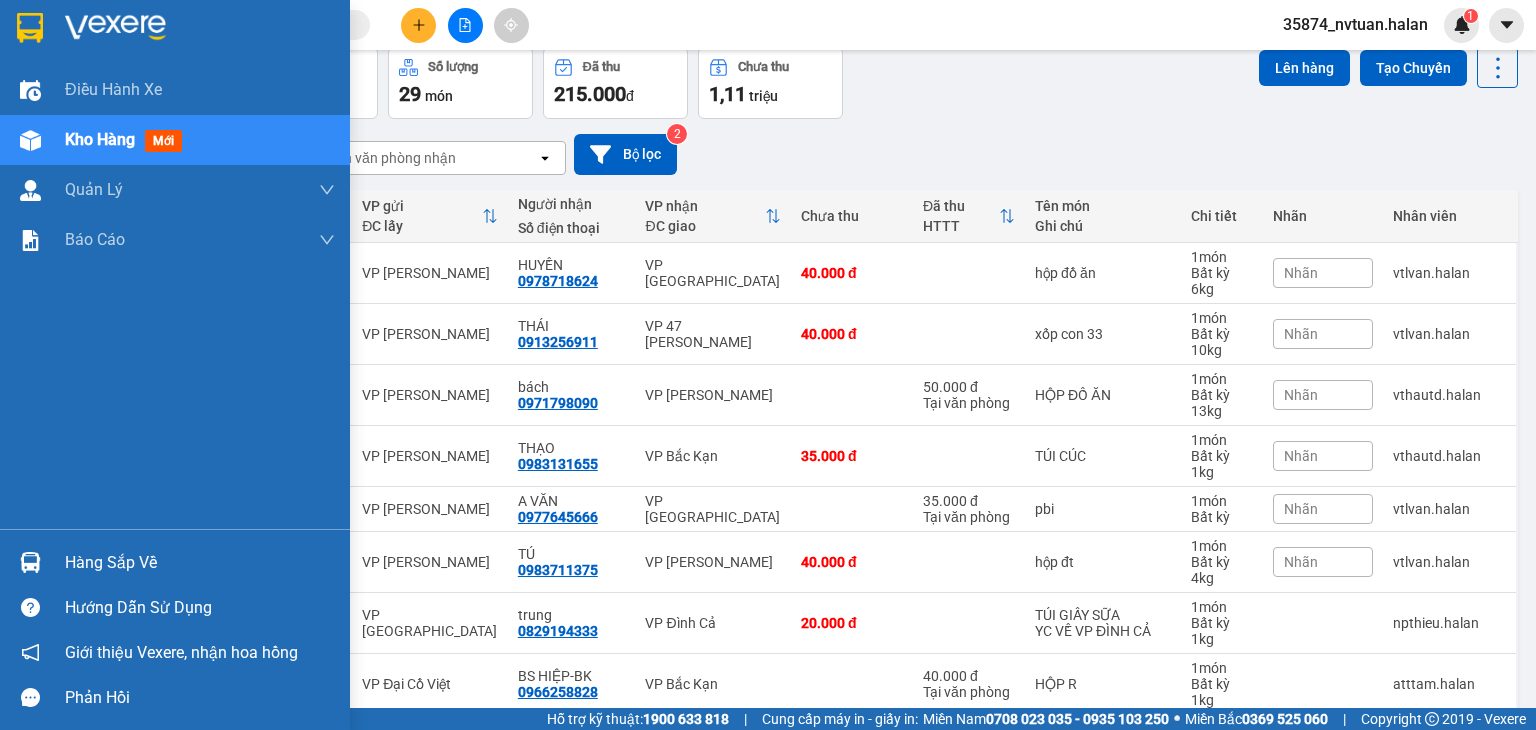 drag, startPoint x: 90, startPoint y: 553, endPoint x: 163, endPoint y: 555, distance: 73.02739 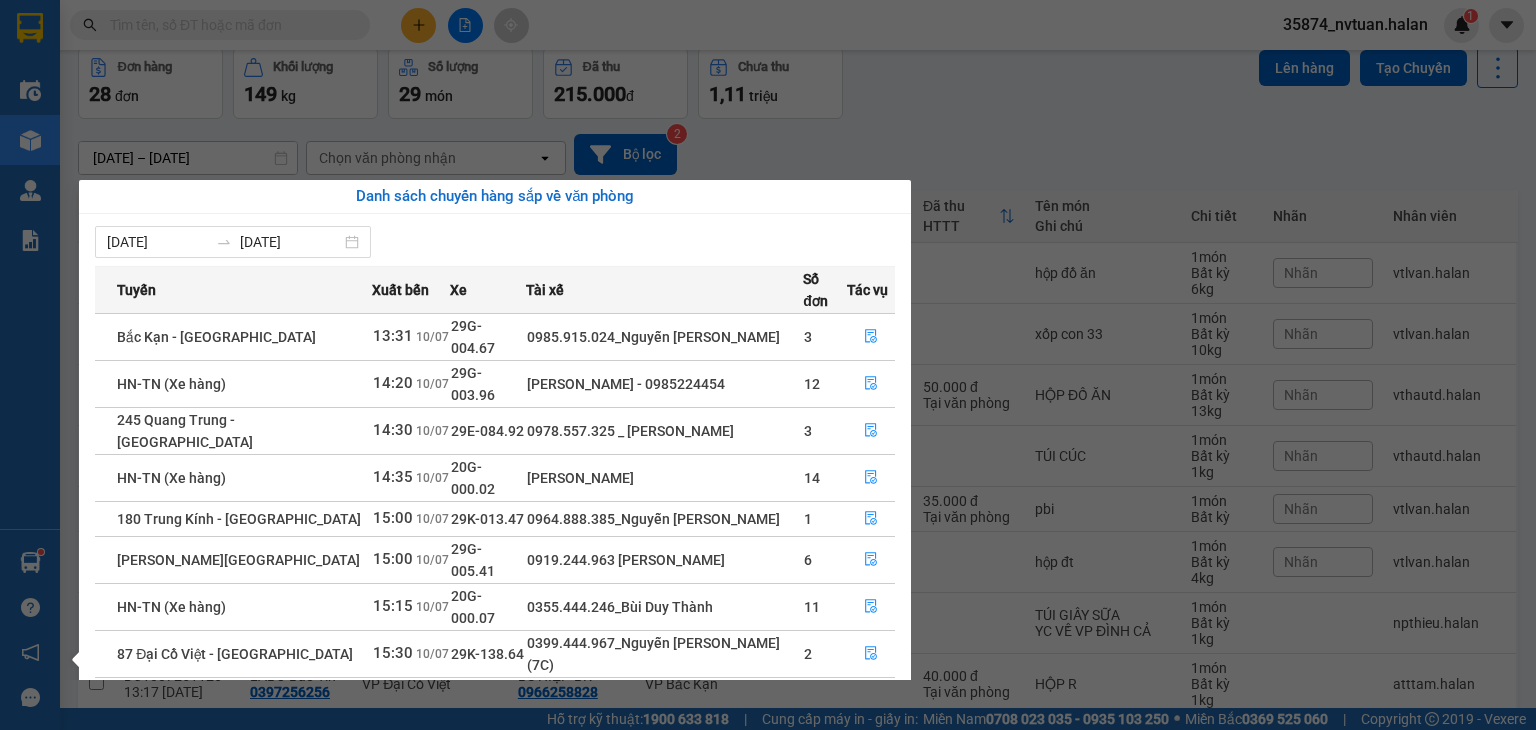 click on "Kết quả tìm kiếm ( 1 )  Bộ lọc  Mã ĐH Trạng thái Món hàng Thu hộ Tổng cước Chưa cước Nhãn Người gửi VP Gửi Người nhận VP Nhận NVC1007250328 09:28 - 10/07 VP Gửi   THÙNG SỮA SL:  1 55.000 55.000 0944681091 THÀNH VP Nguyễn Văn Cừ 0984993228 THÔNG VP Hoàng Gia 1 35874_nvtuan.halan 1     Điều hành xe     Kho hàng mới     Quản Lý Quản lý chuyến Quản lý kiểm kho     Báo cáo 12. Thống kê đơn đối tác 2. Doanh thu thực tế theo từng văn phòng 4. Thống kê đơn hàng theo văn phòng Hàng sắp về Hướng dẫn sử dụng Giới thiệu Vexere, nhận hoa hồng Phản hồi Phần mềm hỗ trợ bạn tốt chứ? ver  1.8.137 Kho gửi Trên xe Kho nhận Kho công nợ Hàng đã giao Đơn hàng 28 đơn Khối lượng 149 kg Số lượng 29 món Đã thu 215.000  đ Chưa thu 1,11   triệu Lên hàng Tạo Chuyến 27/05/2025 – 10/07/2025 Selected date range is from 27/05/2025 to 10/07/2025. open 2 Mã GD" at bounding box center (768, 365) 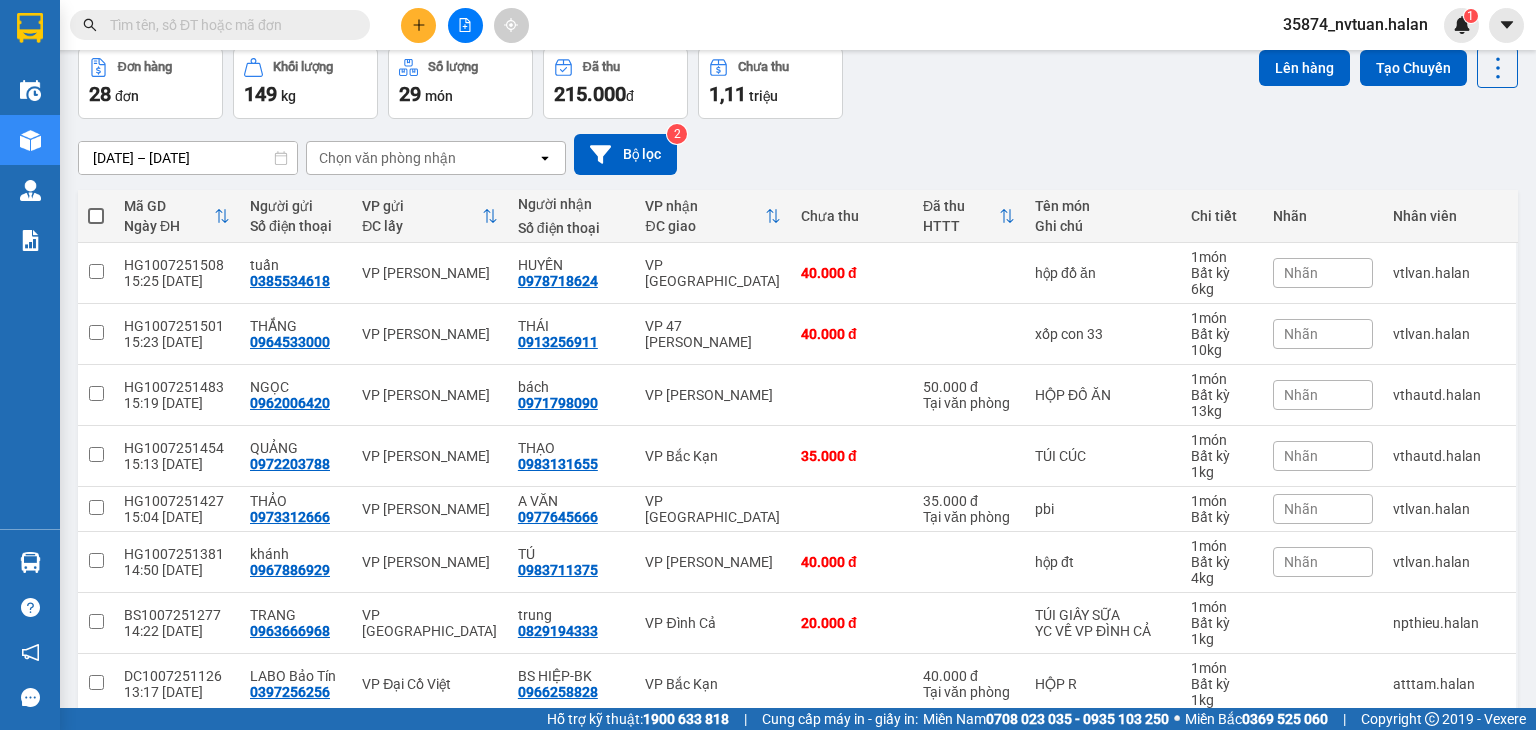 click on "Chọn văn phòng nhận" at bounding box center [422, 158] 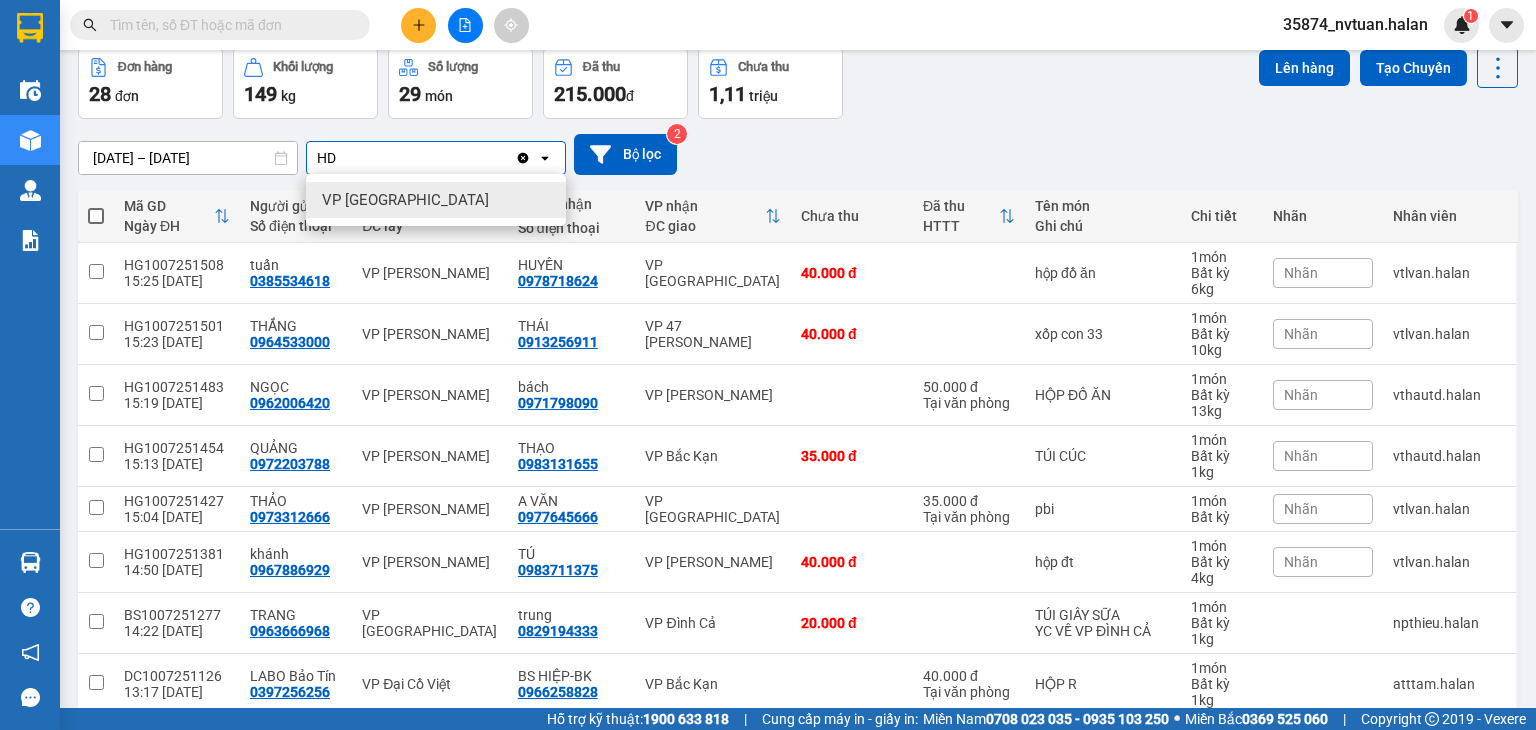 type on "HD" 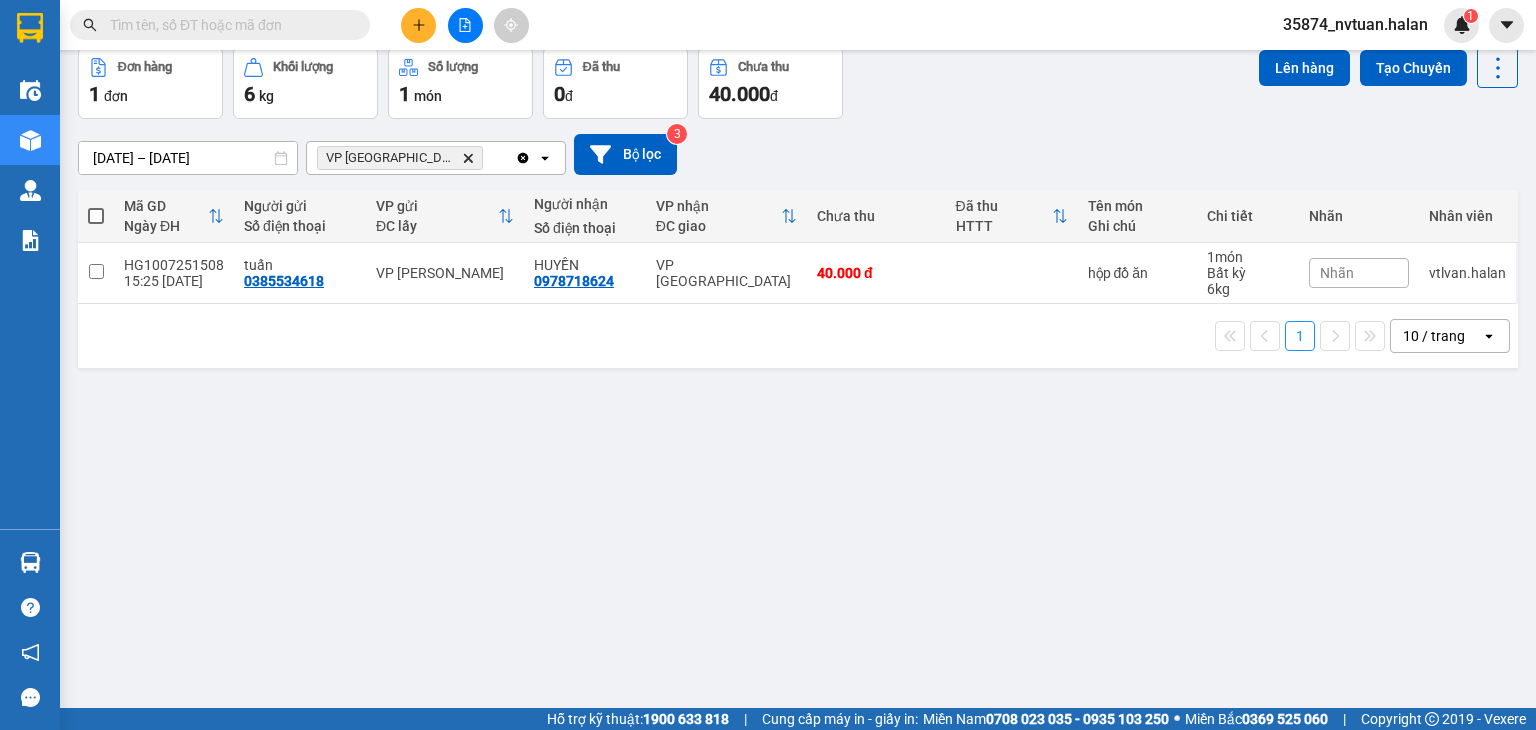 click at bounding box center [96, 216] 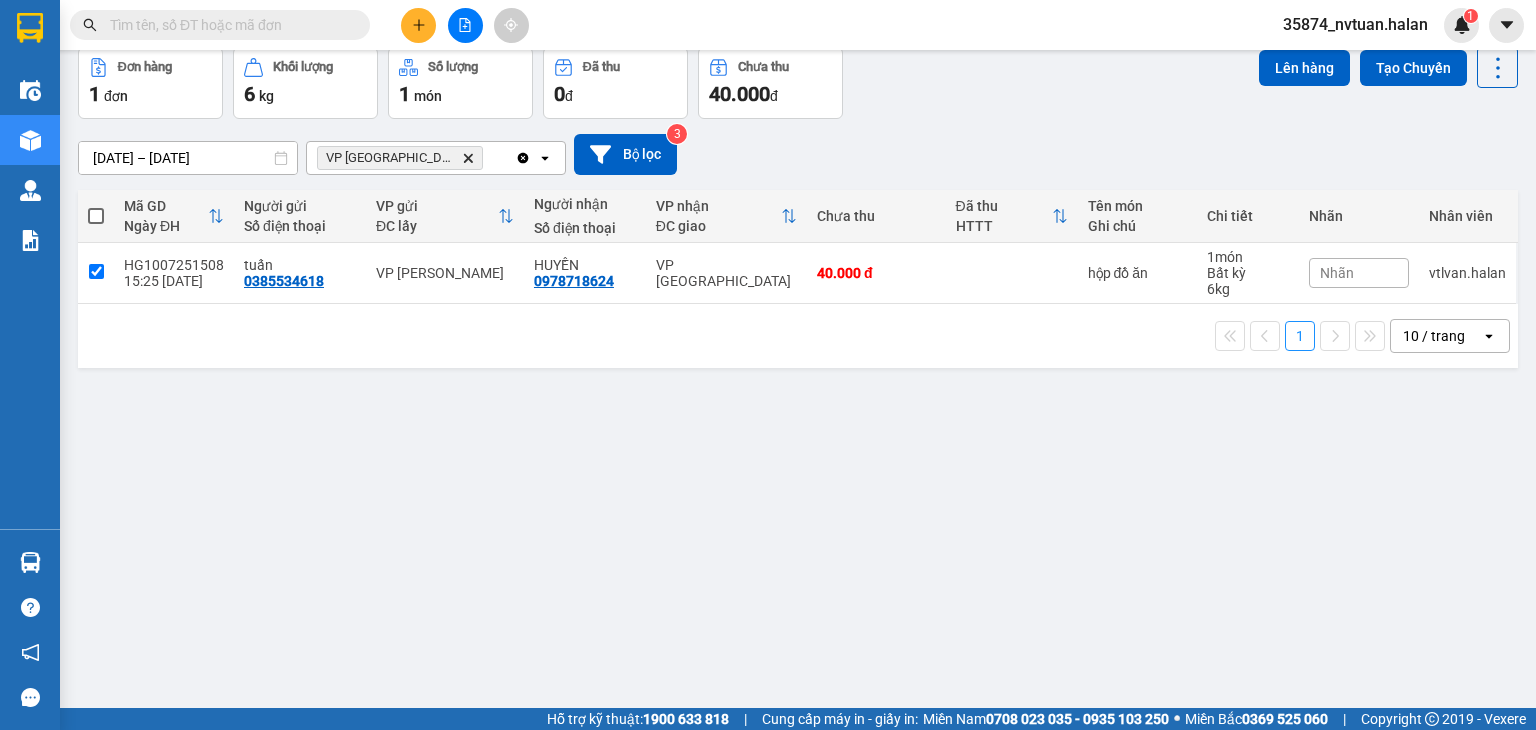 checkbox on "true" 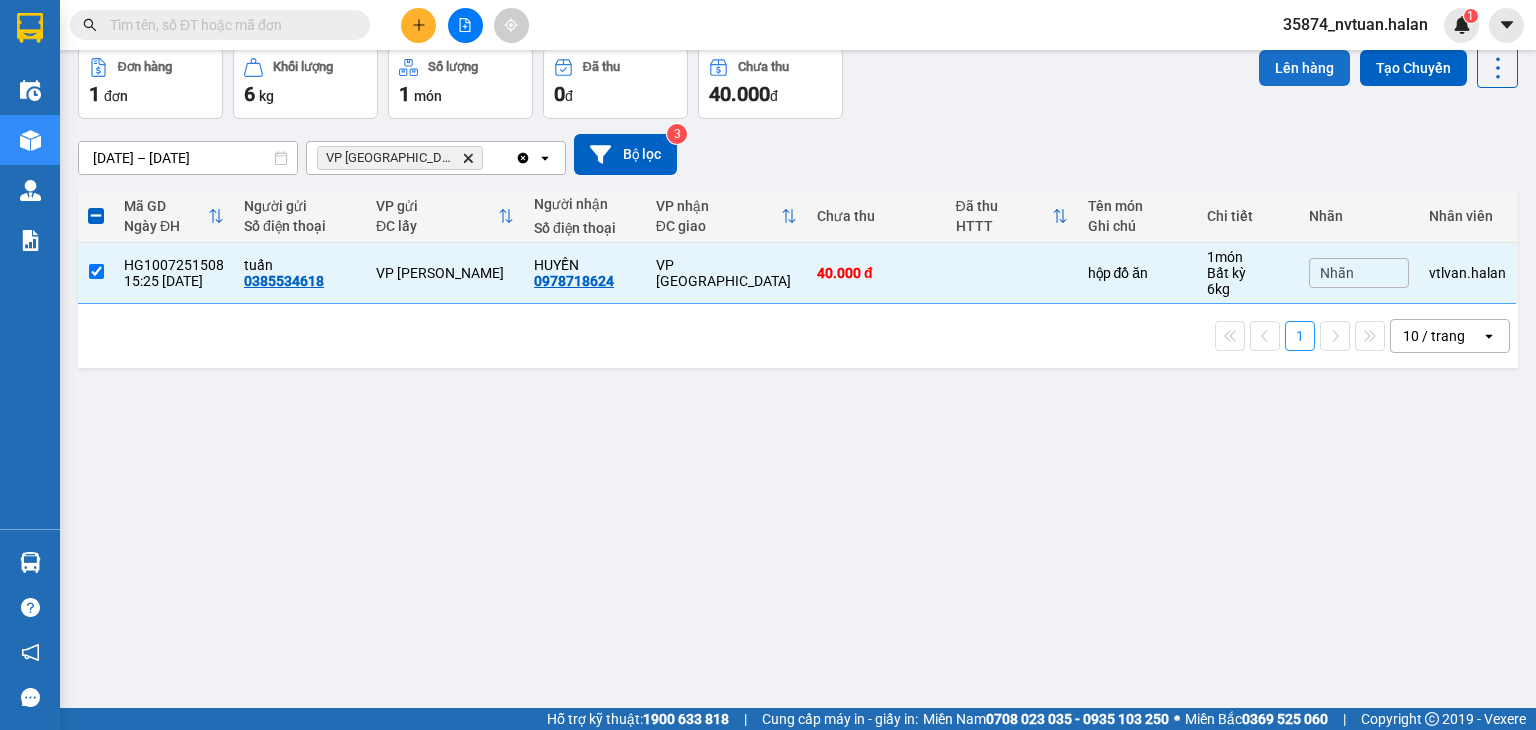 click on "Lên hàng" at bounding box center (1304, 68) 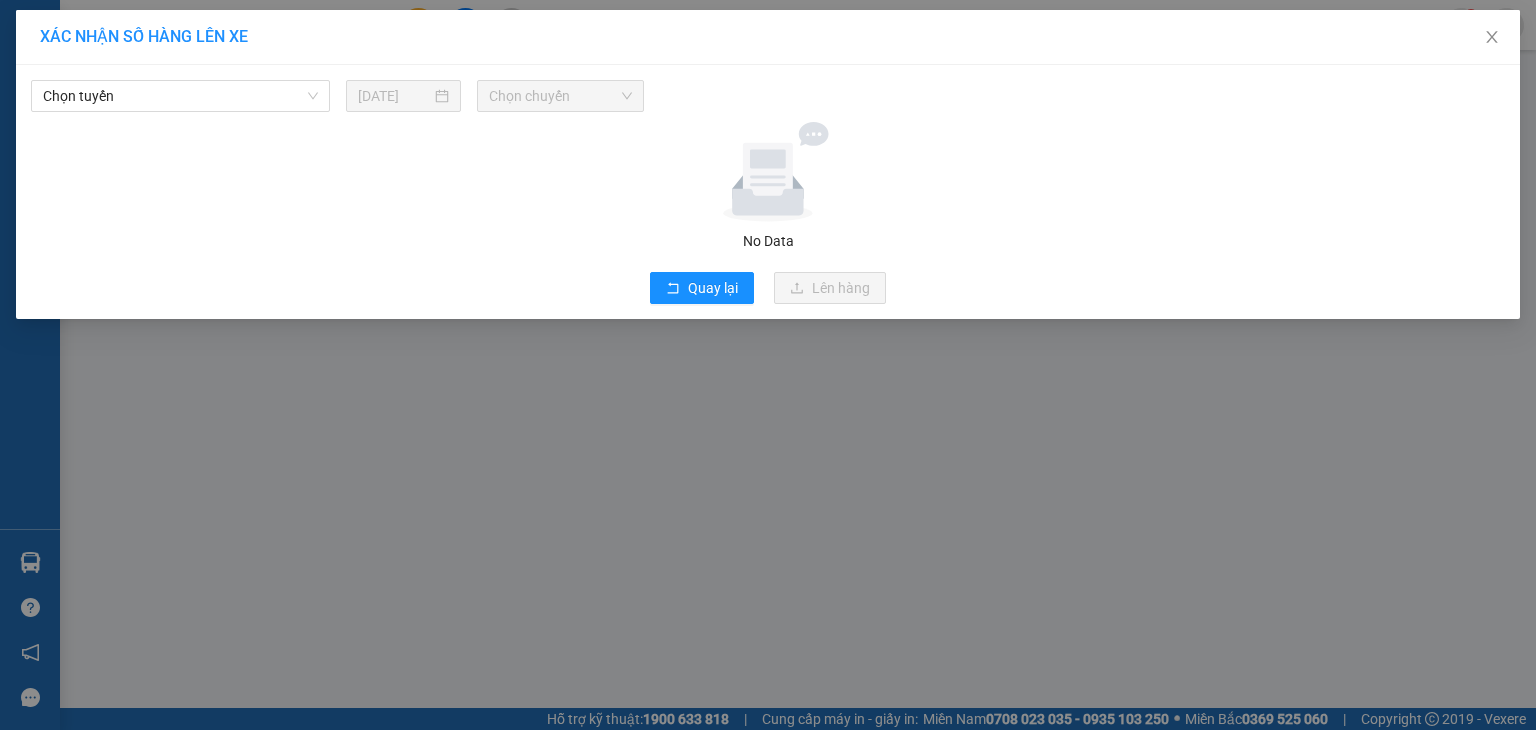 scroll, scrollTop: 0, scrollLeft: 0, axis: both 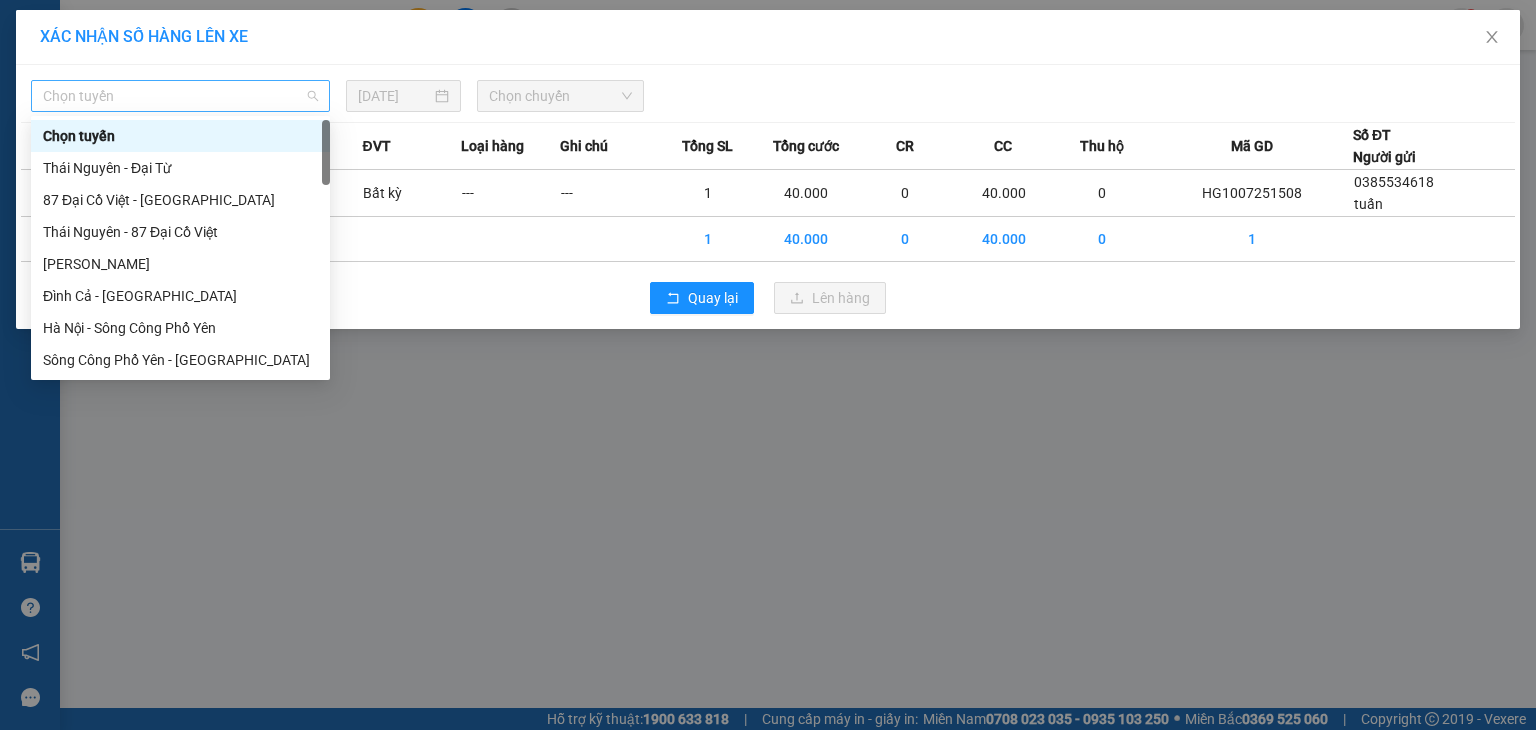 click on "Chọn tuyến" at bounding box center (180, 96) 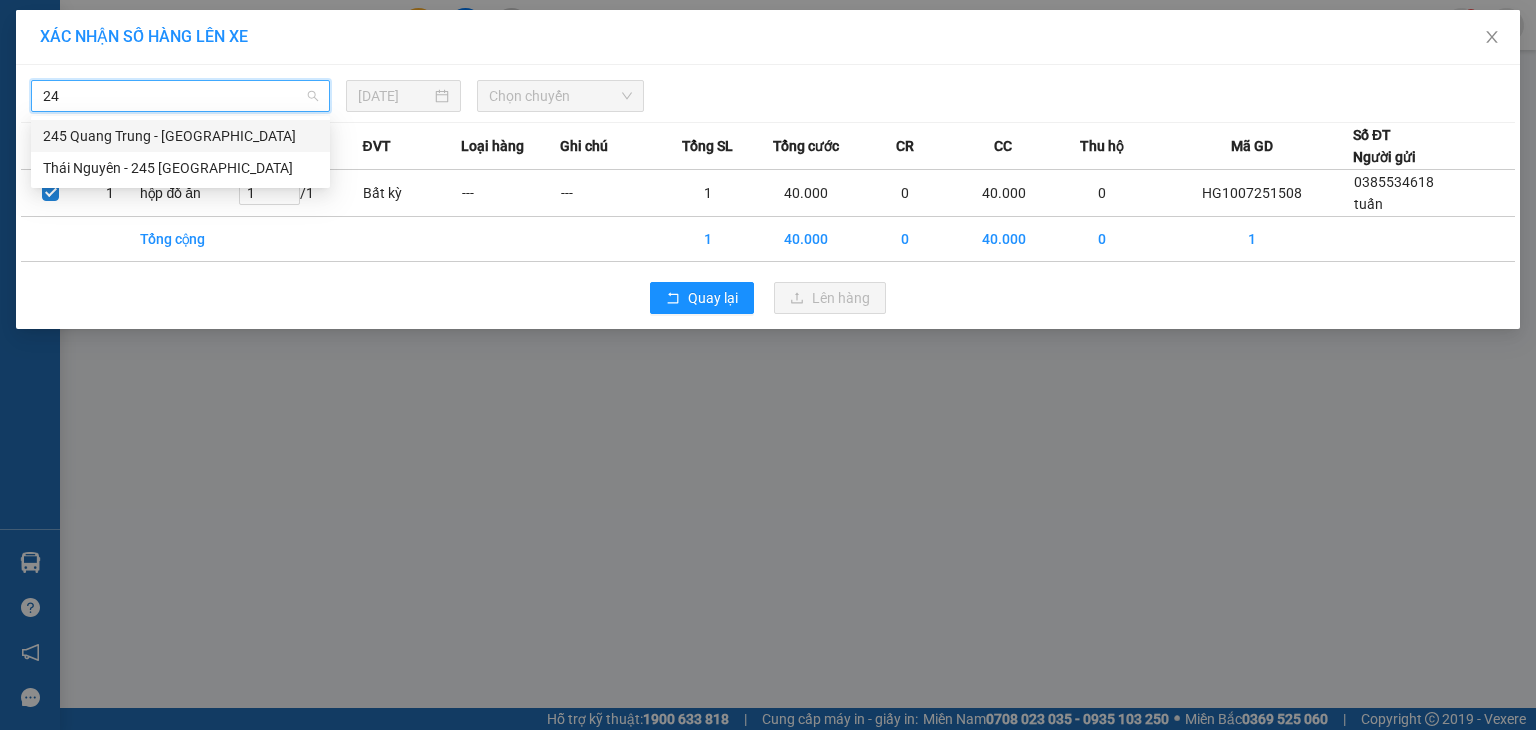 type on "245" 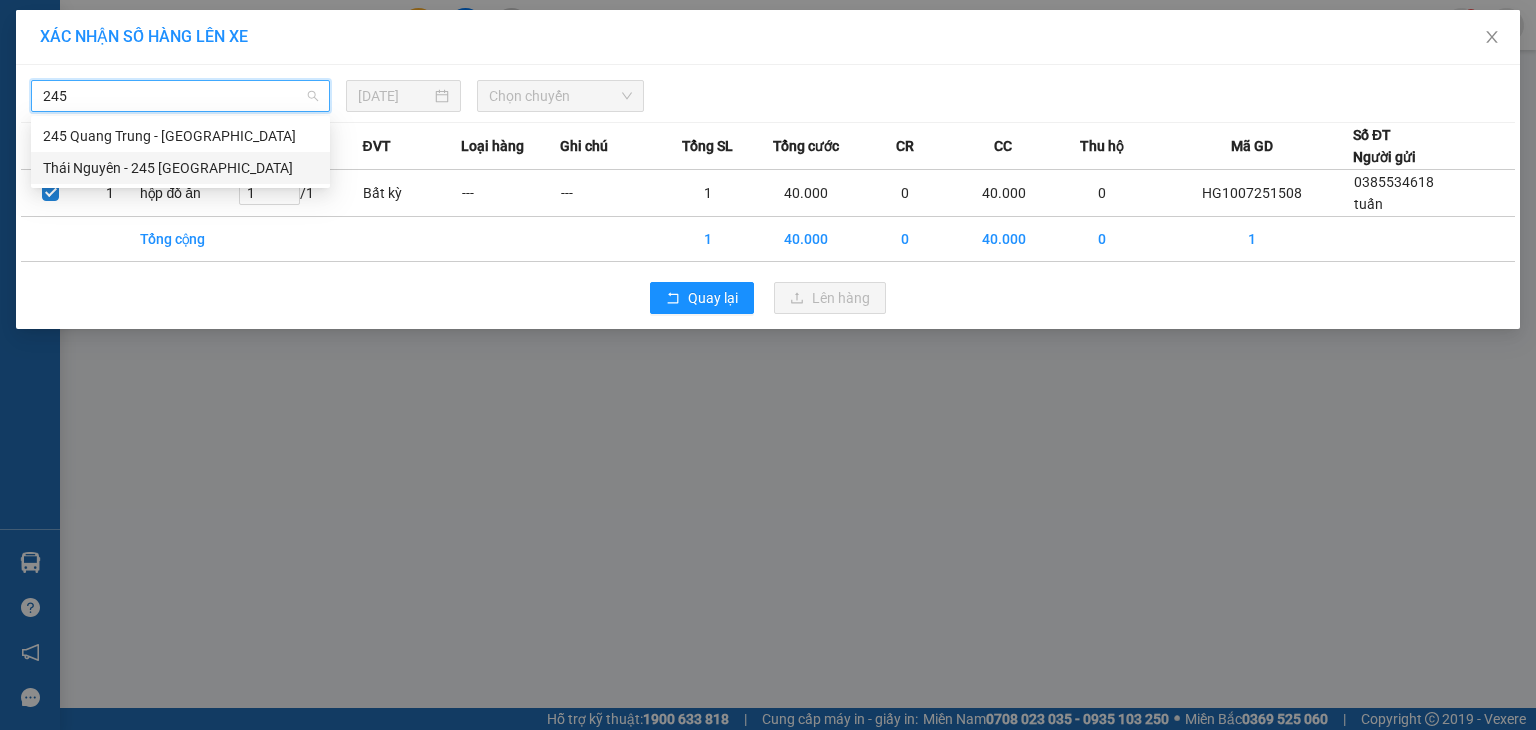 click on "Thái Nguyên - 245 Quang Trung" at bounding box center (180, 168) 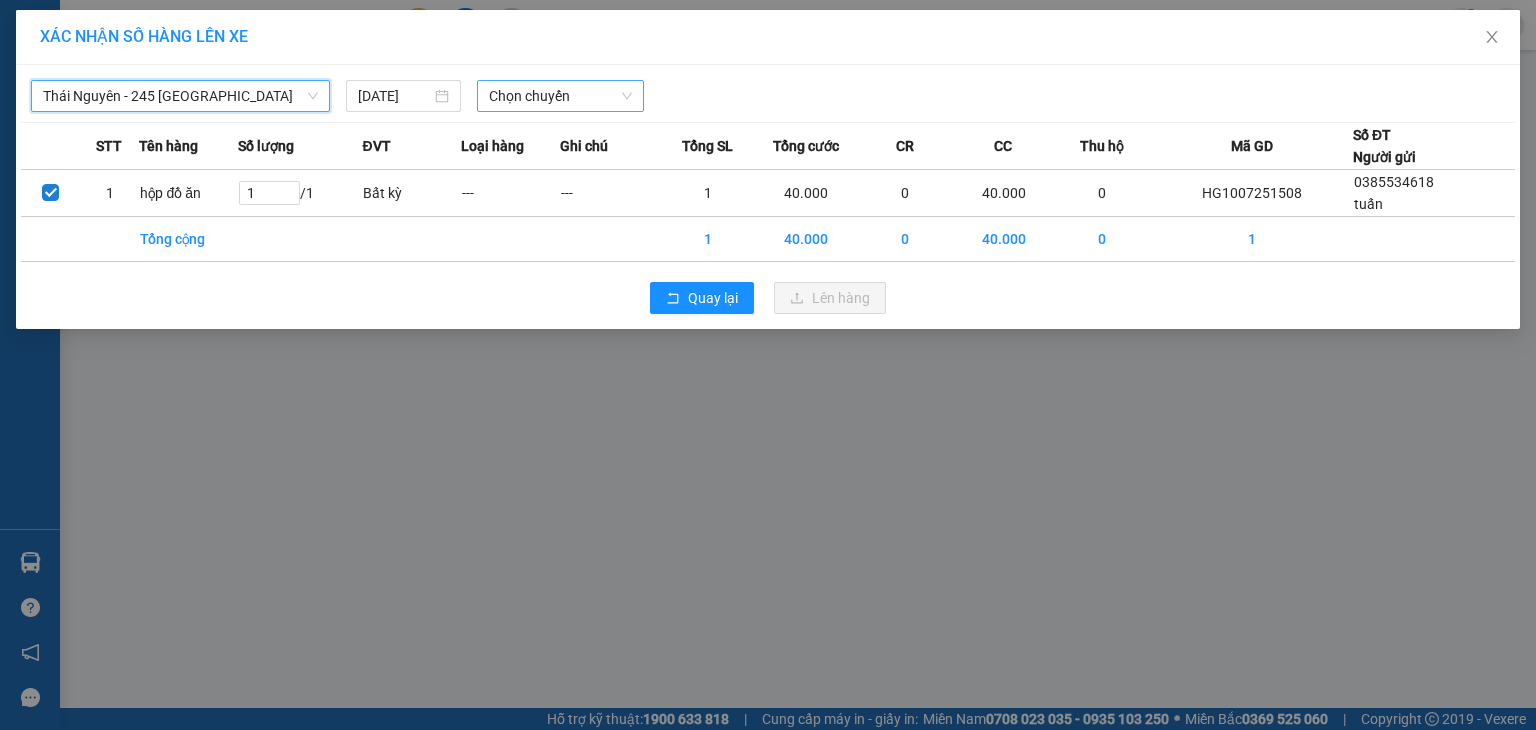 click on "Chọn chuyến" at bounding box center [561, 96] 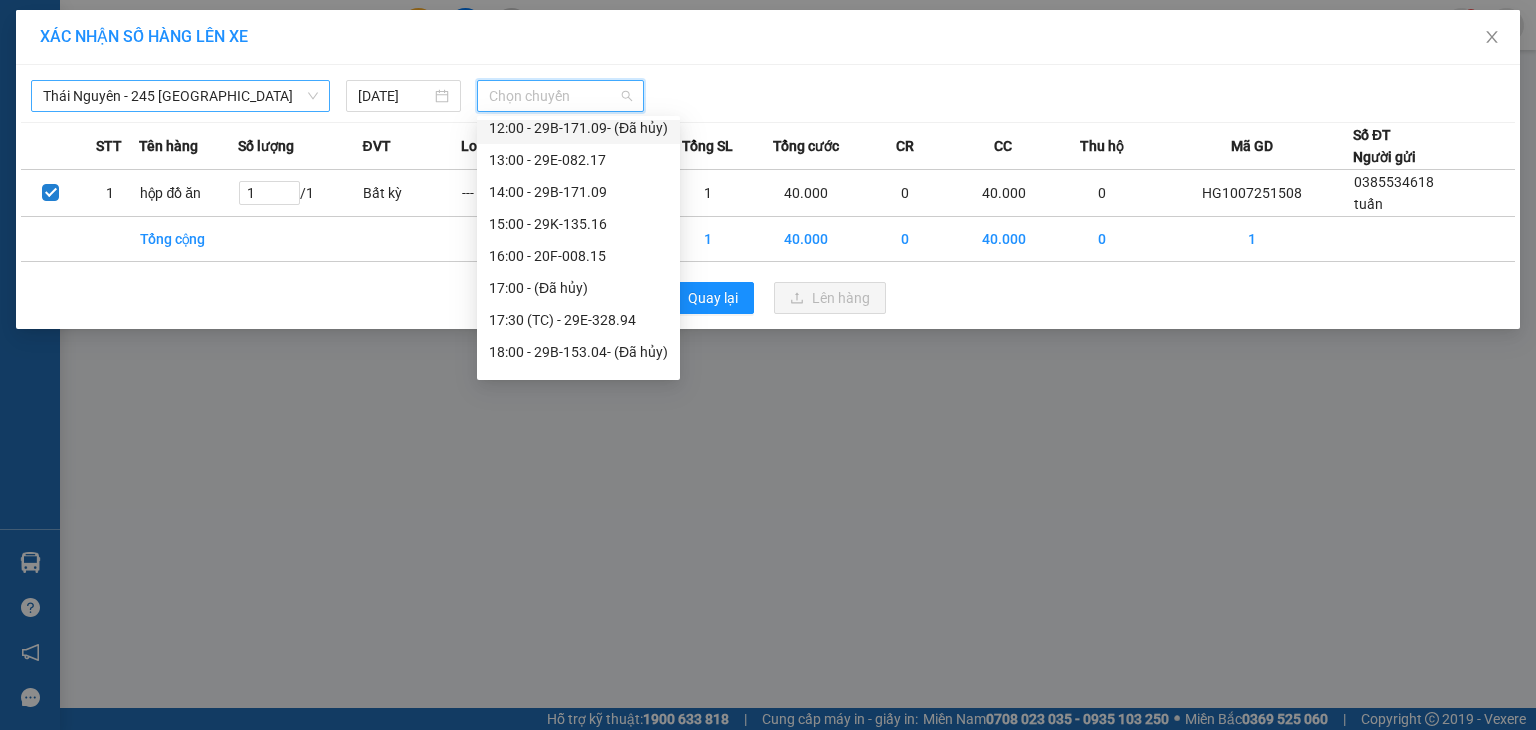 scroll, scrollTop: 400, scrollLeft: 0, axis: vertical 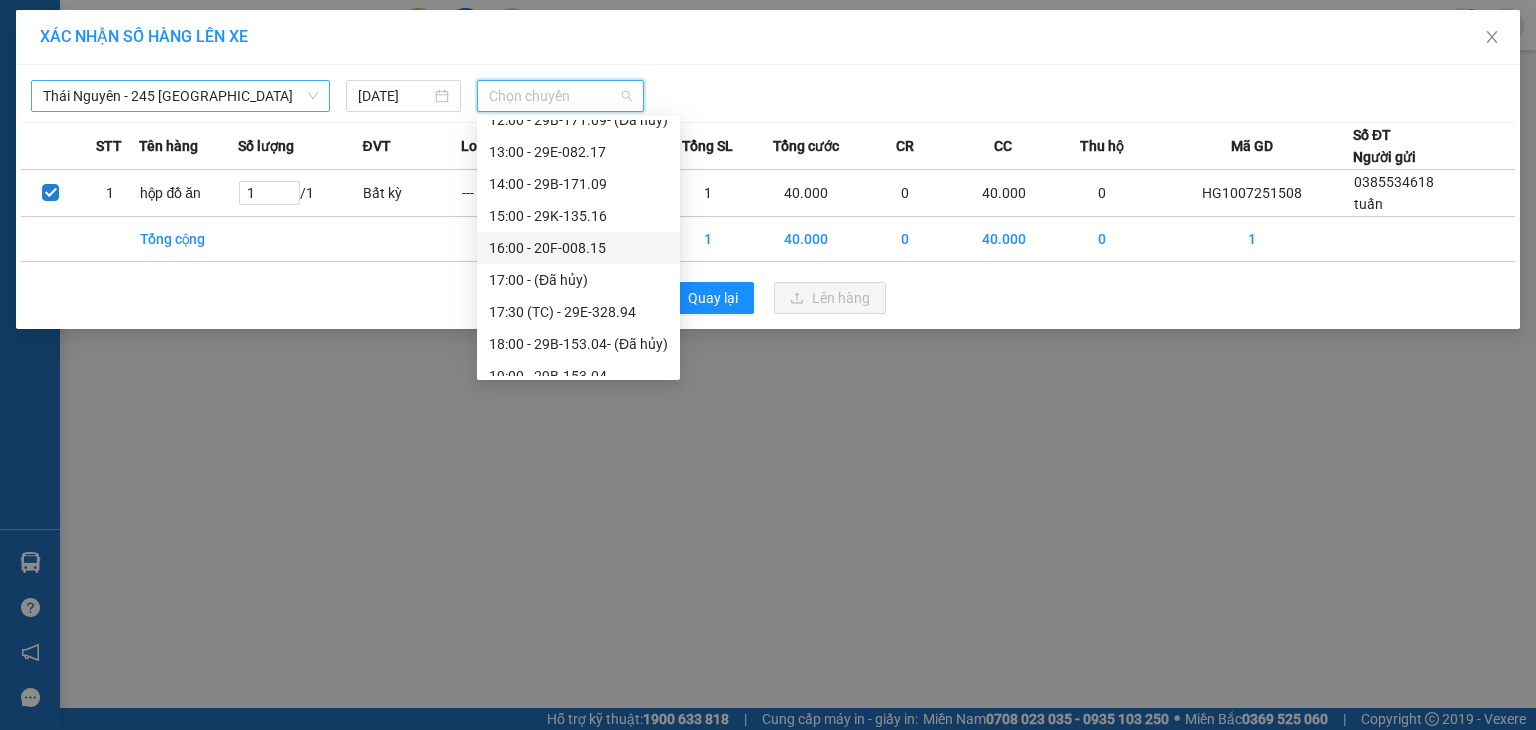 click on "16:00     - 20F-008.15" at bounding box center (578, 248) 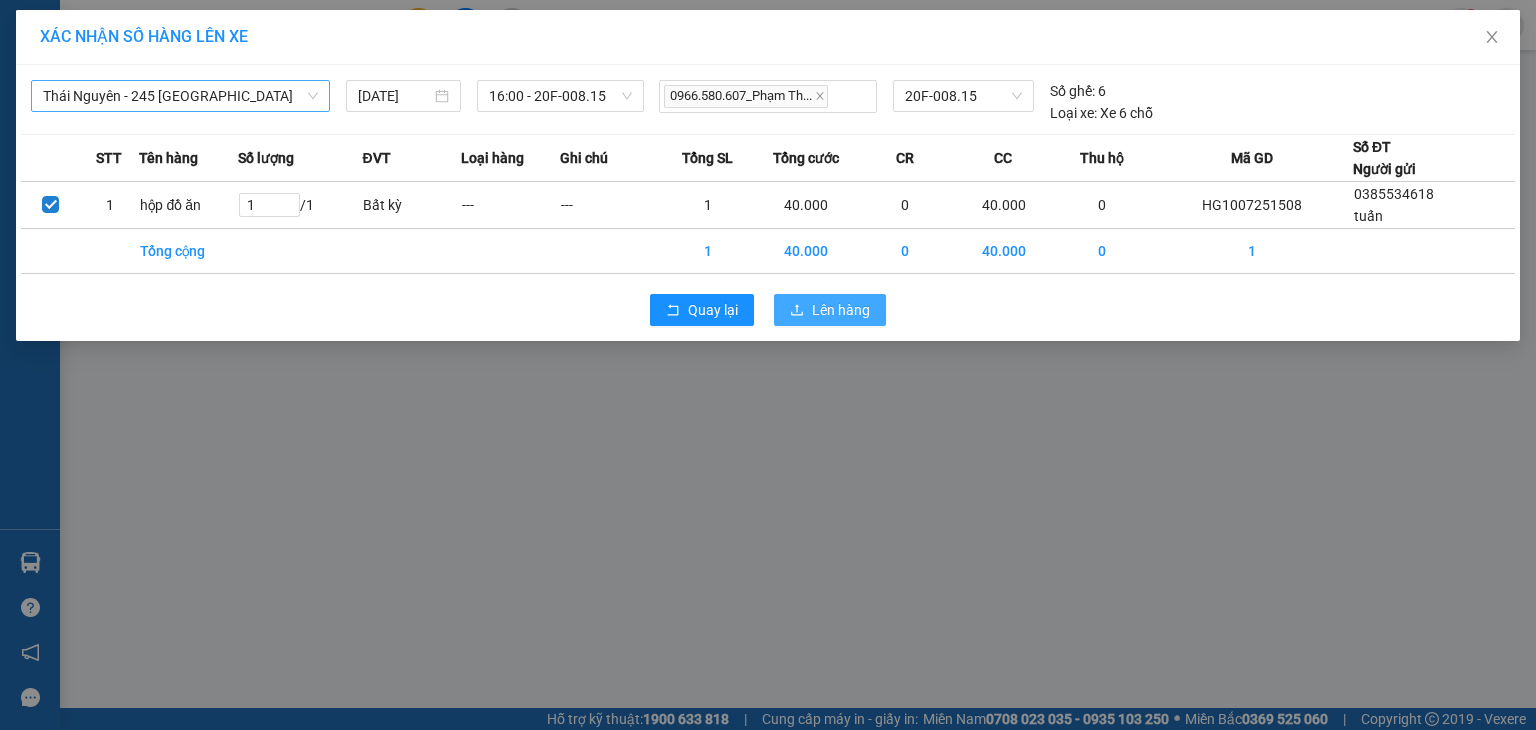 click on "Lên hàng" at bounding box center [830, 310] 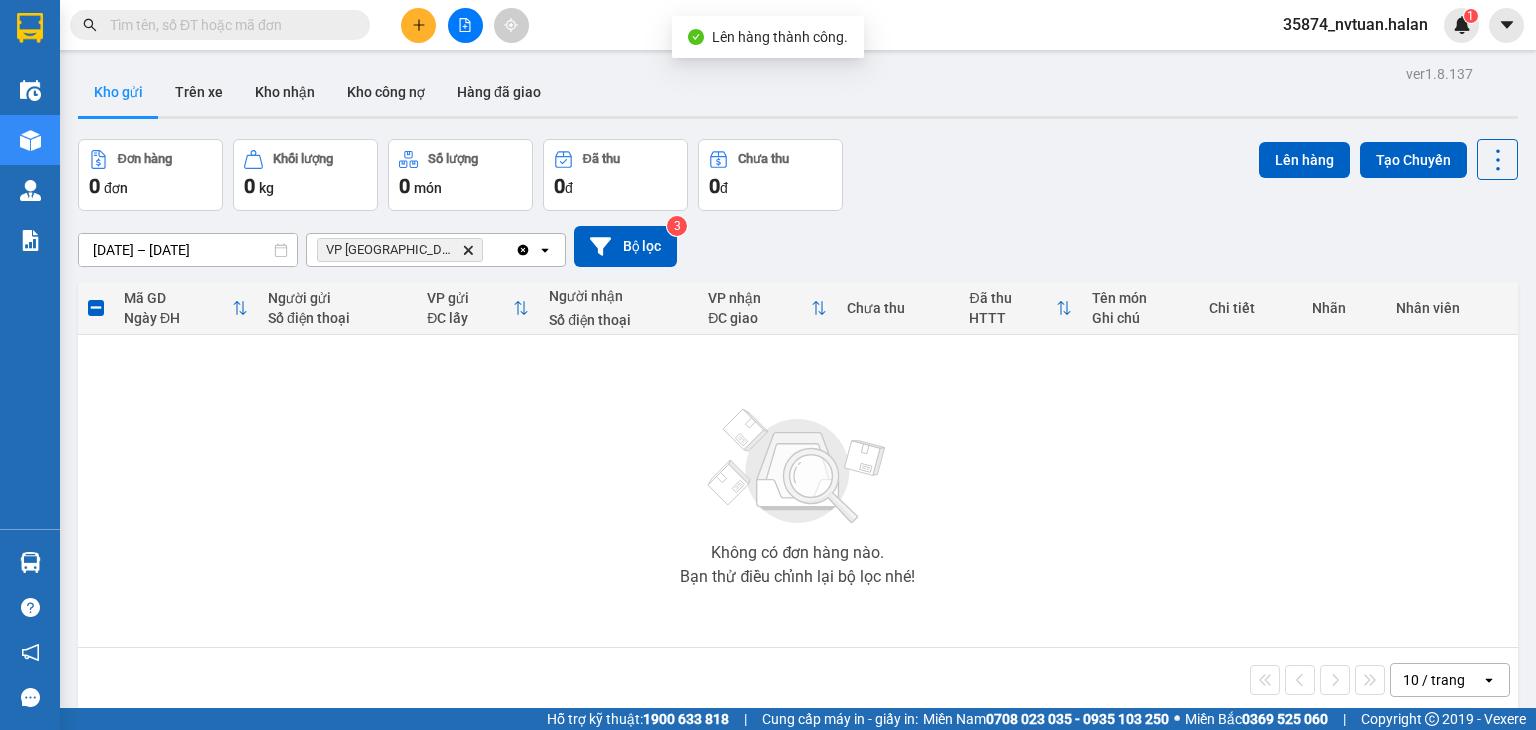 click on "Clear all open" at bounding box center (540, 250) 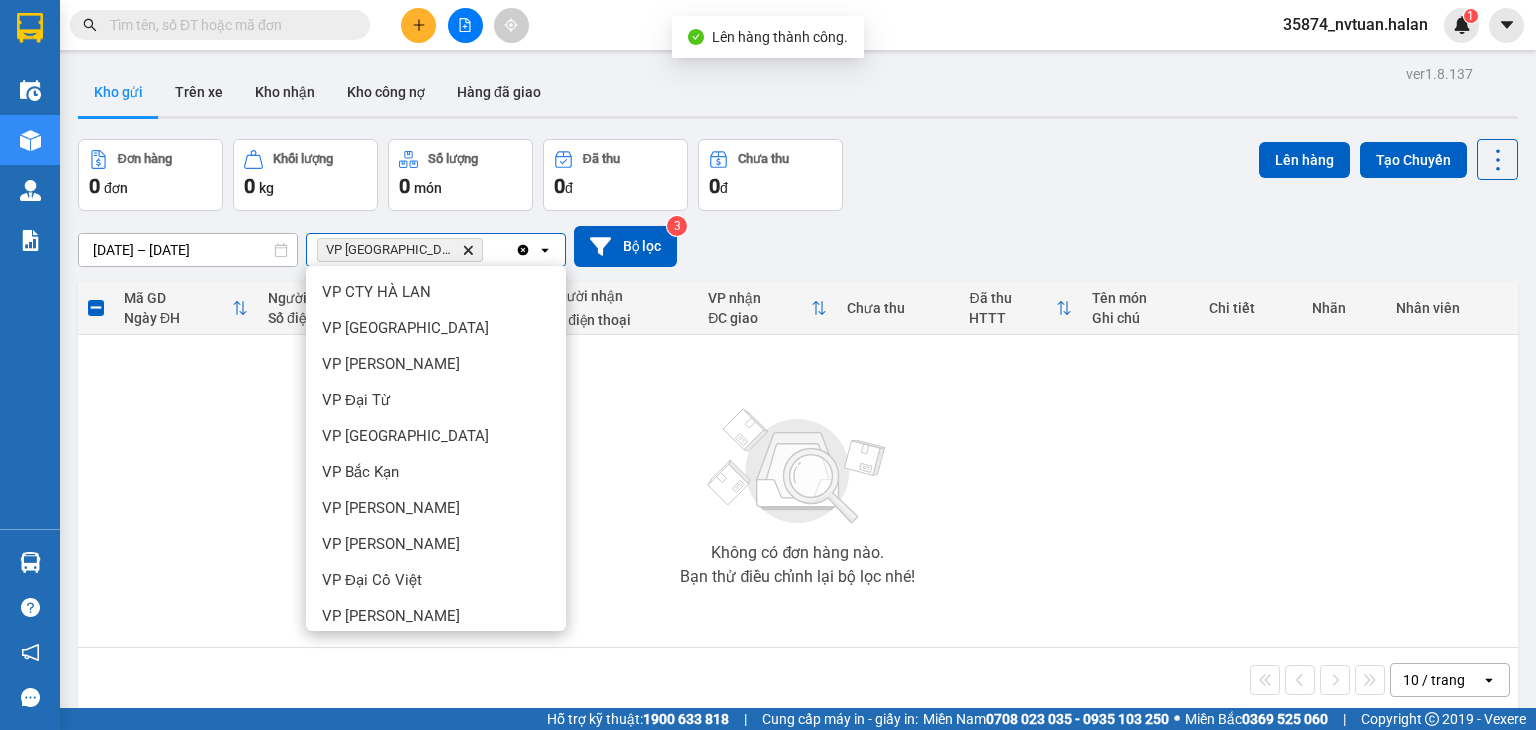 scroll, scrollTop: 636, scrollLeft: 0, axis: vertical 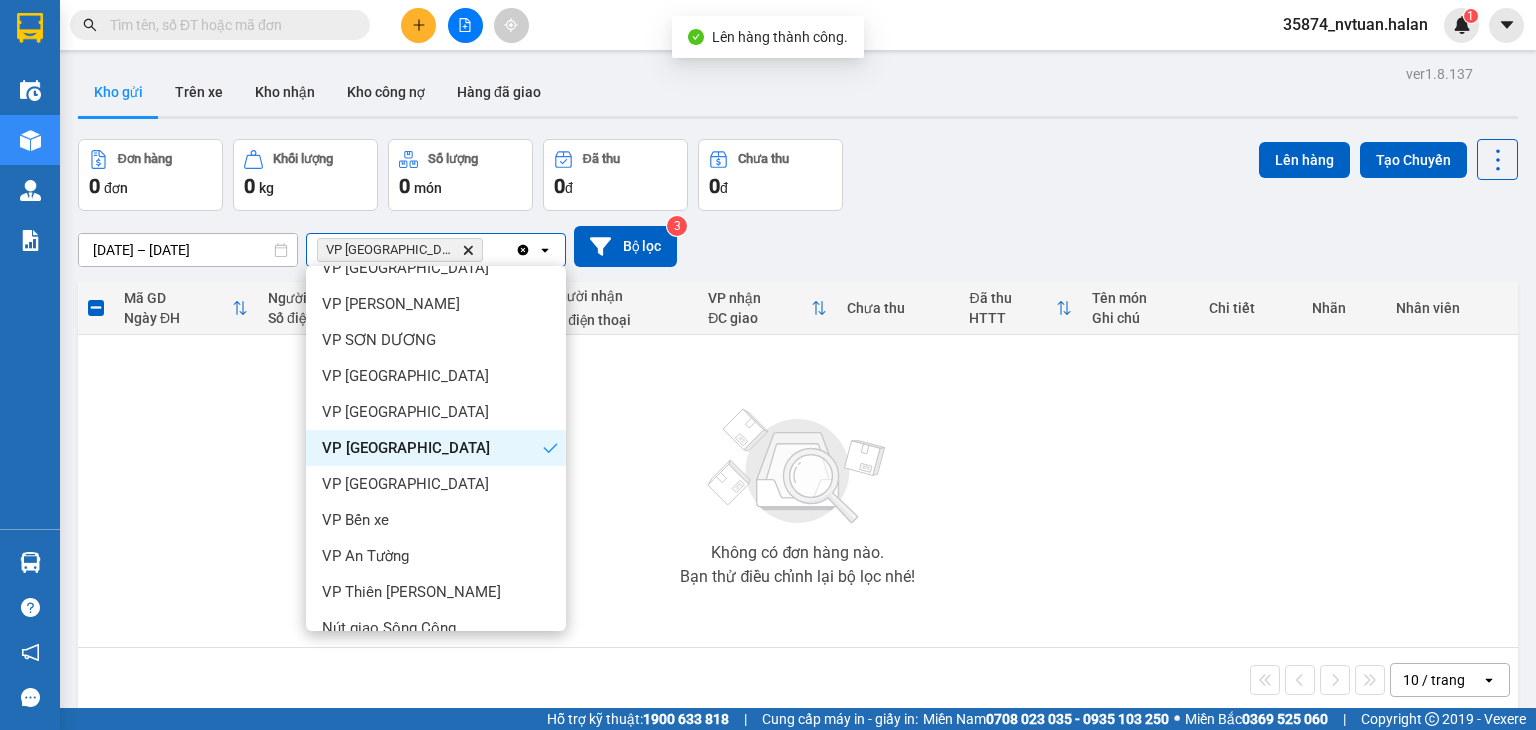 click 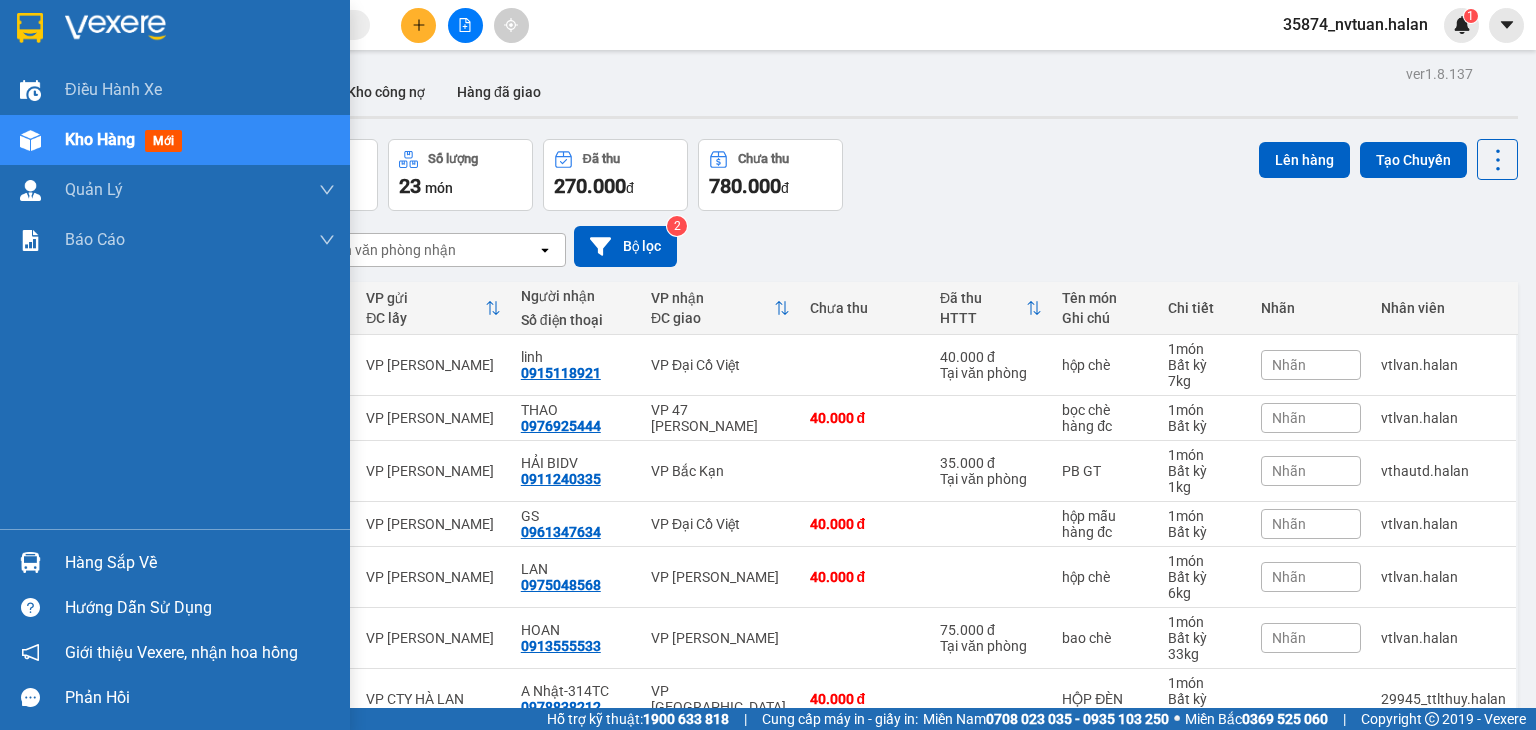 click on "Hàng sắp về" at bounding box center (200, 563) 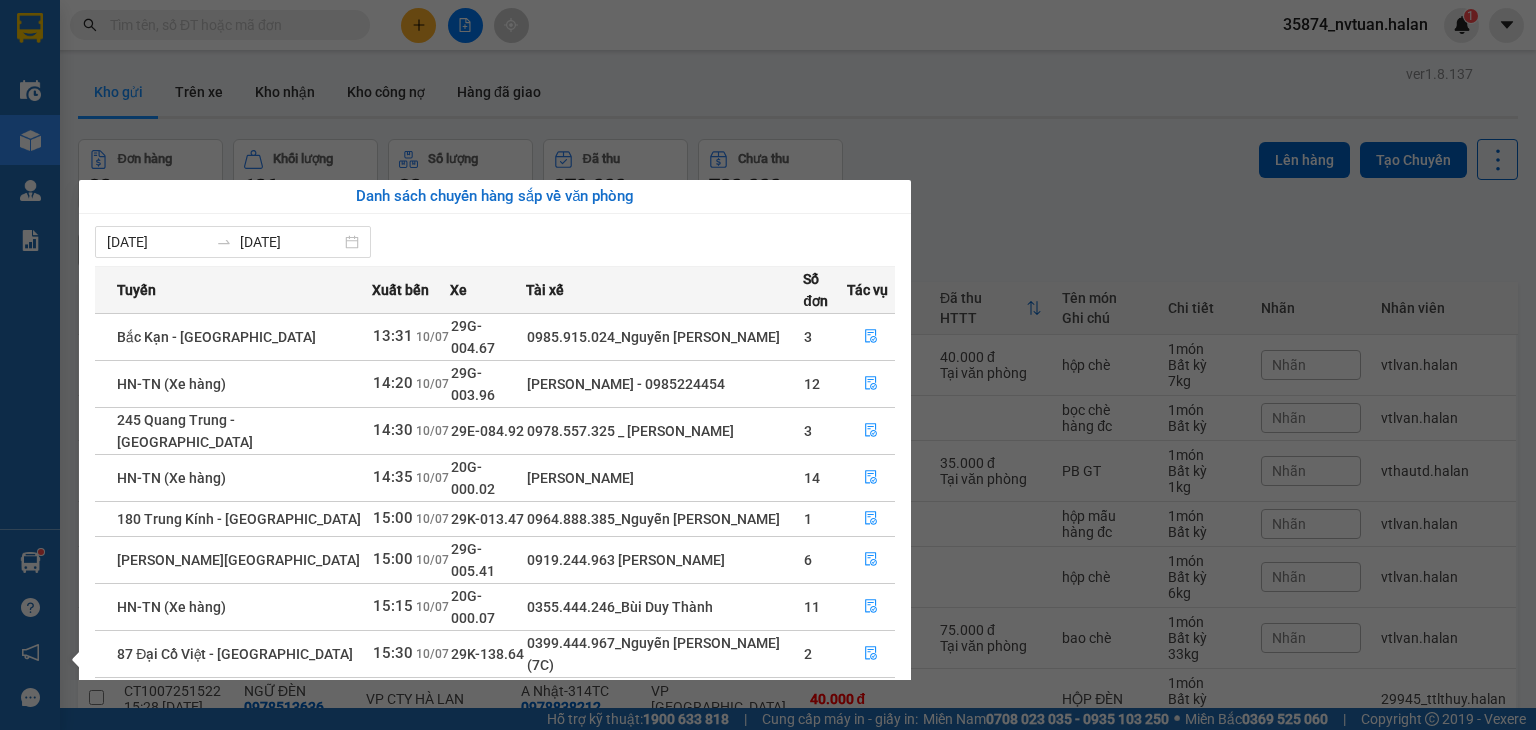click on "2" at bounding box center (859, 796) 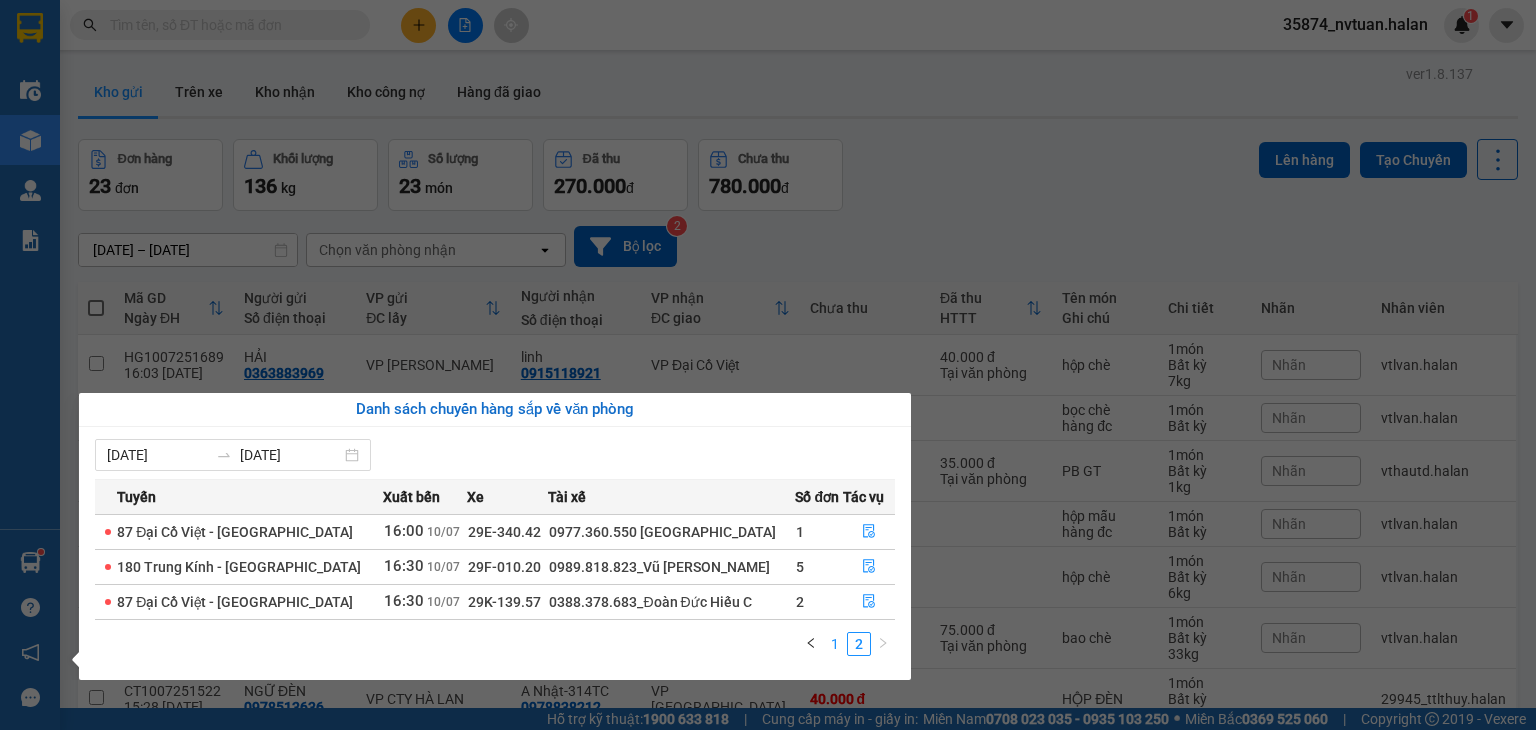 click on "1" at bounding box center [835, 644] 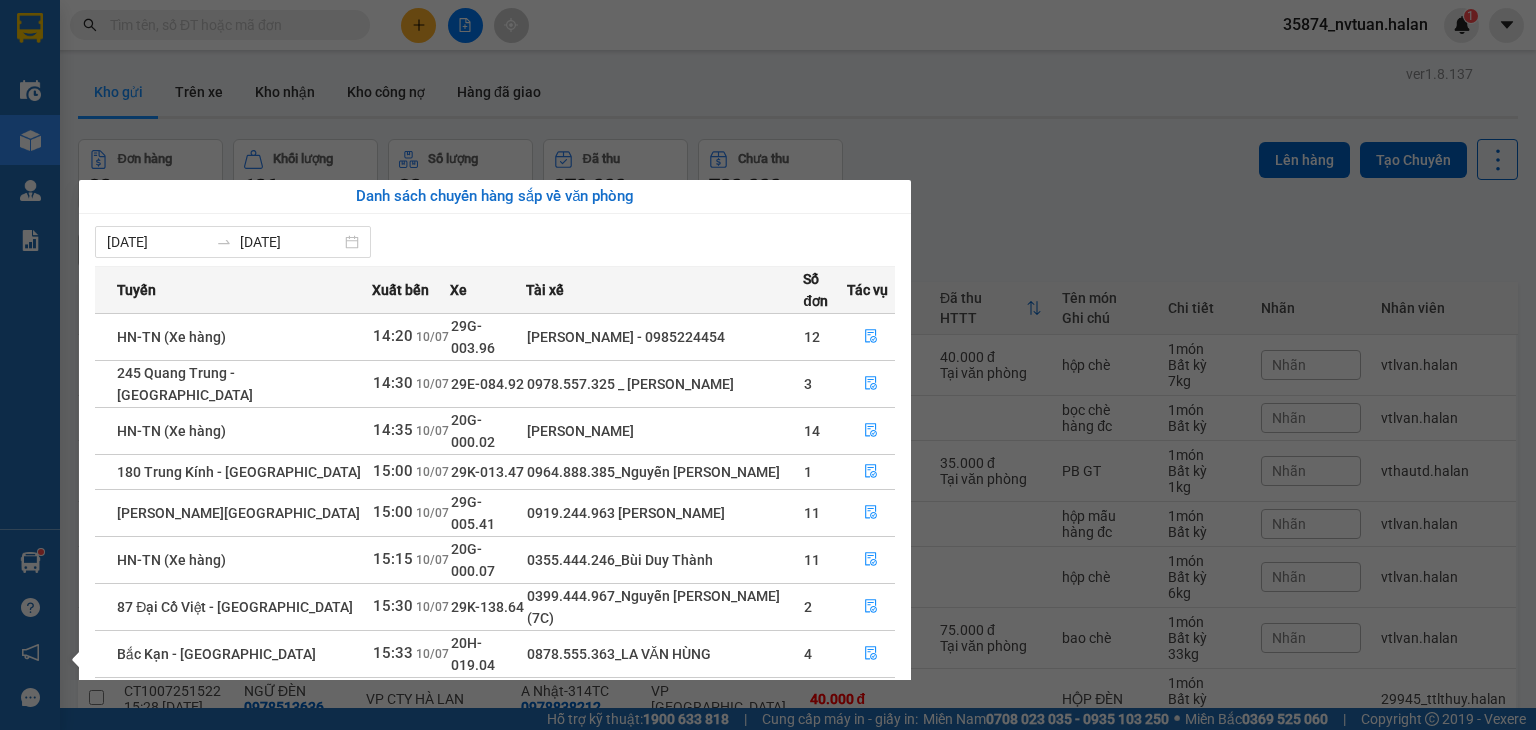 click on "Kết quả tìm kiếm ( 1 )  Bộ lọc  Mã ĐH Trạng thái Món hàng Thu hộ Tổng cước Chưa cước Nhãn Người gửi VP Gửi Người nhận VP Nhận NVC1007250328 09:28 - 10/07 VP Gửi   THÙNG SỮA SL:  1 55.000 55.000 0944681091 THÀNH VP Nguyễn Văn Cừ 0984993228 THÔNG VP Hoàng Gia 1 35874_nvtuan.halan 1     Điều hành xe     Kho hàng mới     Quản Lý Quản lý chuyến Quản lý kiểm kho     Báo cáo 12. Thống kê đơn đối tác 2. Doanh thu thực tế theo từng văn phòng 4. Thống kê đơn hàng theo văn phòng Hàng sắp về Hướng dẫn sử dụng Giới thiệu Vexere, nhận hoa hồng Phản hồi Phần mềm hỗ trợ bạn tốt chứ? ver  1.8.137 Kho gửi Trên xe Kho nhận Kho công nợ Hàng đã giao Đơn hàng 23 đơn Khối lượng 136 kg Số lượng 23 món Đã thu 270.000  đ Chưa thu 780.000  đ Lên hàng Tạo Chuyến 27/05/2025 – 10/07/2025 Selected date range is from 27/05/2025 to 10/07/2025. open Bộ lọc 2" at bounding box center [768, 365] 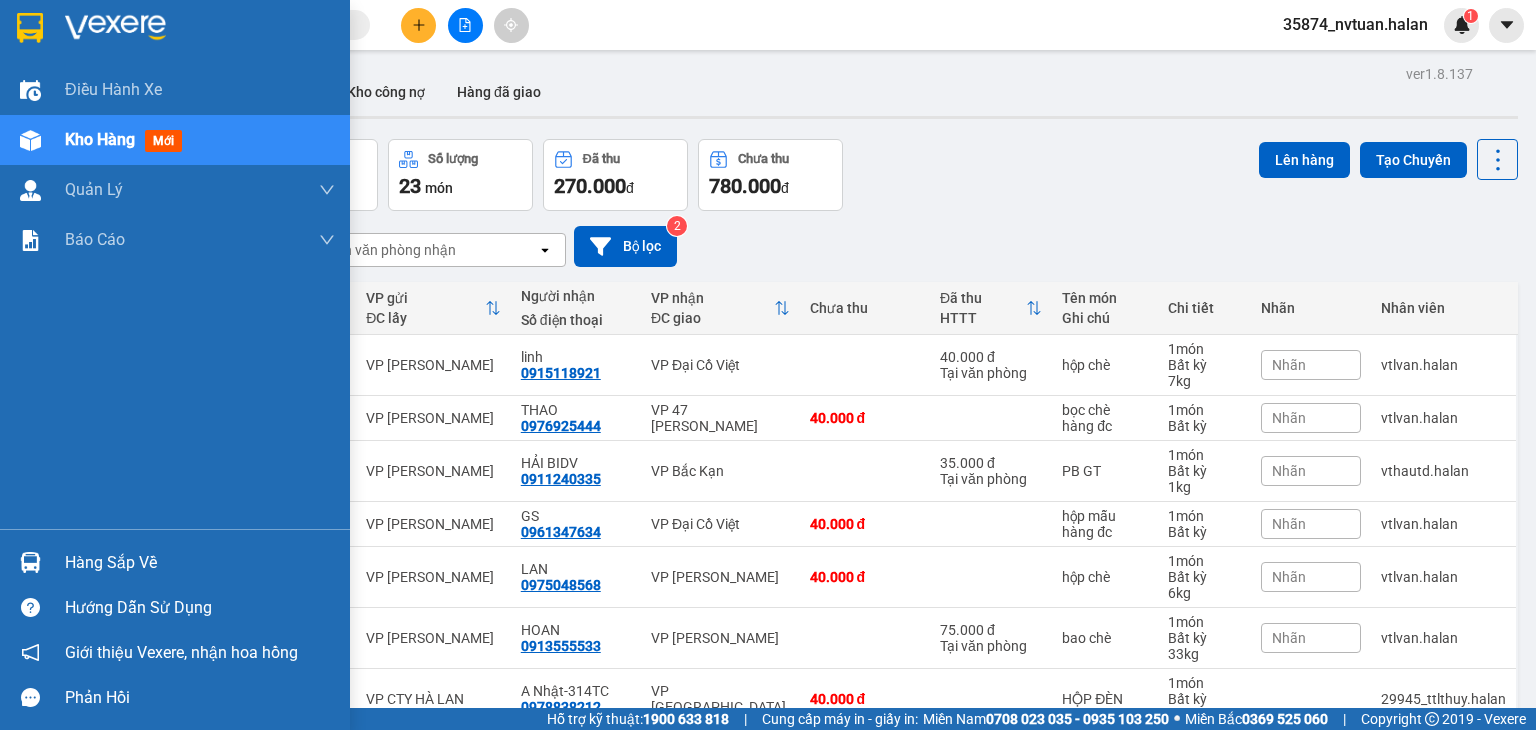 drag, startPoint x: 61, startPoint y: 570, endPoint x: 103, endPoint y: 565, distance: 42.296574 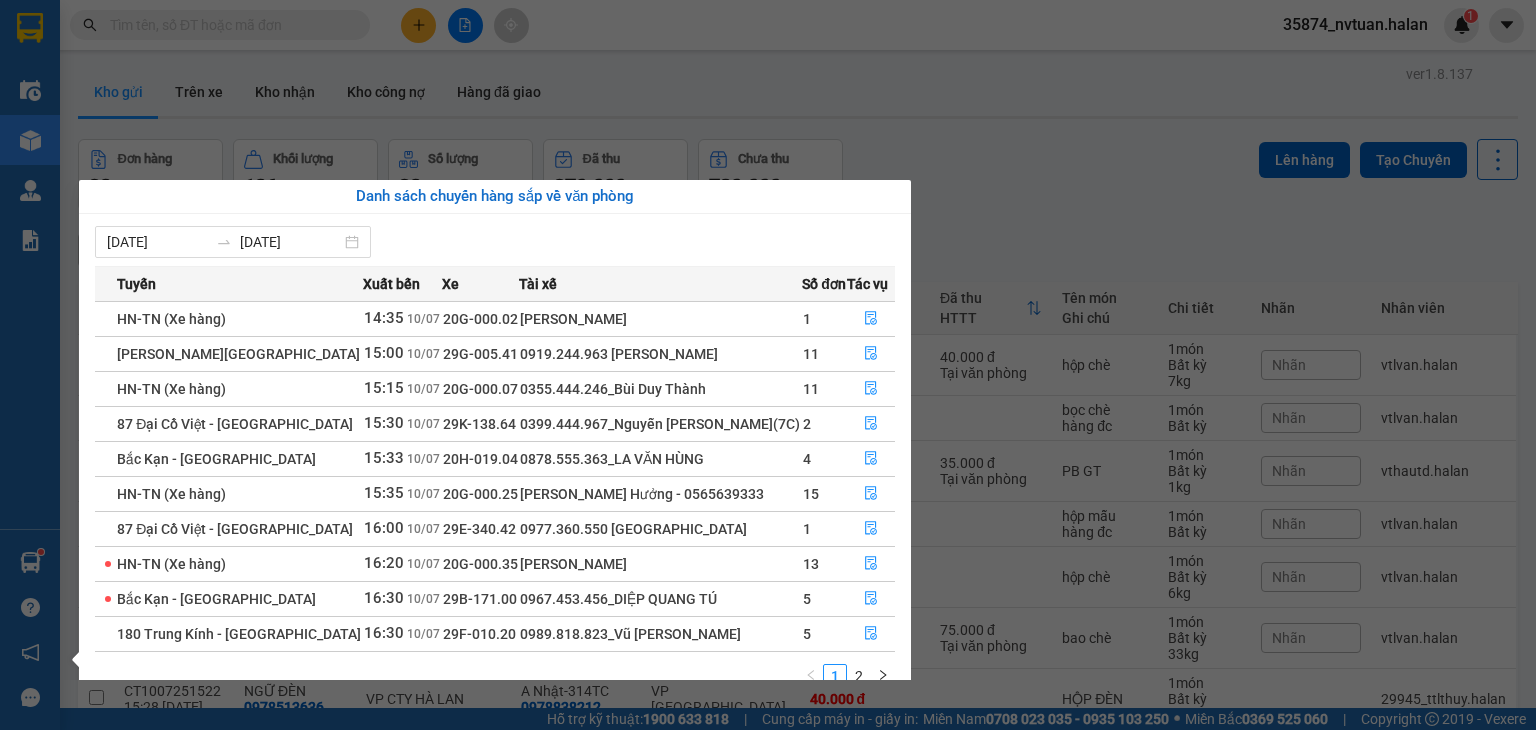 click on "Kết quả tìm kiếm ( 1 )  Bộ lọc  Mã ĐH Trạng thái Món hàng Thu hộ Tổng cước Chưa cước Nhãn Người gửi VP Gửi Người nhận VP Nhận NVC1007250328 09:28 - 10/07 VP Gửi   THÙNG SỮA SL:  1 55.000 55.000 0944681091 THÀNH VP Nguyễn Văn Cừ 0984993228 THÔNG VP Hoàng Gia 1 35874_nvtuan.halan 1     Điều hành xe     Kho hàng mới     Quản Lý Quản lý chuyến Quản lý kiểm kho     Báo cáo 12. Thống kê đơn đối tác 2. Doanh thu thực tế theo từng văn phòng 4. Thống kê đơn hàng theo văn phòng Hàng sắp về Hướng dẫn sử dụng Giới thiệu Vexere, nhận hoa hồng Phản hồi Phần mềm hỗ trợ bạn tốt chứ? ver  1.8.137 Kho gửi Trên xe Kho nhận Kho công nợ Hàng đã giao Đơn hàng 23 đơn Khối lượng 136 kg Số lượng 23 món Đã thu 270.000  đ Chưa thu 780.000  đ Lên hàng Tạo Chuyến 27/05/2025 – 10/07/2025 Selected date range is from 27/05/2025 to 10/07/2025. open Bộ lọc 2" at bounding box center (768, 365) 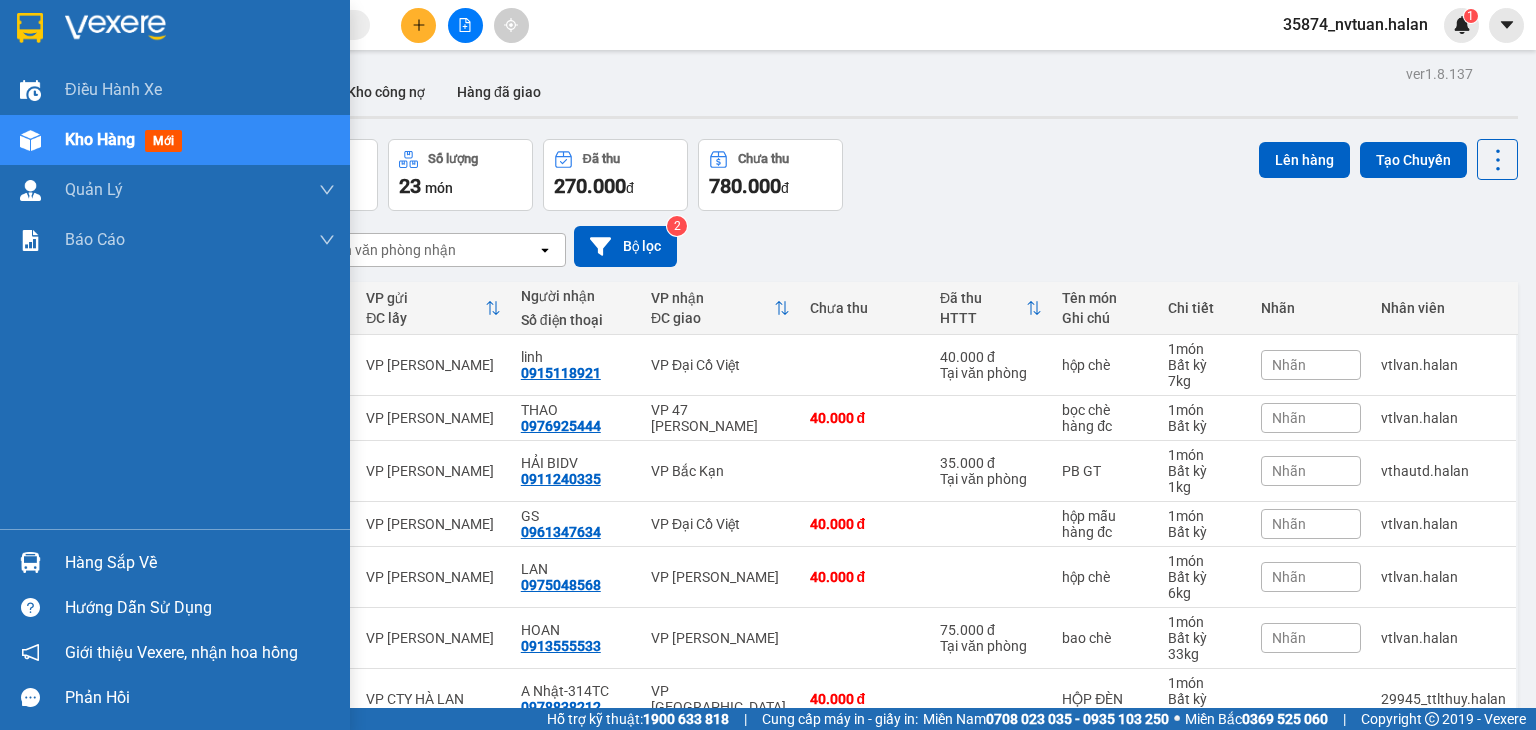 drag, startPoint x: 40, startPoint y: 559, endPoint x: 85, endPoint y: 549, distance: 46.09772 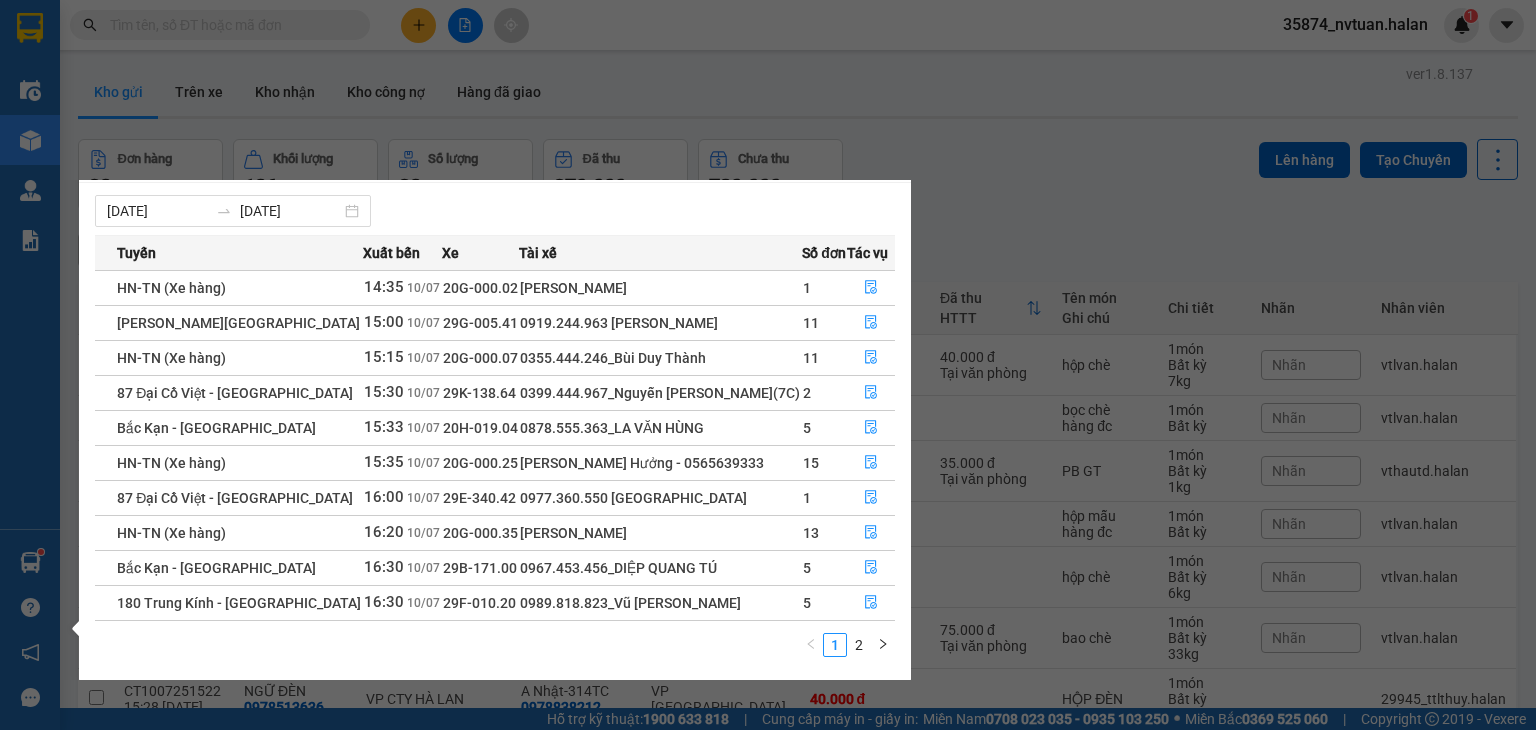 scroll, scrollTop: 32, scrollLeft: 0, axis: vertical 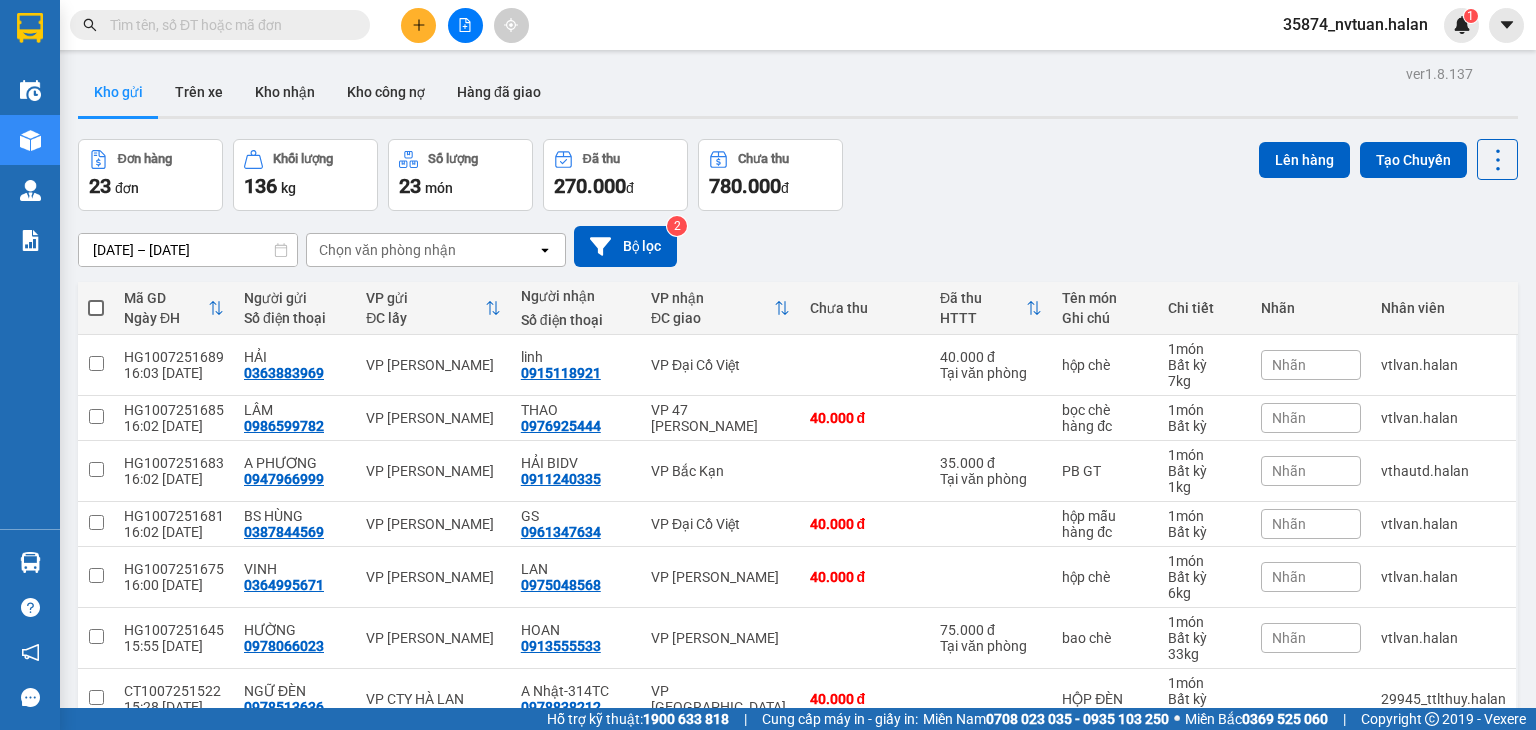 click on "Kết quả tìm kiếm ( 1 )  Bộ lọc  Mã ĐH Trạng thái Món hàng Thu hộ Tổng cước Chưa cước Nhãn Người gửi VP Gửi Người nhận VP Nhận NVC1007250328 09:28 - 10/07 VP Gửi   THÙNG SỮA SL:  1 55.000 55.000 0944681091 THÀNH VP Nguyễn Văn Cừ 0984993228 THÔNG VP Hoàng Gia 1 35874_nvtuan.halan 1     Điều hành xe     Kho hàng mới     Quản Lý Quản lý chuyến Quản lý kiểm kho     Báo cáo 12. Thống kê đơn đối tác 2. Doanh thu thực tế theo từng văn phòng 4. Thống kê đơn hàng theo văn phòng Hàng sắp về Hướng dẫn sử dụng Giới thiệu Vexere, nhận hoa hồng Phản hồi Phần mềm hỗ trợ bạn tốt chứ? ver  1.8.137 Kho gửi Trên xe Kho nhận Kho công nợ Hàng đã giao Đơn hàng 23 đơn Khối lượng 136 kg Số lượng 23 món Đã thu 270.000  đ Chưa thu 780.000  đ Lên hàng Tạo Chuyến 27/05/2025 – 10/07/2025 Selected date range is from 27/05/2025 to 10/07/2025. open Bộ lọc 2" at bounding box center [768, 365] 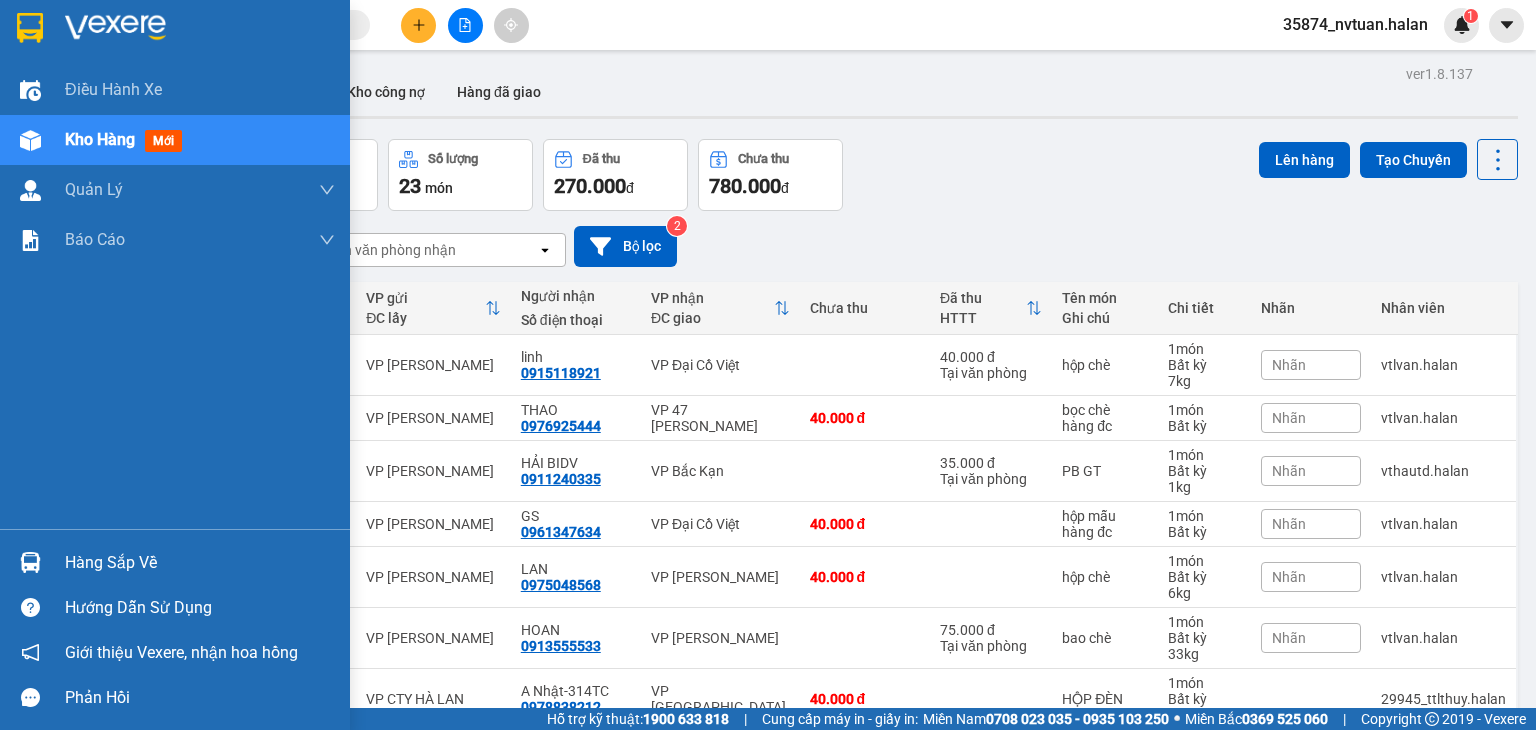 click on "Hàng sắp về" at bounding box center [200, 563] 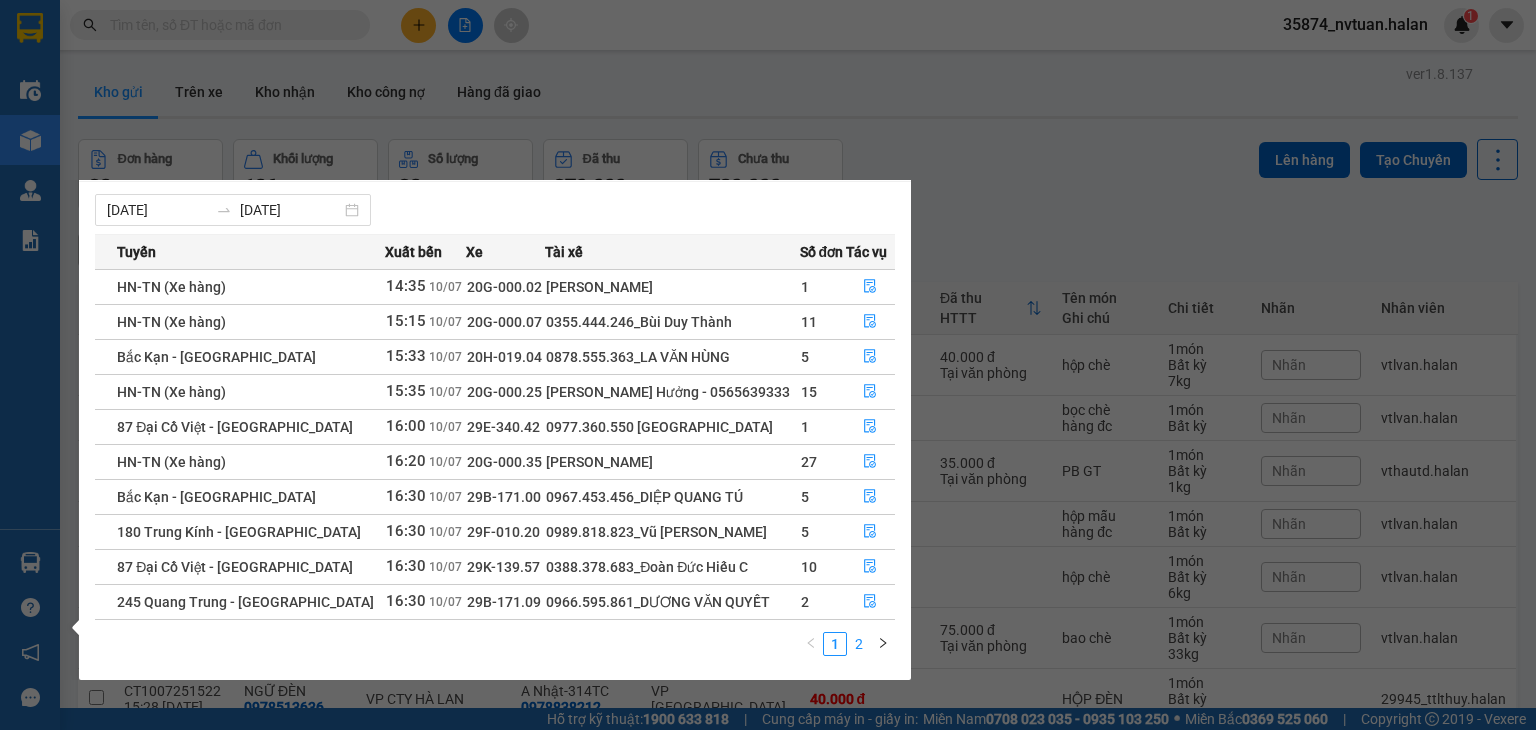 click on "2" at bounding box center (859, 644) 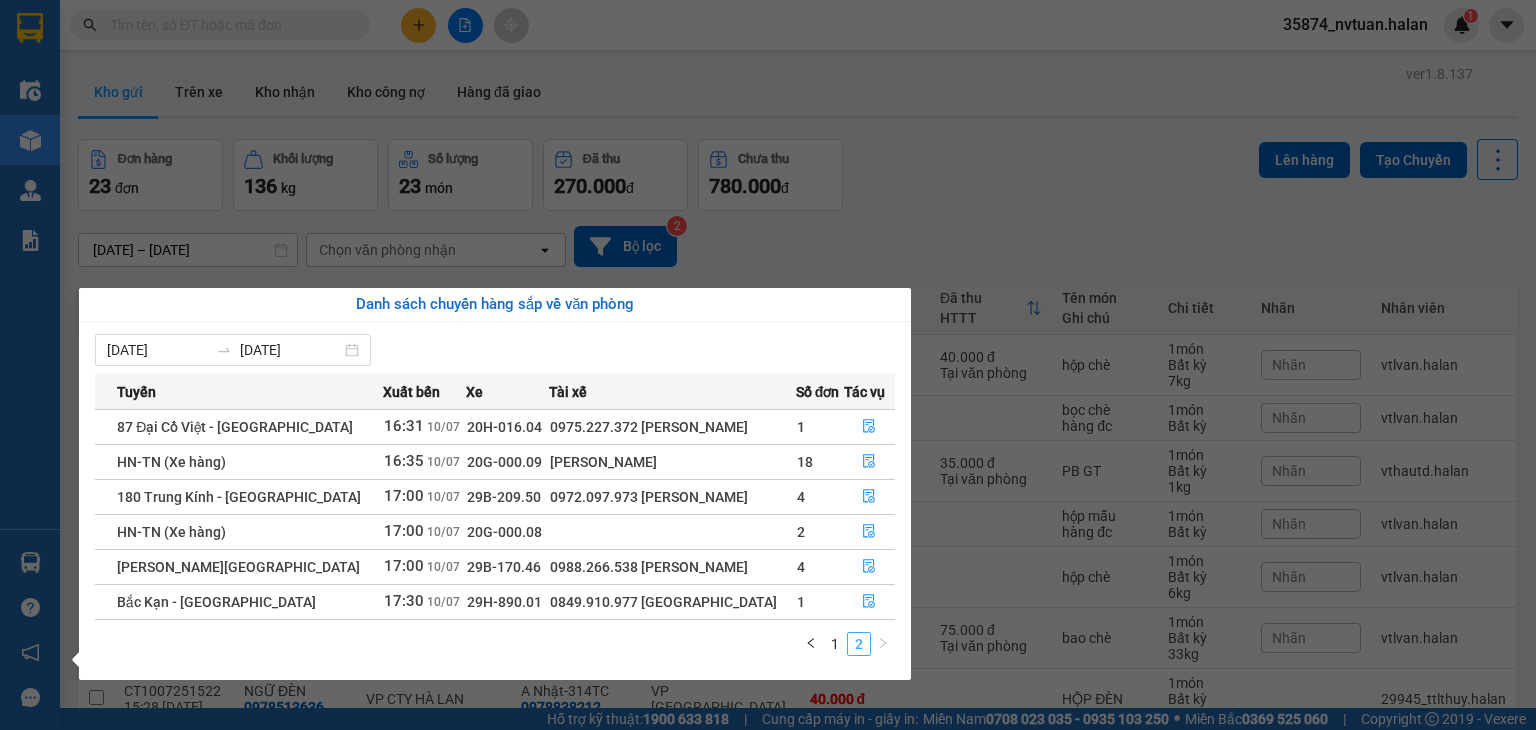 scroll, scrollTop: 0, scrollLeft: 0, axis: both 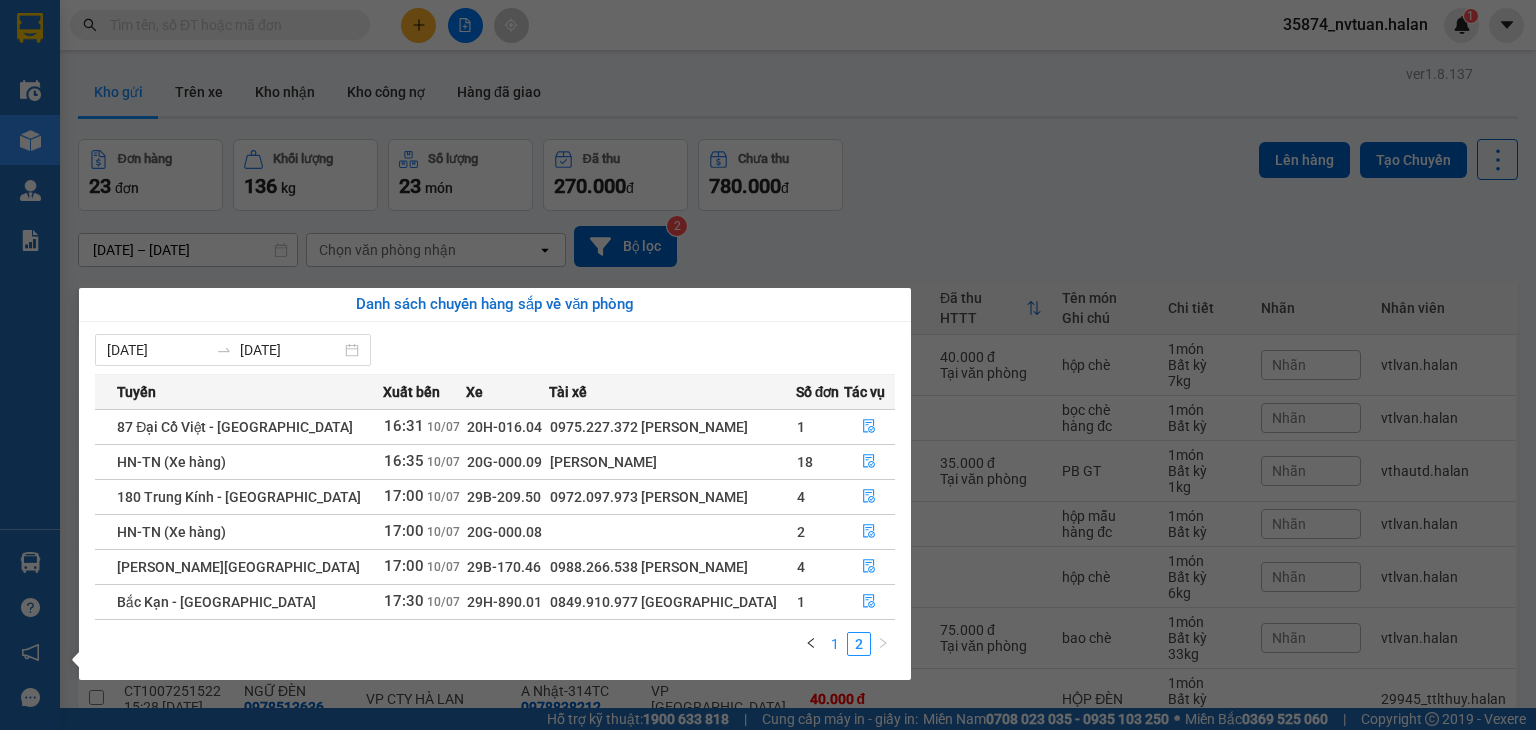 click on "1" at bounding box center (835, 644) 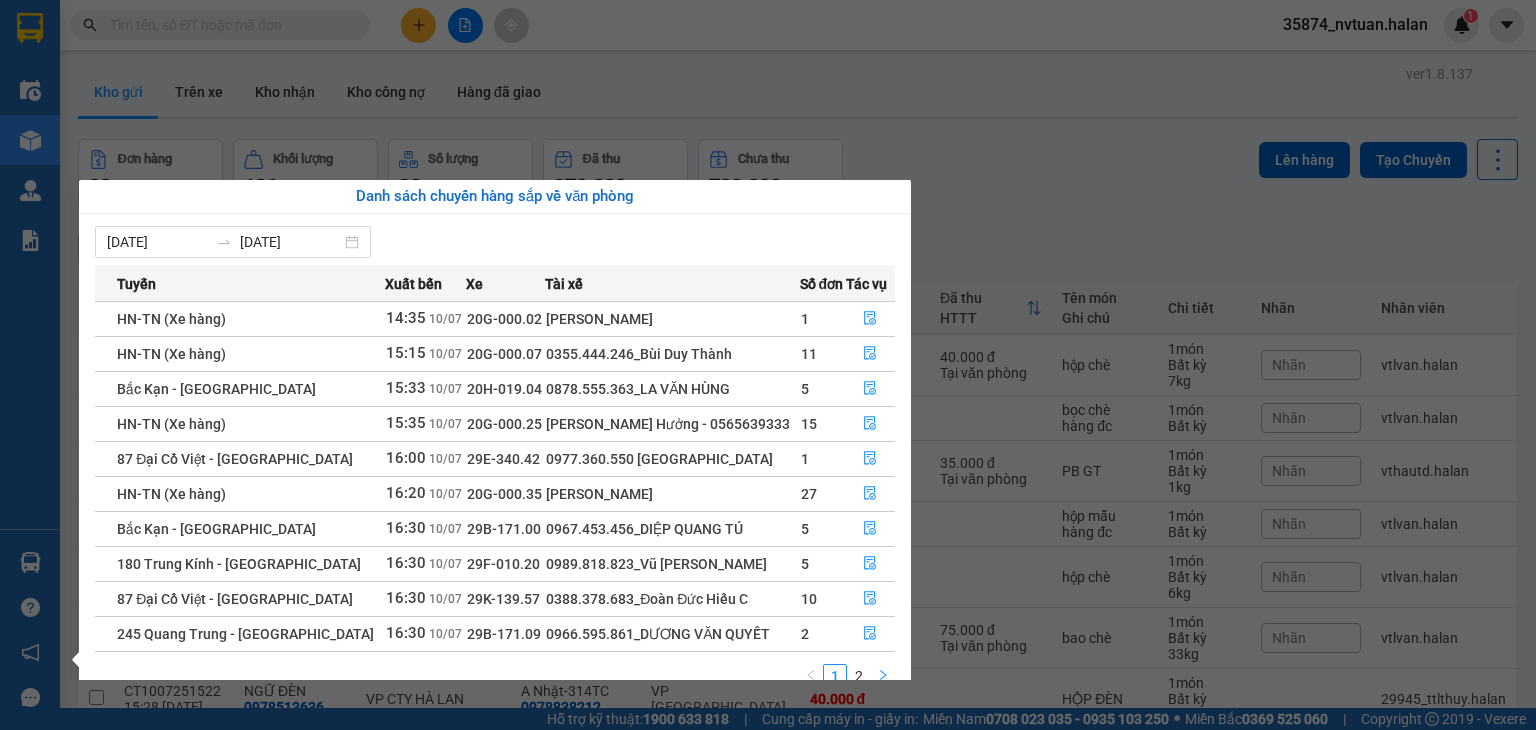 click at bounding box center [883, 676] 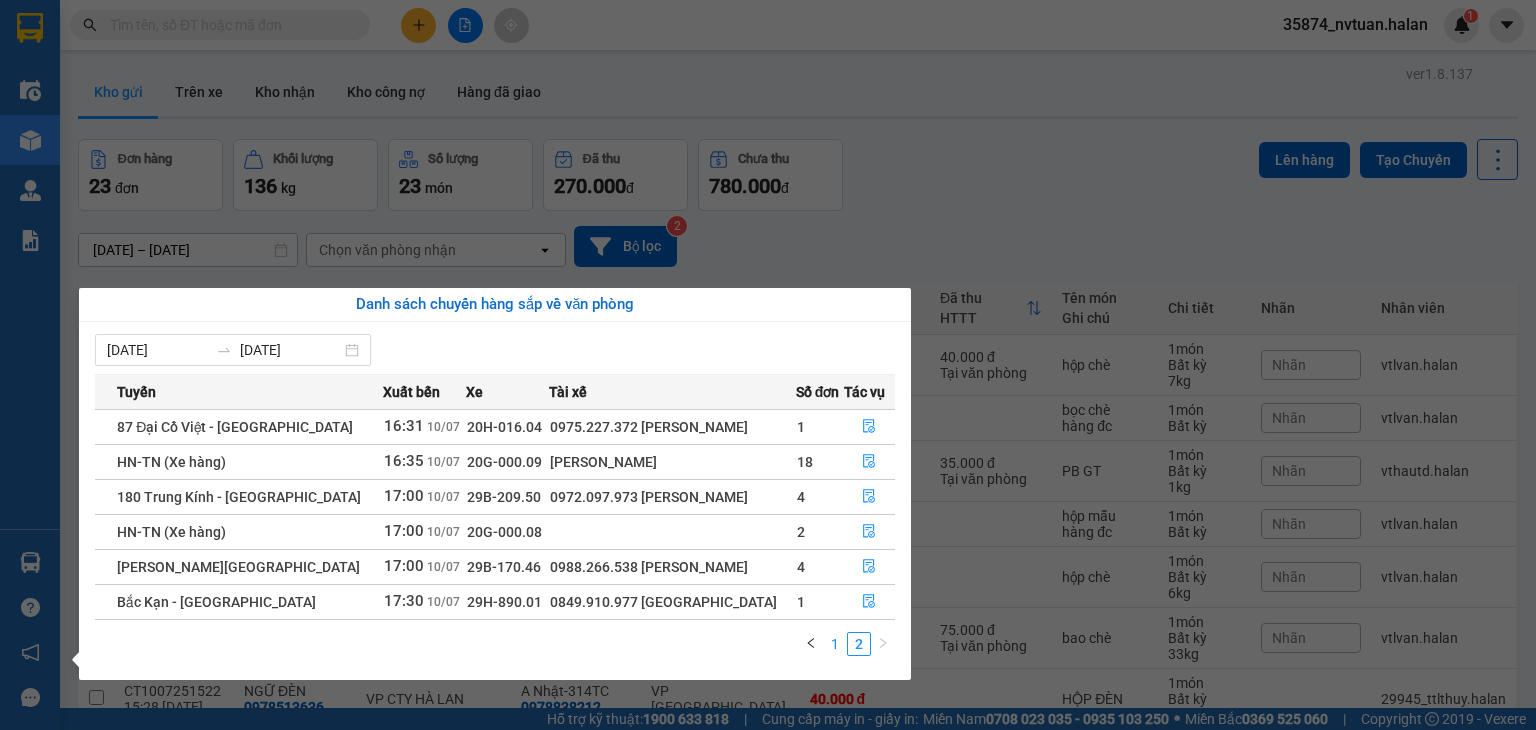 click on "1" at bounding box center (835, 644) 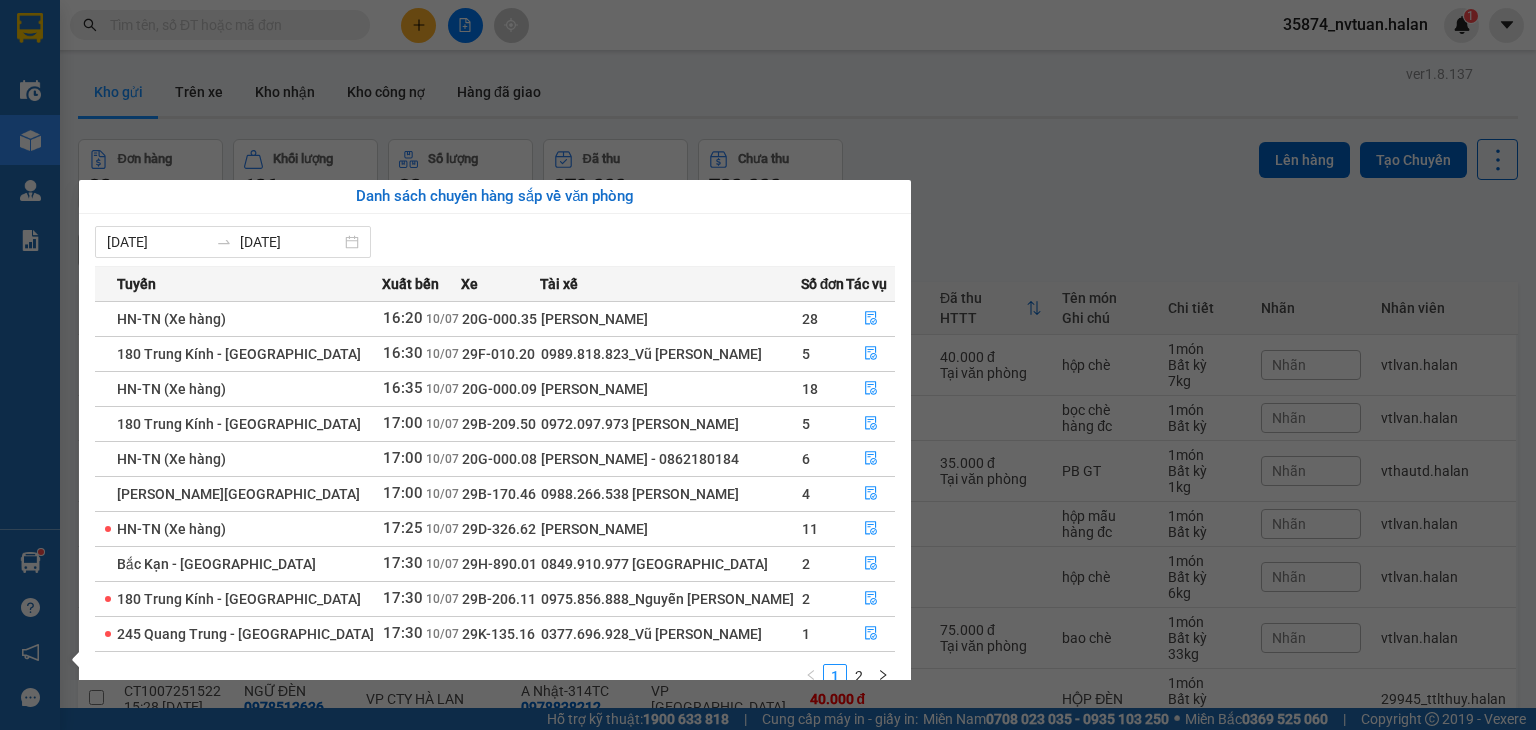 click on "Kết quả tìm kiếm ( 1 )  Bộ lọc  Mã ĐH Trạng thái Món hàng Thu hộ Tổng cước Chưa cước Nhãn Người gửi VP Gửi Người nhận VP Nhận NVC1007250328 09:28 - 10/07 VP Gửi   THÙNG SỮA SL:  1 55.000 55.000 0944681091 THÀNH VP Nguyễn Văn Cừ 0984993228 THÔNG VP Hoàng Gia 1 35874_nvtuan.halan 1     Điều hành xe     Kho hàng mới     Quản Lý Quản lý chuyến Quản lý kiểm kho     Báo cáo 12. Thống kê đơn đối tác 2. Doanh thu thực tế theo từng văn phòng 4. Thống kê đơn hàng theo văn phòng Hàng sắp về Hướng dẫn sử dụng Giới thiệu Vexere, nhận hoa hồng Phản hồi Phần mềm hỗ trợ bạn tốt chứ? ver  1.8.137 Kho gửi Trên xe Kho nhận Kho công nợ Hàng đã giao Đơn hàng 23 đơn Khối lượng 136 kg Số lượng 23 món Đã thu 270.000  đ Chưa thu 780.000  đ Lên hàng Tạo Chuyến 27/05/2025 – 10/07/2025 Selected date range is from 27/05/2025 to 10/07/2025. open Bộ lọc 2" at bounding box center (768, 365) 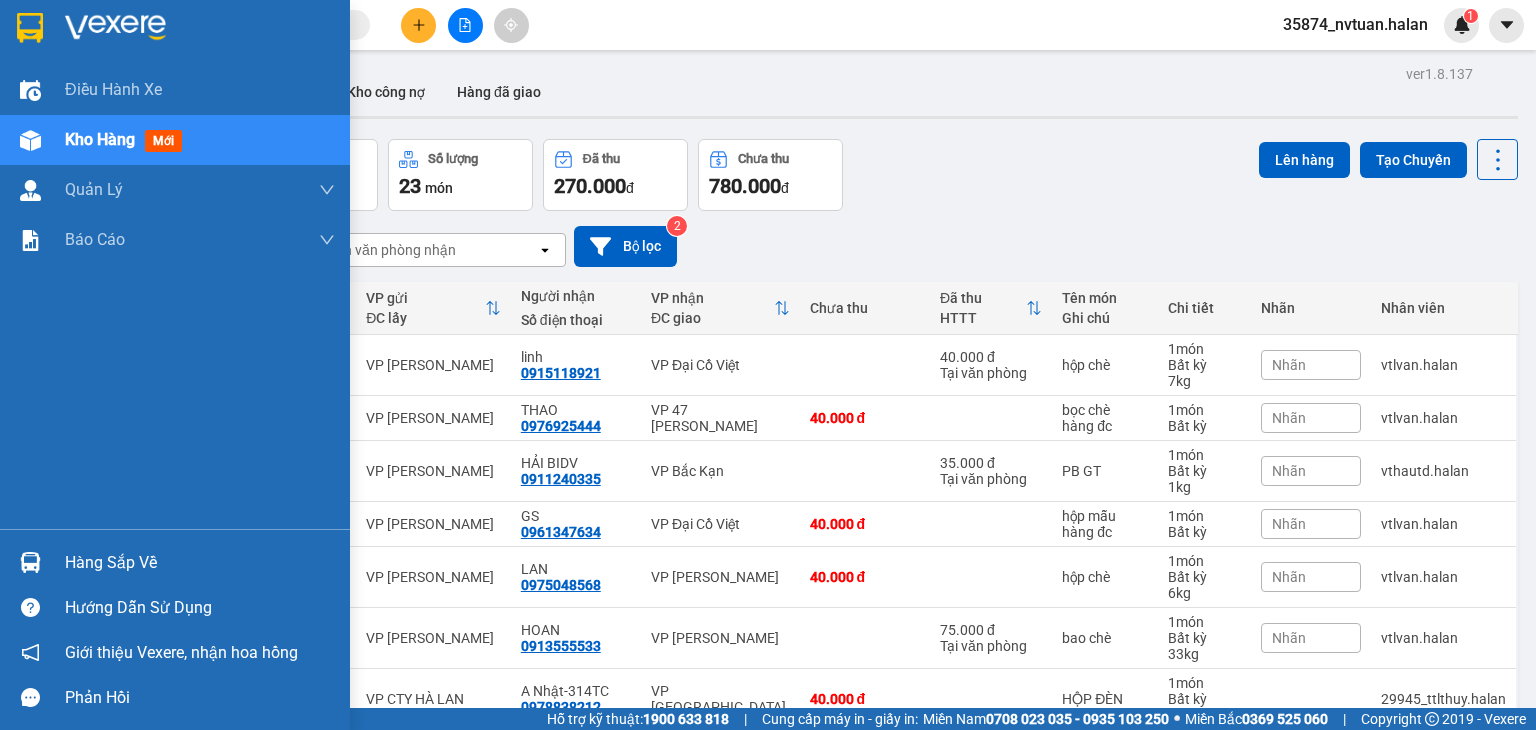 click on "Hàng sắp về" at bounding box center (200, 563) 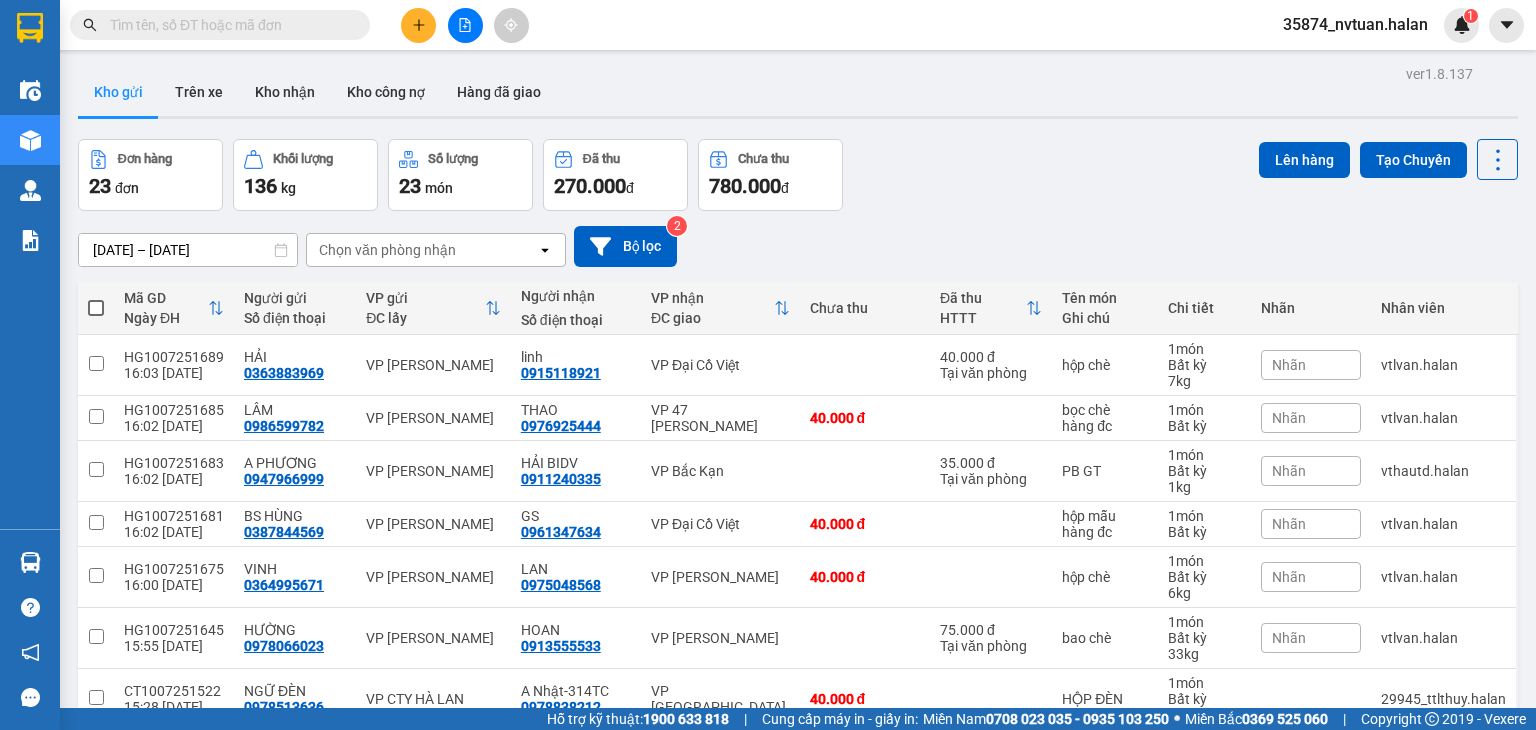 click on "Kết quả tìm kiếm ( 1 )  Bộ lọc  Mã ĐH Trạng thái Món hàng Thu hộ Tổng cước Chưa cước Nhãn Người gửi VP Gửi Người nhận VP Nhận NVC1007250328 09:28 - 10/07 VP Gửi   THÙNG SỮA SL:  1 55.000 55.000 0944681091 THÀNH VP Nguyễn Văn Cừ 0984993228 THÔNG VP Hoàng Gia 1 35874_nvtuan.halan 1     Điều hành xe     Kho hàng mới     Quản Lý Quản lý chuyến Quản lý kiểm kho     Báo cáo 12. Thống kê đơn đối tác 2. Doanh thu thực tế theo từng văn phòng 4. Thống kê đơn hàng theo văn phòng Hàng sắp về Hướng dẫn sử dụng Giới thiệu Vexere, nhận hoa hồng Phản hồi Phần mềm hỗ trợ bạn tốt chứ? ver  1.8.137 Kho gửi Trên xe Kho nhận Kho công nợ Hàng đã giao Đơn hàng 23 đơn Khối lượng 136 kg Số lượng 23 món Đã thu 270.000  đ Chưa thu 780.000  đ Lên hàng Tạo Chuyến 27/05/2025 – 10/07/2025 Selected date range is from 27/05/2025 to 10/07/2025. open Bộ lọc 2" at bounding box center [768, 365] 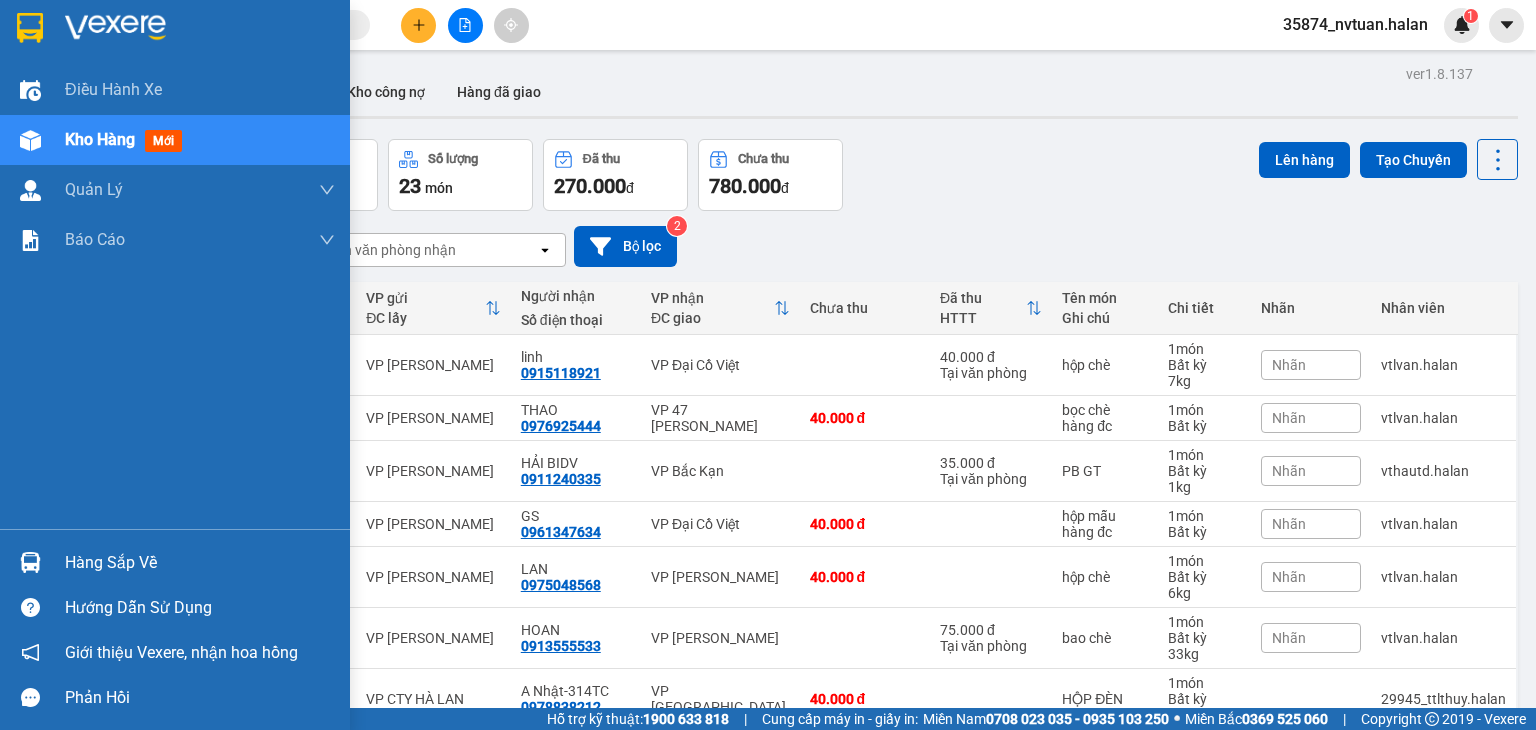 click on "Hàng sắp về" at bounding box center (175, 562) 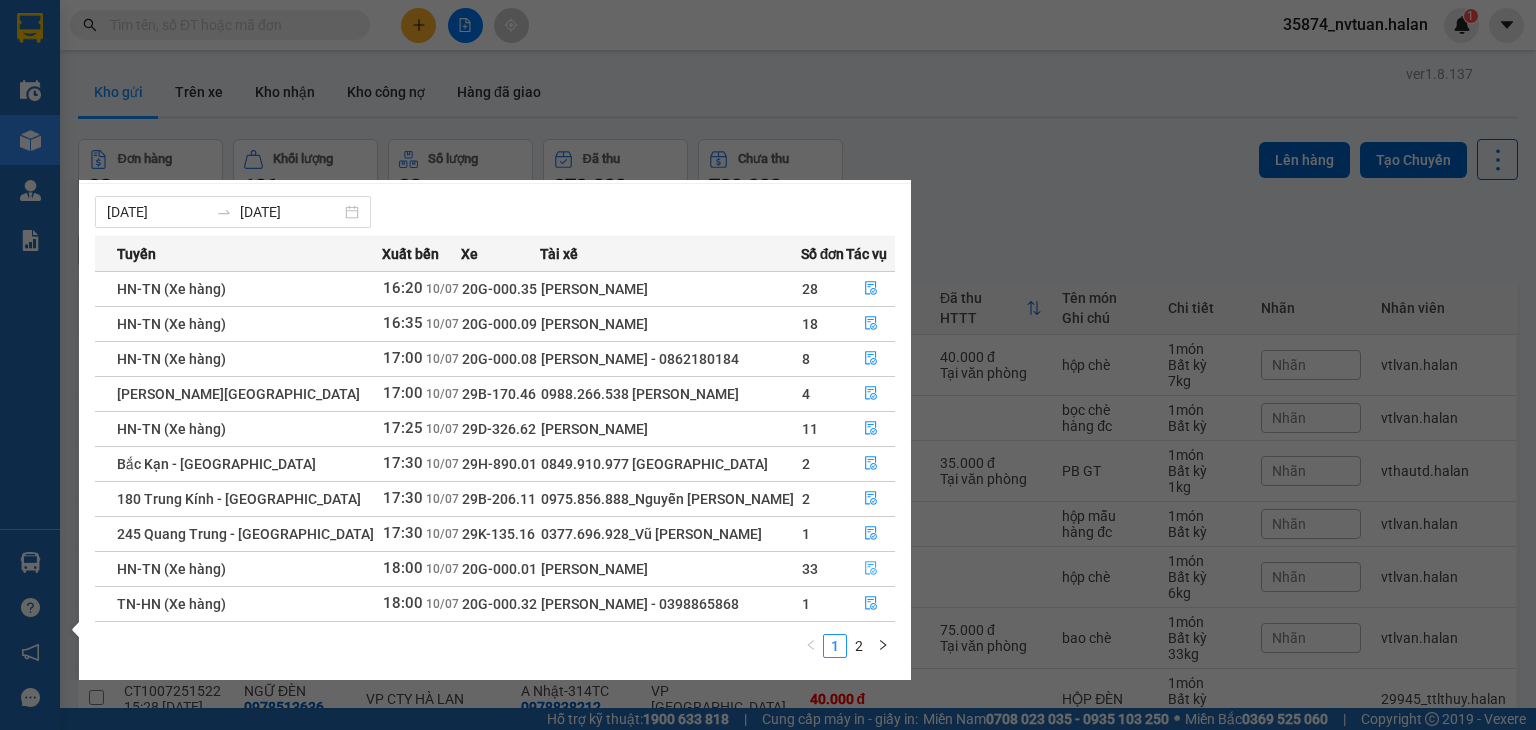 scroll, scrollTop: 32, scrollLeft: 0, axis: vertical 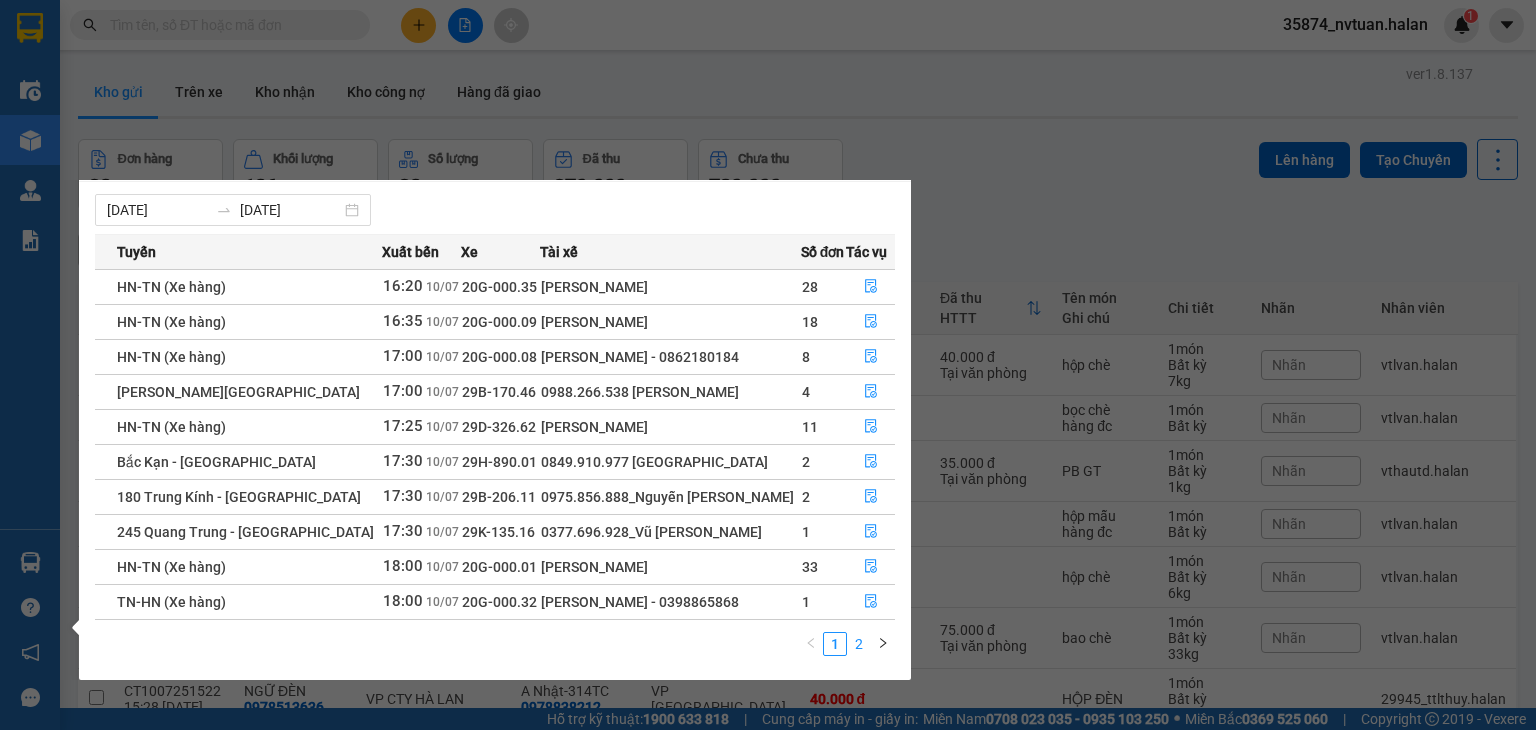 click on "2" at bounding box center (859, 644) 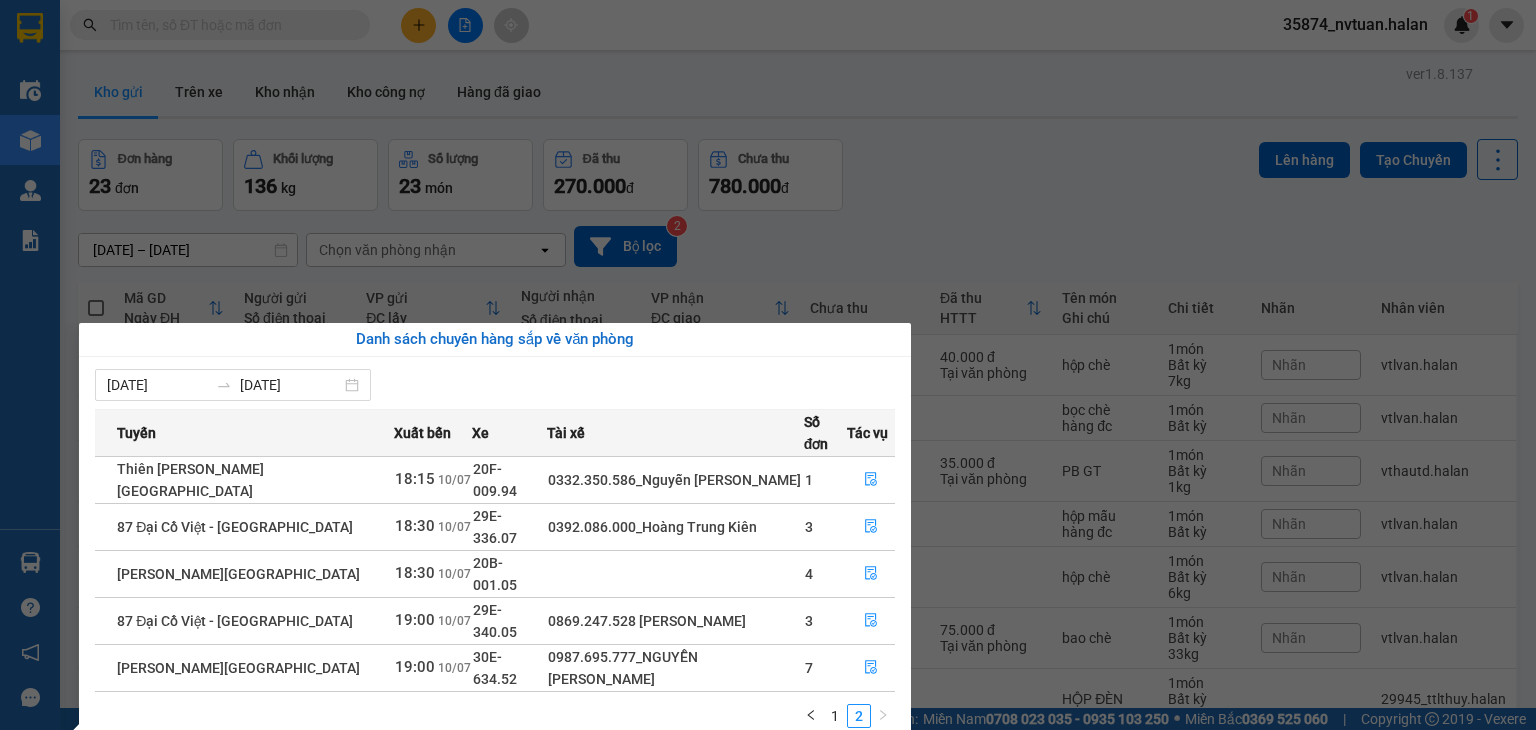 scroll, scrollTop: 0, scrollLeft: 0, axis: both 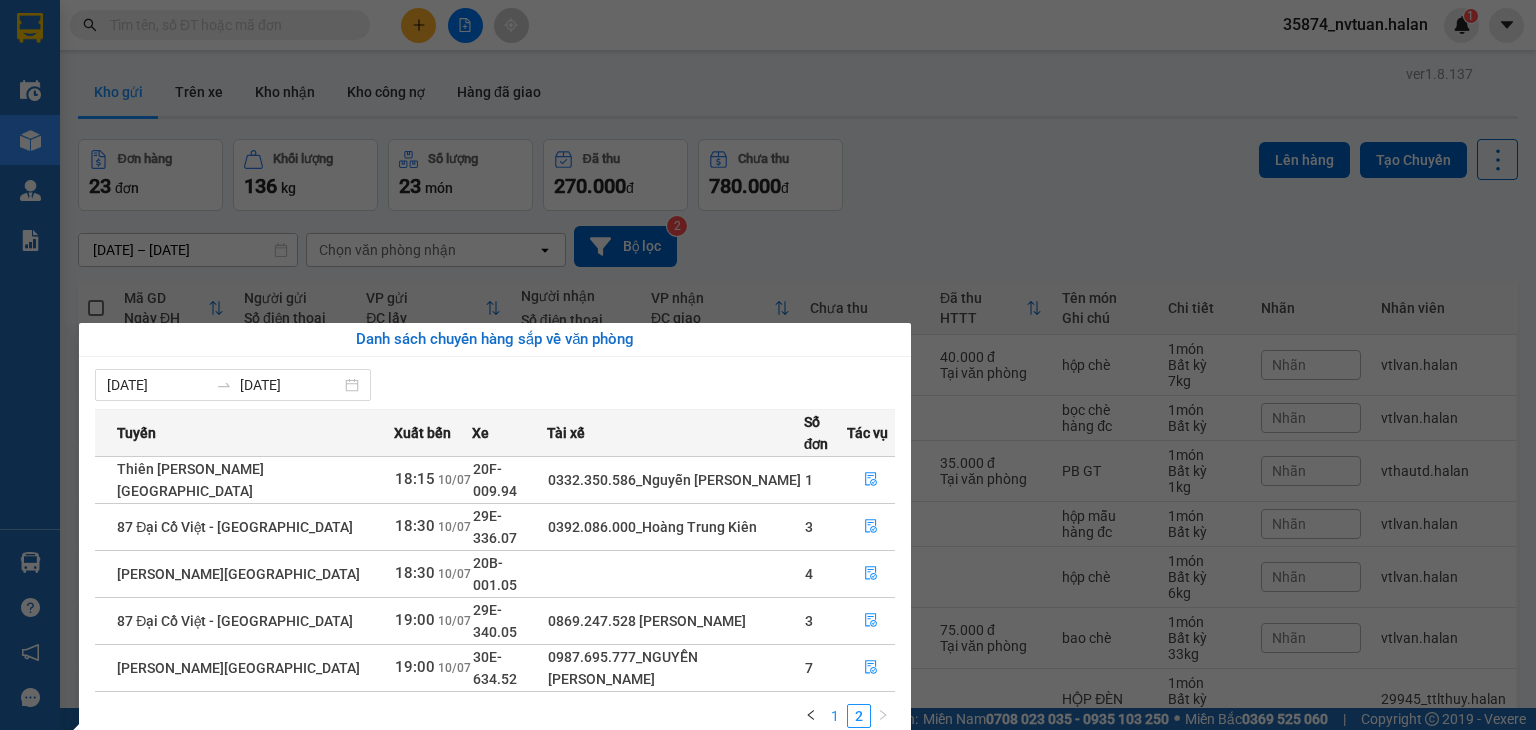 click on "1" at bounding box center (835, 716) 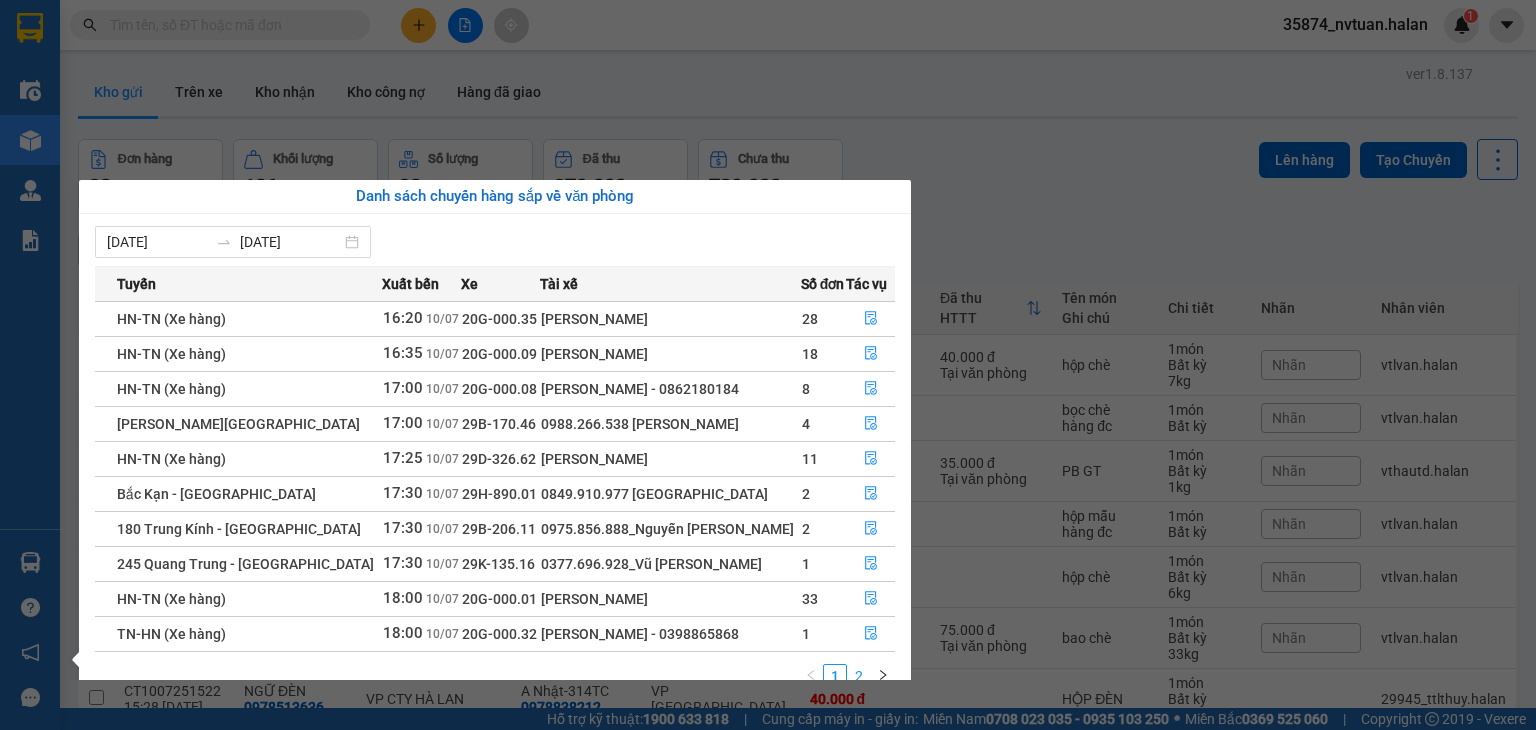 click on "2" at bounding box center [859, 676] 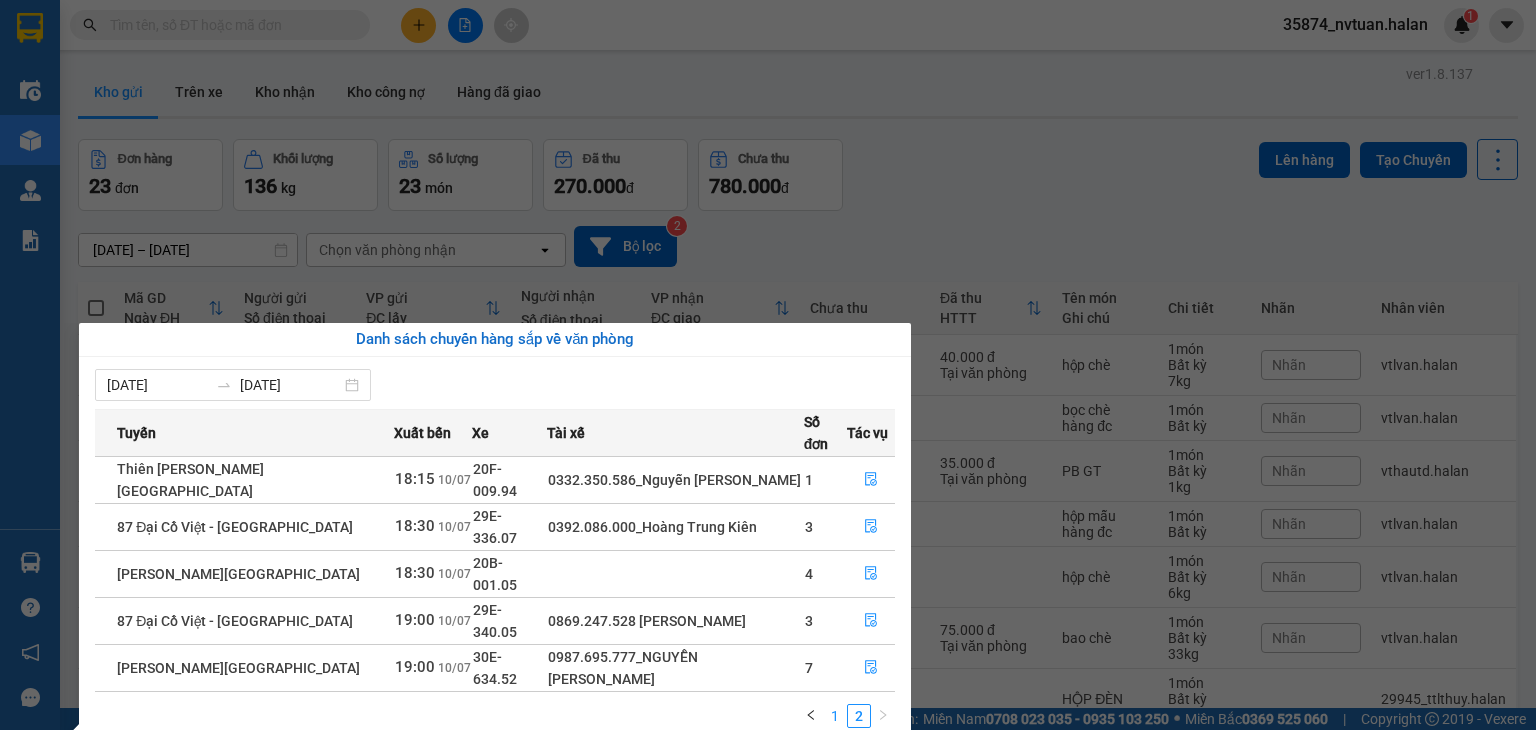 click on "1" at bounding box center (835, 716) 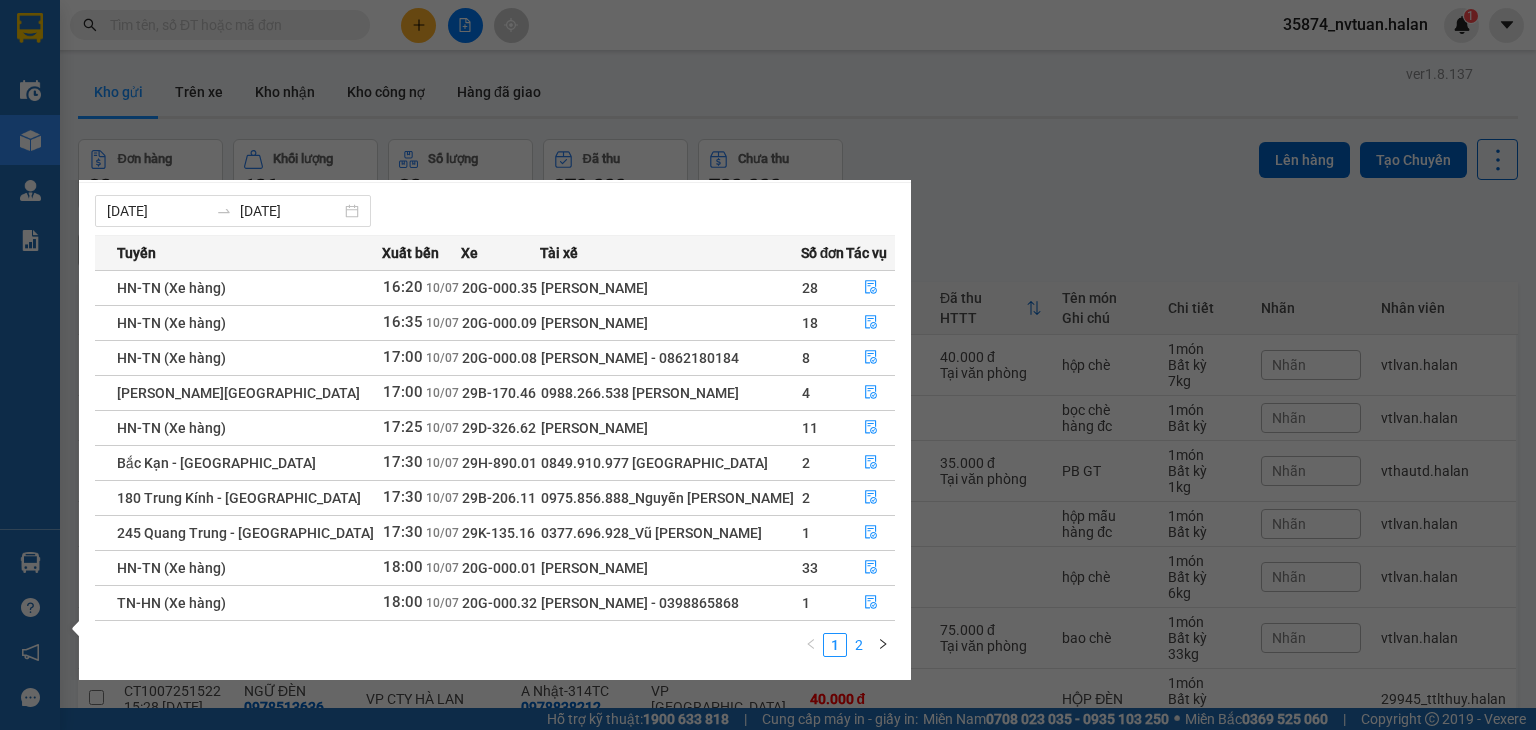 scroll, scrollTop: 32, scrollLeft: 0, axis: vertical 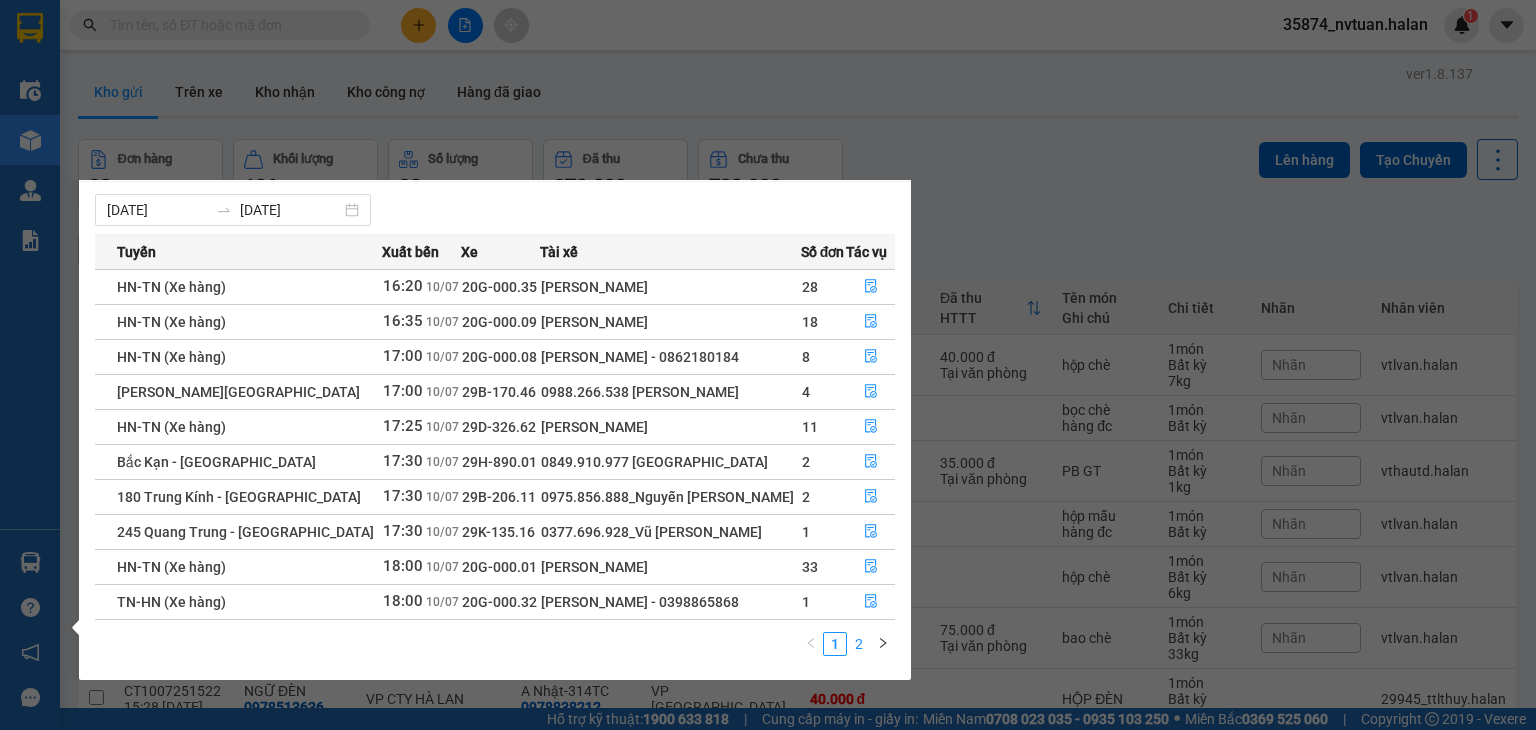 click on "2" at bounding box center (859, 644) 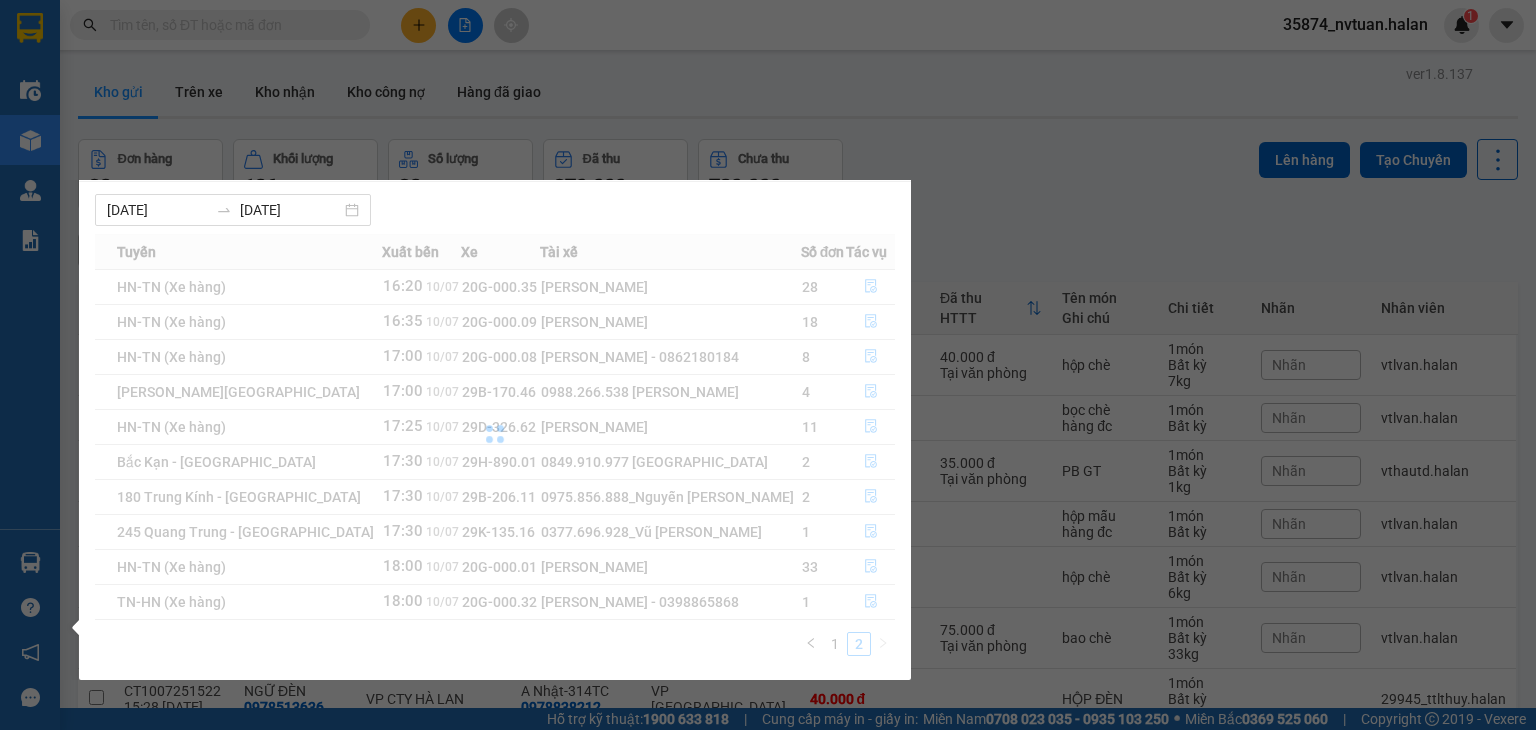 scroll, scrollTop: 0, scrollLeft: 0, axis: both 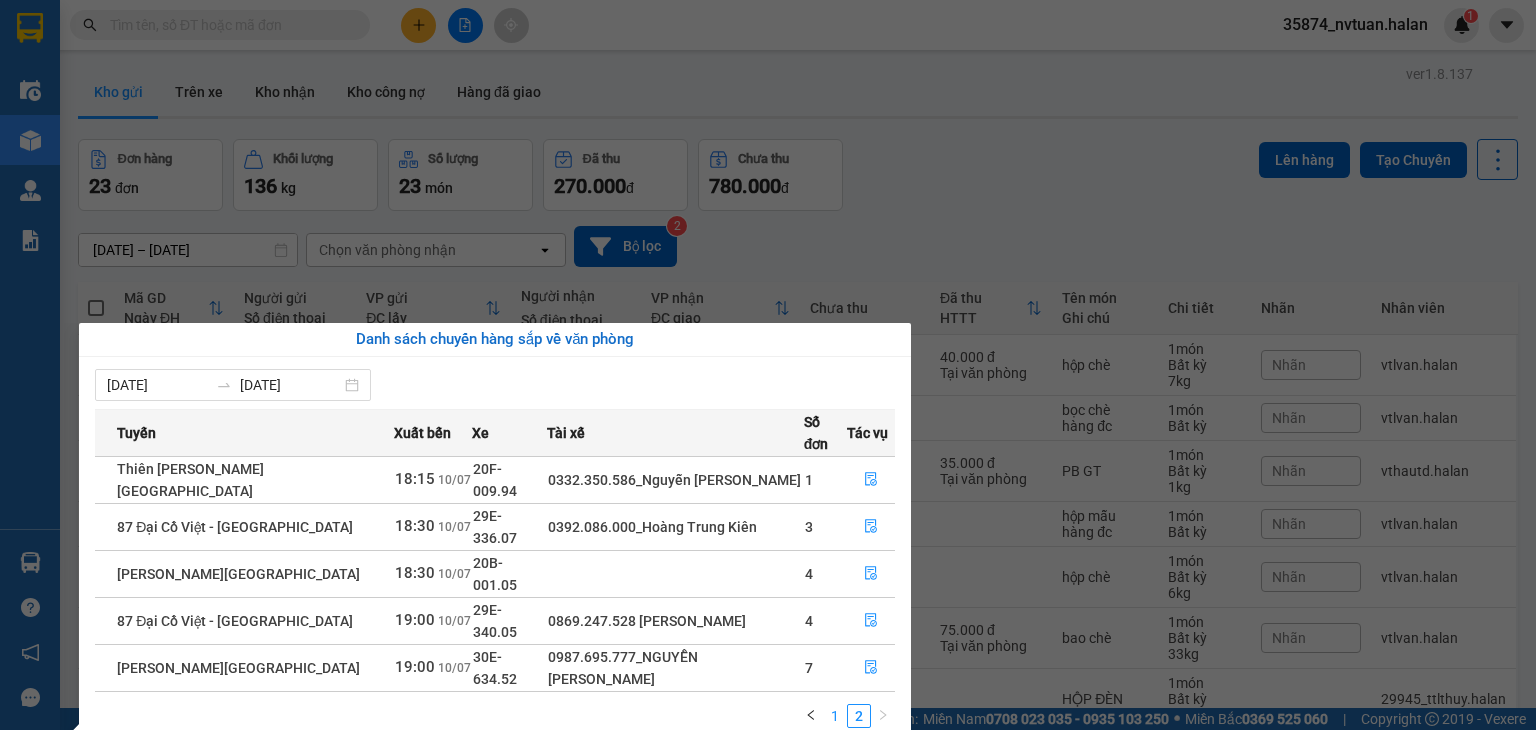 click on "1" at bounding box center [835, 716] 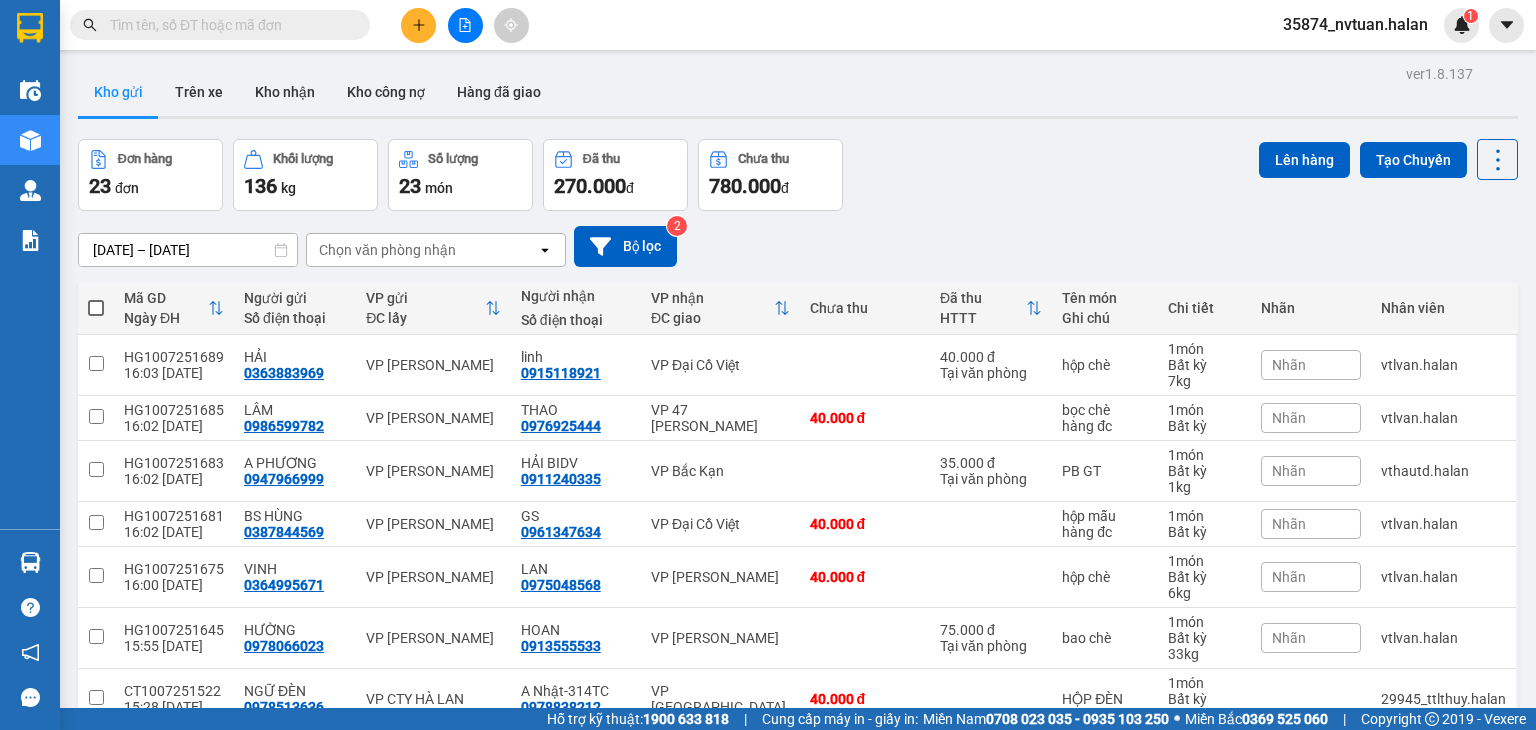 click on "Kết quả tìm kiếm ( 1 )  Bộ lọc  Mã ĐH Trạng thái Món hàng Thu hộ Tổng cước Chưa cước Nhãn Người gửi VP Gửi Người nhận VP Nhận NVC1007250328 09:28 - 10/07 VP Gửi   THÙNG SỮA SL:  1 55.000 55.000 0944681091 THÀNH VP Nguyễn Văn Cừ 0984993228 THÔNG VP Hoàng Gia 1 35874_nvtuan.halan 1     Điều hành xe     Kho hàng mới     Quản Lý Quản lý chuyến Quản lý kiểm kho     Báo cáo 12. Thống kê đơn đối tác 2. Doanh thu thực tế theo từng văn phòng 4. Thống kê đơn hàng theo văn phòng Hàng sắp về Hướng dẫn sử dụng Giới thiệu Vexere, nhận hoa hồng Phản hồi Phần mềm hỗ trợ bạn tốt chứ? ver  1.8.137 Kho gửi Trên xe Kho nhận Kho công nợ Hàng đã giao Đơn hàng 23 đơn Khối lượng 136 kg Số lượng 23 món Đã thu 270.000  đ Chưa thu 780.000  đ Lên hàng Tạo Chuyến 27/05/2025 – 10/07/2025 Selected date range is from 27/05/2025 to 10/07/2025. open Bộ lọc 2" at bounding box center [768, 365] 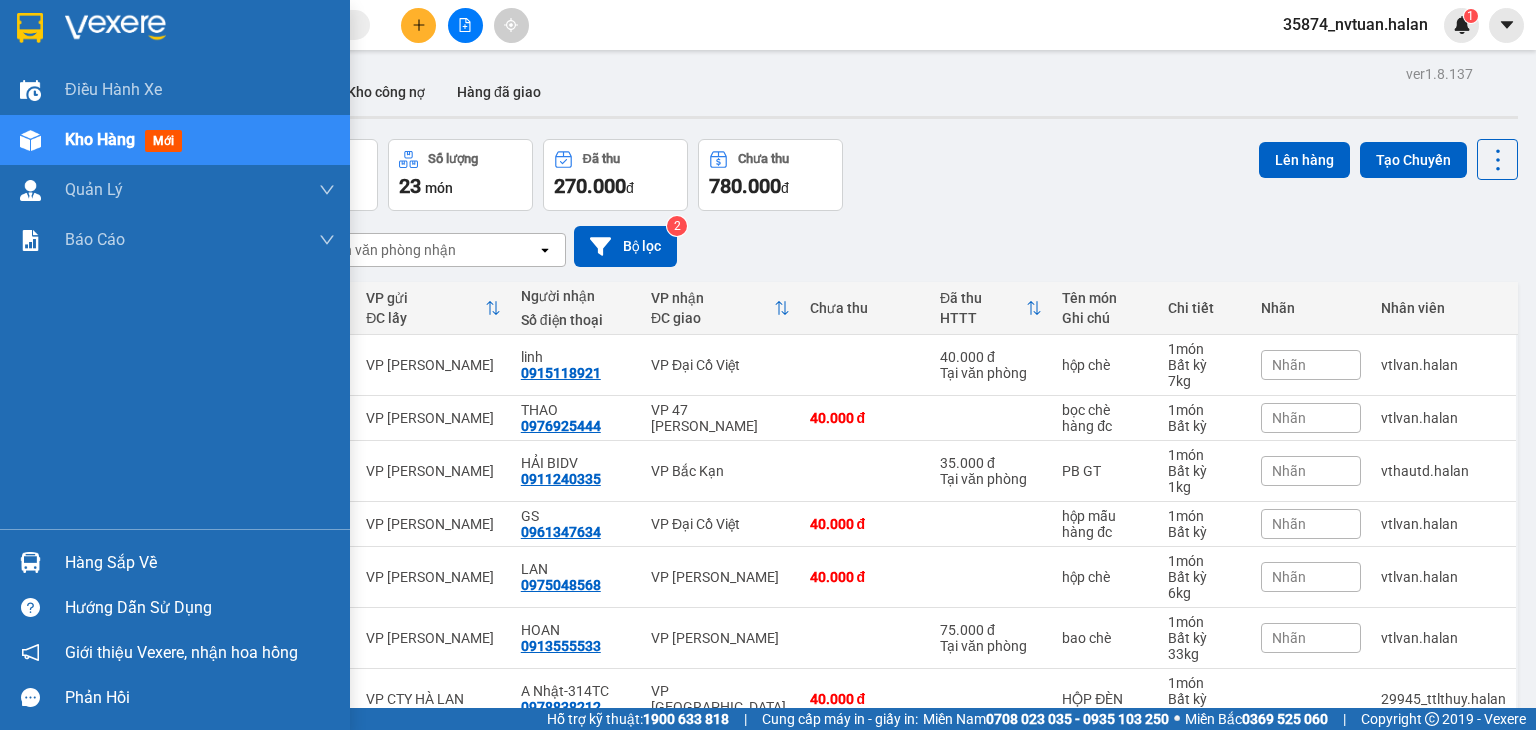 drag, startPoint x: 85, startPoint y: 567, endPoint x: 84, endPoint y: 553, distance: 14.035668 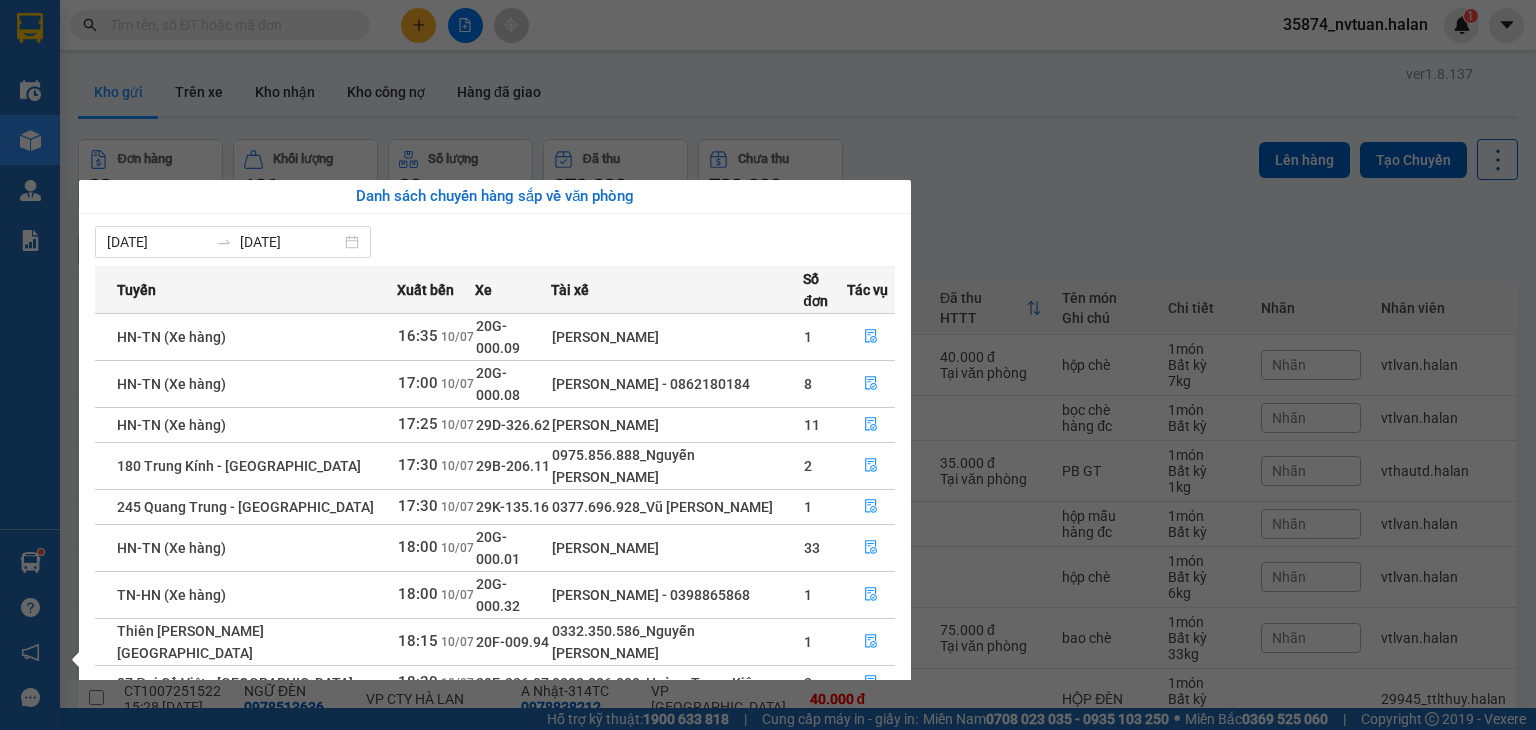 click on "Kết quả tìm kiếm ( 1 )  Bộ lọc  Mã ĐH Trạng thái Món hàng Thu hộ Tổng cước Chưa cước Nhãn Người gửi VP Gửi Người nhận VP Nhận NVC1007250328 09:28 - 10/07 VP Gửi   THÙNG SỮA SL:  1 55.000 55.000 0944681091 THÀNH VP Nguyễn Văn Cừ 0984993228 THÔNG VP Hoàng Gia 1 35874_nvtuan.halan 1     Điều hành xe     Kho hàng mới     Quản Lý Quản lý chuyến Quản lý kiểm kho     Báo cáo 12. Thống kê đơn đối tác 2. Doanh thu thực tế theo từng văn phòng 4. Thống kê đơn hàng theo văn phòng Hàng sắp về Hướng dẫn sử dụng Giới thiệu Vexere, nhận hoa hồng Phản hồi Phần mềm hỗ trợ bạn tốt chứ? ver  1.8.137 Kho gửi Trên xe Kho nhận Kho công nợ Hàng đã giao Đơn hàng 23 đơn Khối lượng 136 kg Số lượng 23 món Đã thu 270.000  đ Chưa thu 780.000  đ Lên hàng Tạo Chuyến 27/05/2025 – 10/07/2025 Selected date range is from 27/05/2025 to 10/07/2025. open Bộ lọc 2" at bounding box center [768, 365] 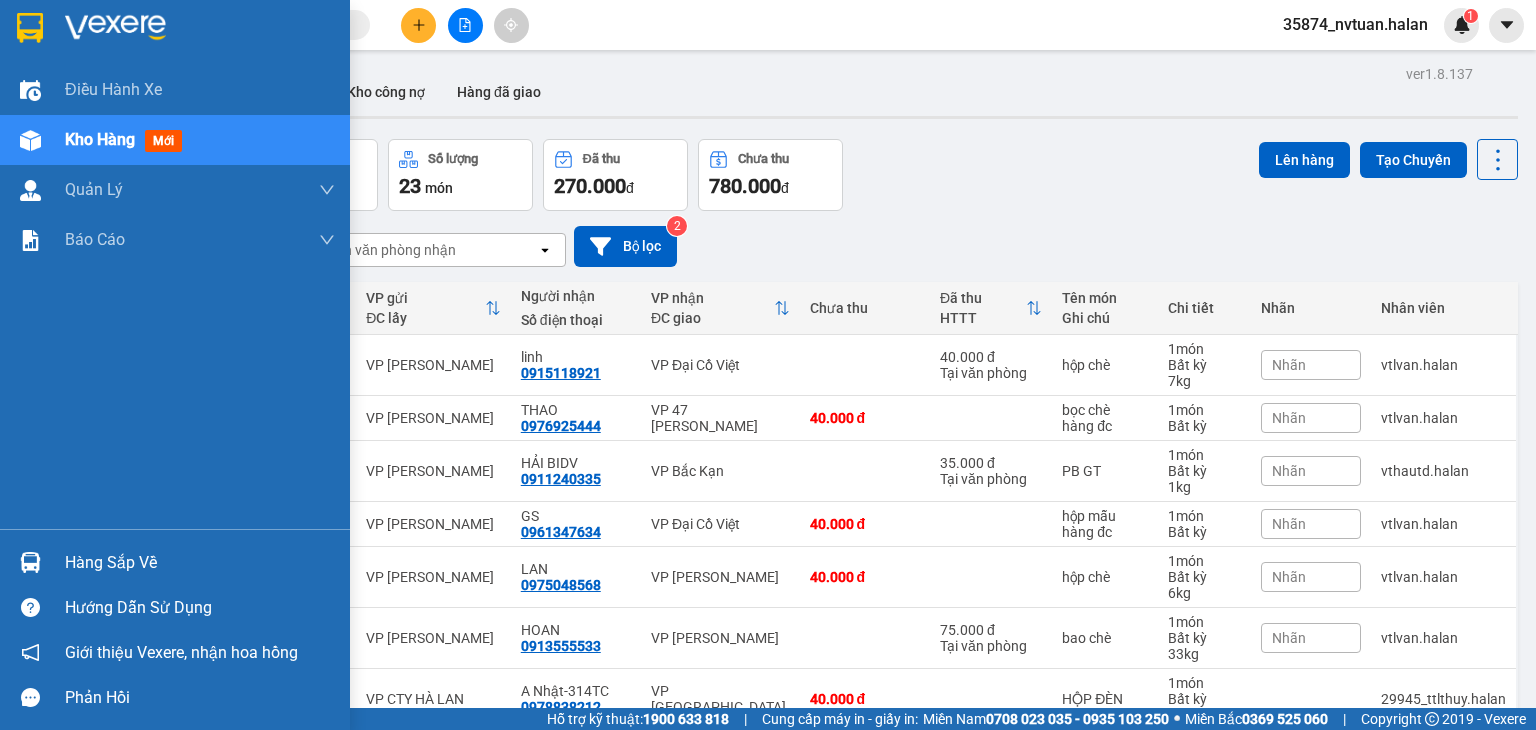 click on "Hàng sắp về" at bounding box center (200, 563) 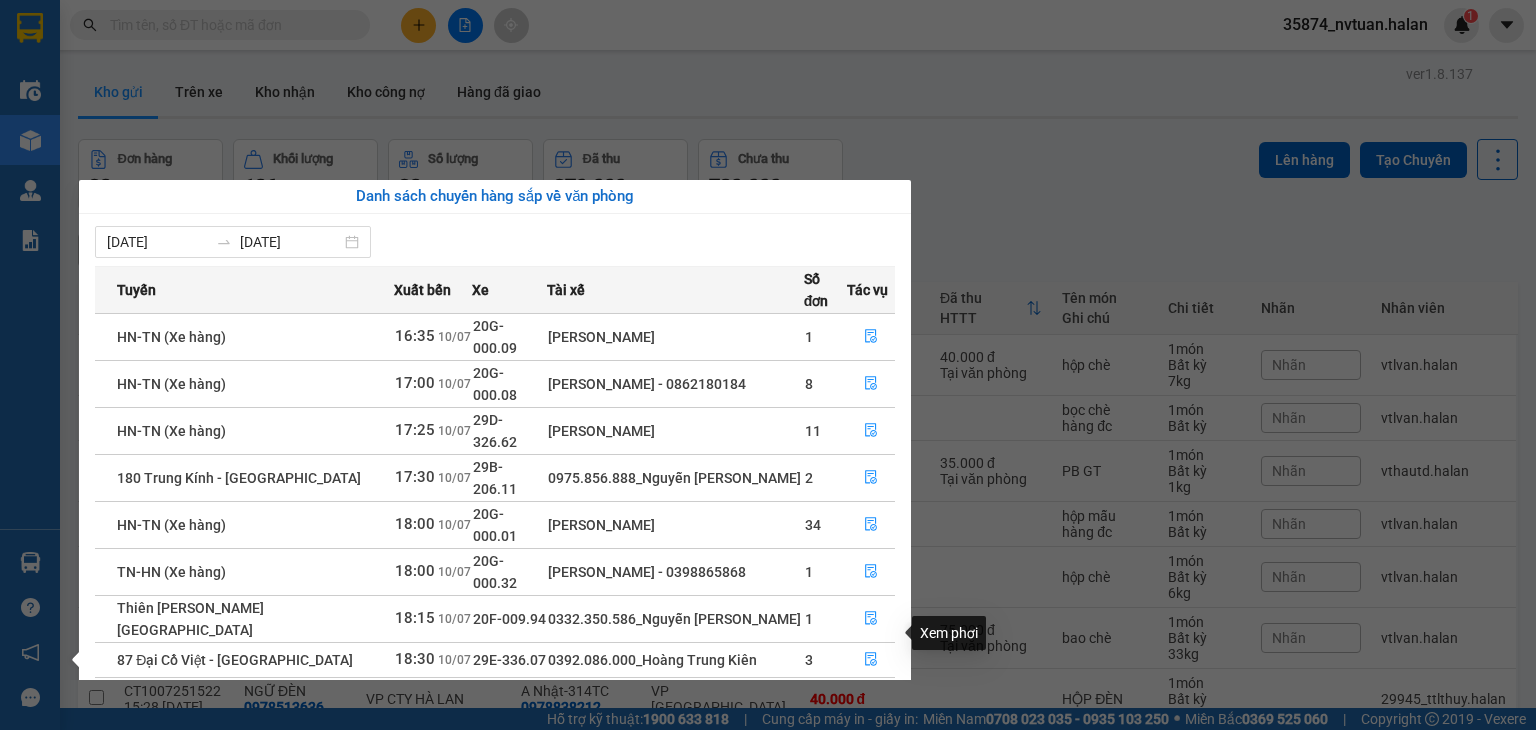 click on "Tuyến Xuất bến Xe Tài xế Số đơn Tác vụ HN-TN (Xe hàng) 16:35 10/07 20G-000.09 Đặng Văn Nguyên 1 HN-TN (Xe hàng) 17:00 10/07 20G-000.08 Nguyễn Quang Thắng - 0862180184 8 HN-TN (Xe hàng) 17:25 10/07 29D-326.62 Lê Hữu Dương 11 180 Trung Kính - Thái Nguyên 17:30 10/07 29B-206.11 0975.856.888_Nguyễn Thanh Tùng B 2 HN-TN (Xe hàng) 18:00 10/07 20G-000.01 Nguyễn Ngọc Tuyền 34 TN-HN (Xe hàng) 18:00 10/07 20G-000.32 Dương Văn Hoà - 0398865868 1 Thiên Đường Bảo Sơn - Thái Nguyên 18:15 10/07 20F-009.94 0332.350.586_Nguyễn Ngọc Khang 1 87 Đại Cồ Việt - Thái Nguyên 18:30 10/07 29E-336.07 0392.086.000_Hoàng Trung Kiên 3 87 Đại Cồ Việt - Thái Nguyên 19:00 10/07 29E-340.05 0869.247.528 Nguyễn Mạnh Hà 4 Tuyên Quang - Thái Nguyên 19:00 10/07 30E-634.52 0987.695.777_NGUYỄN DUY TÙNG 7 1 2" at bounding box center [495, 537] 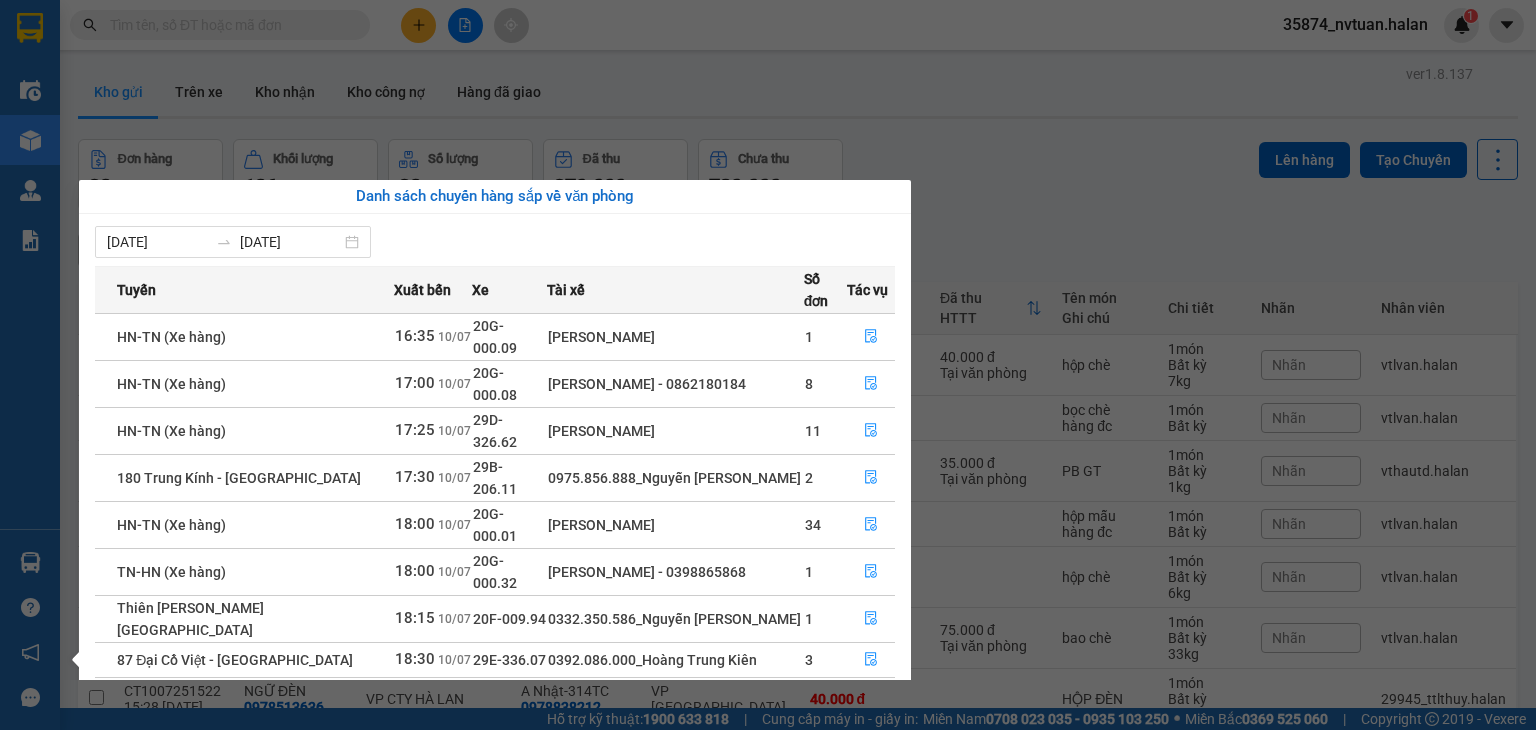 click on "2" at bounding box center [859, 784] 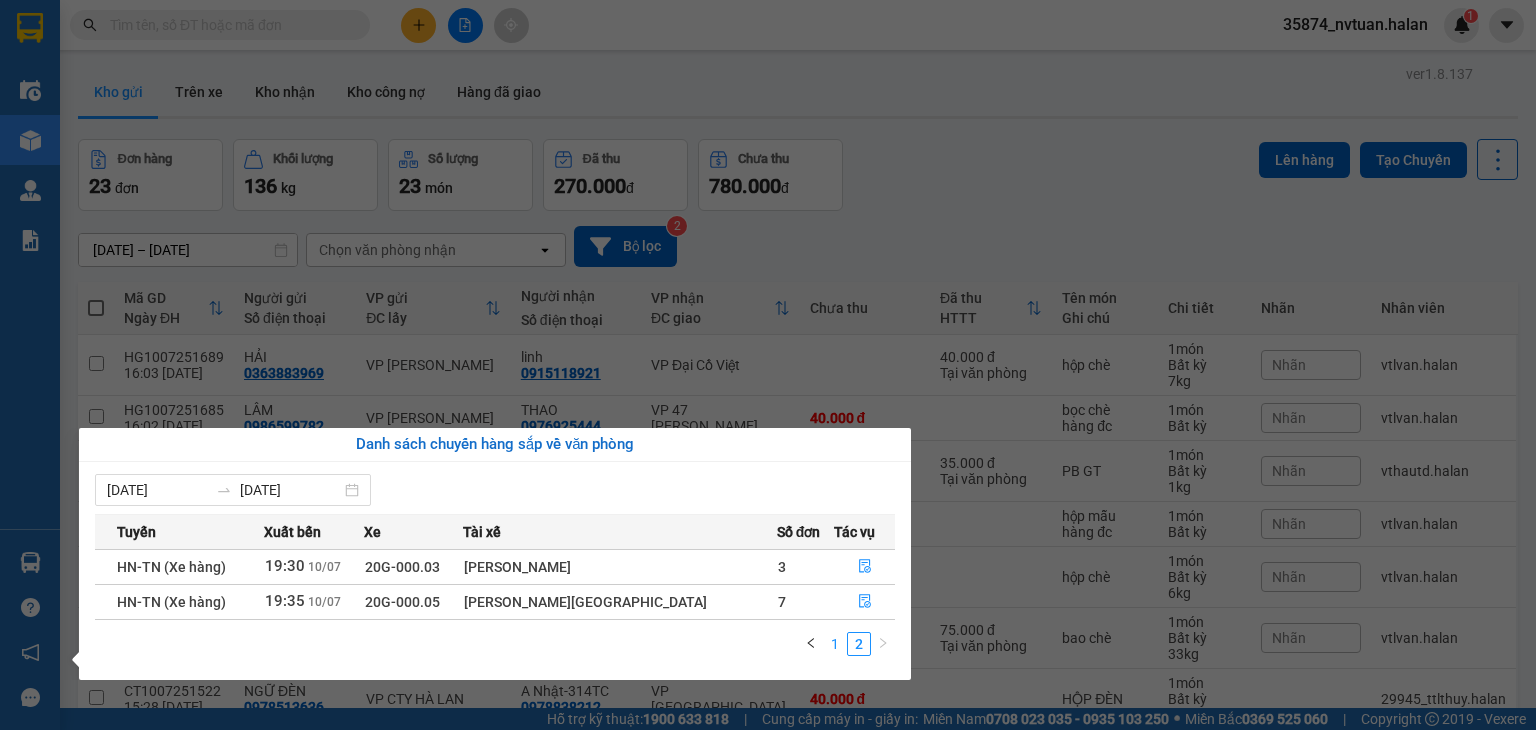 click on "1" at bounding box center [835, 644] 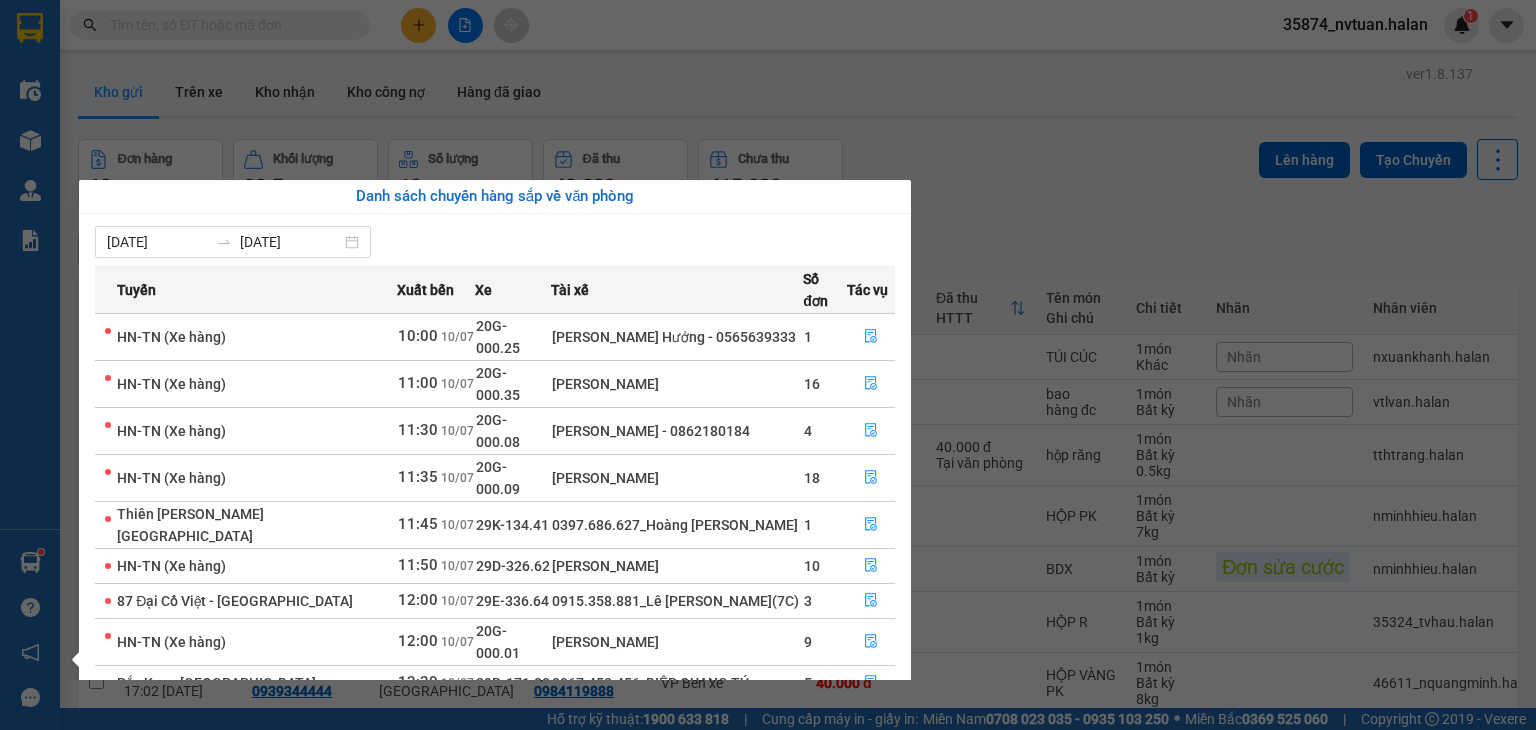 scroll, scrollTop: 0, scrollLeft: 0, axis: both 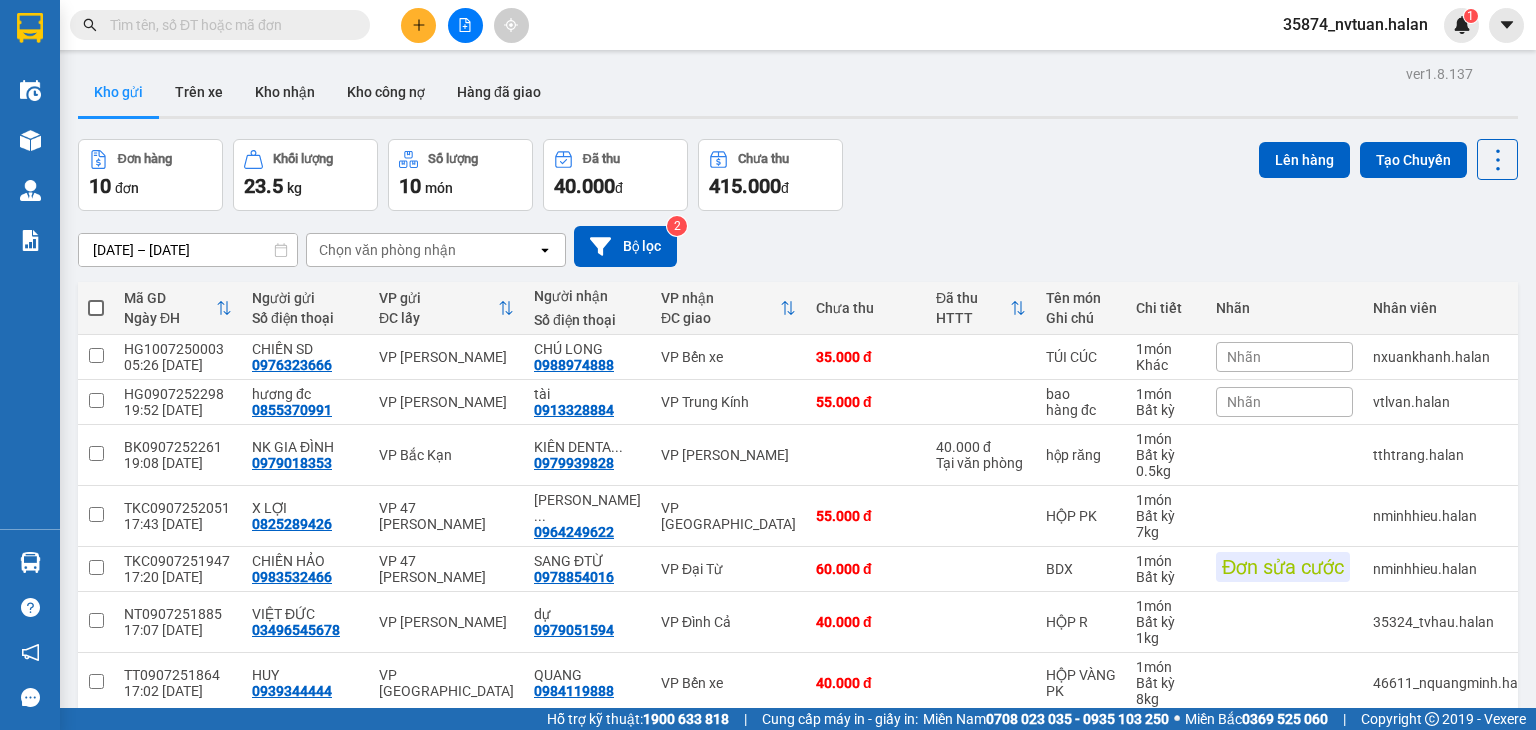 click at bounding box center (228, 25) 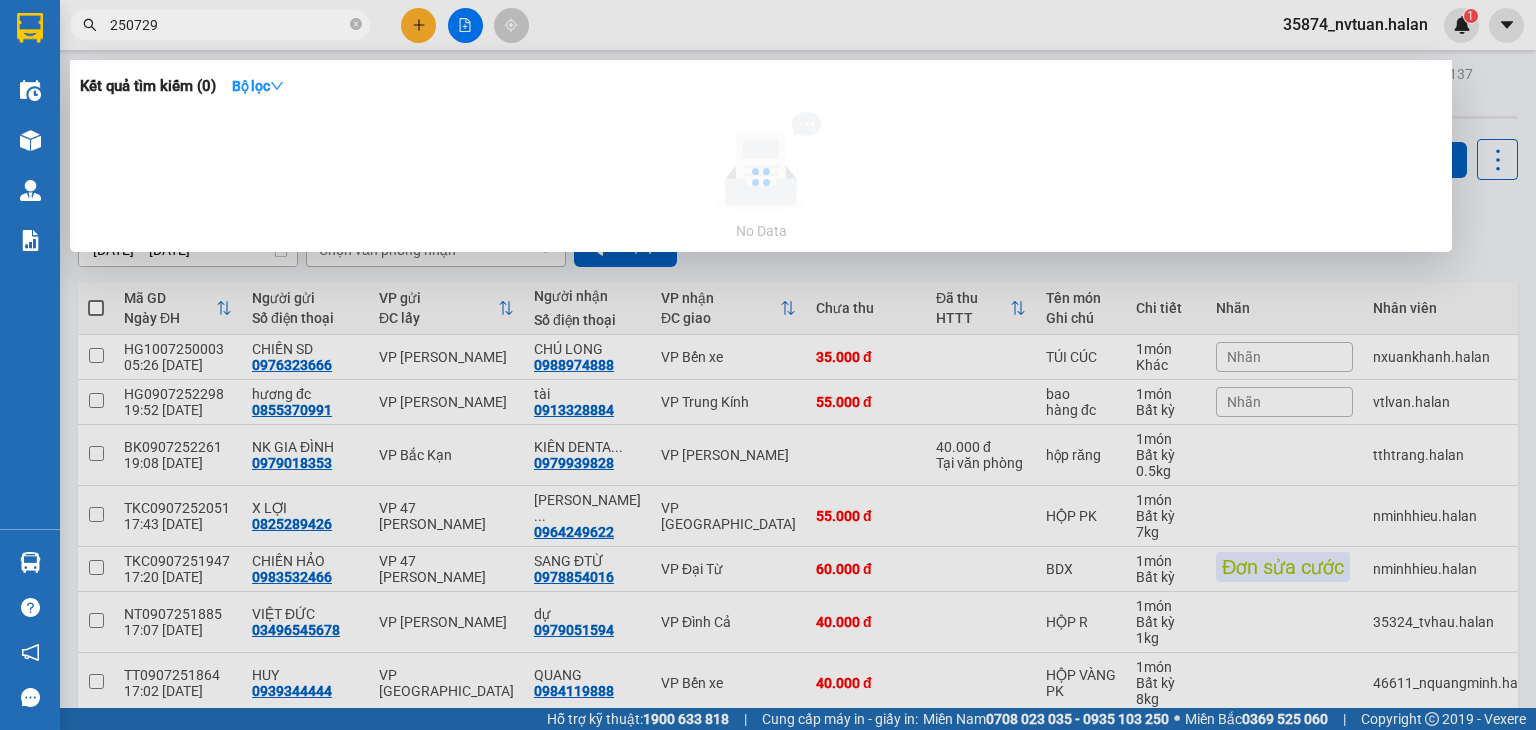 type on "250729" 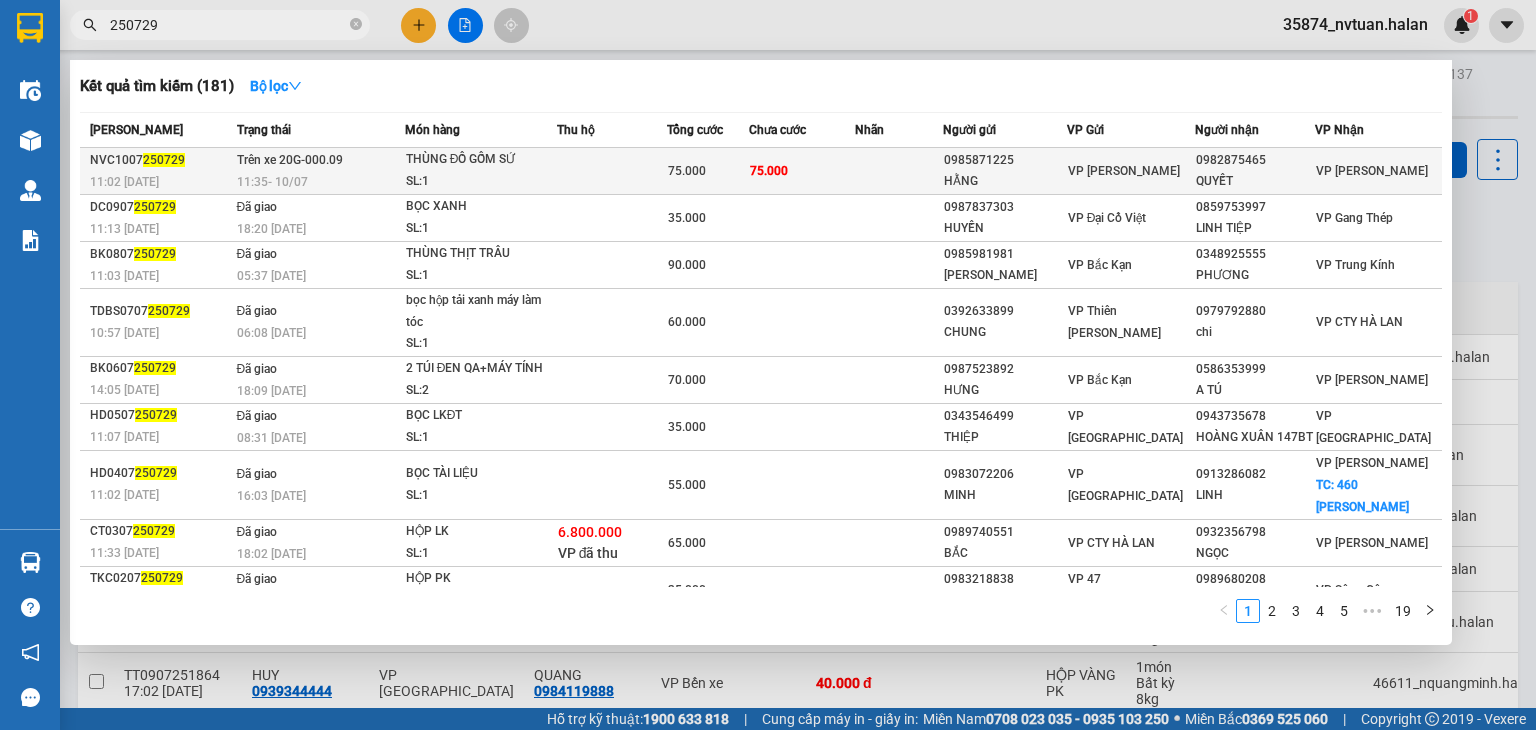 click on "0982875465" at bounding box center (1255, 160) 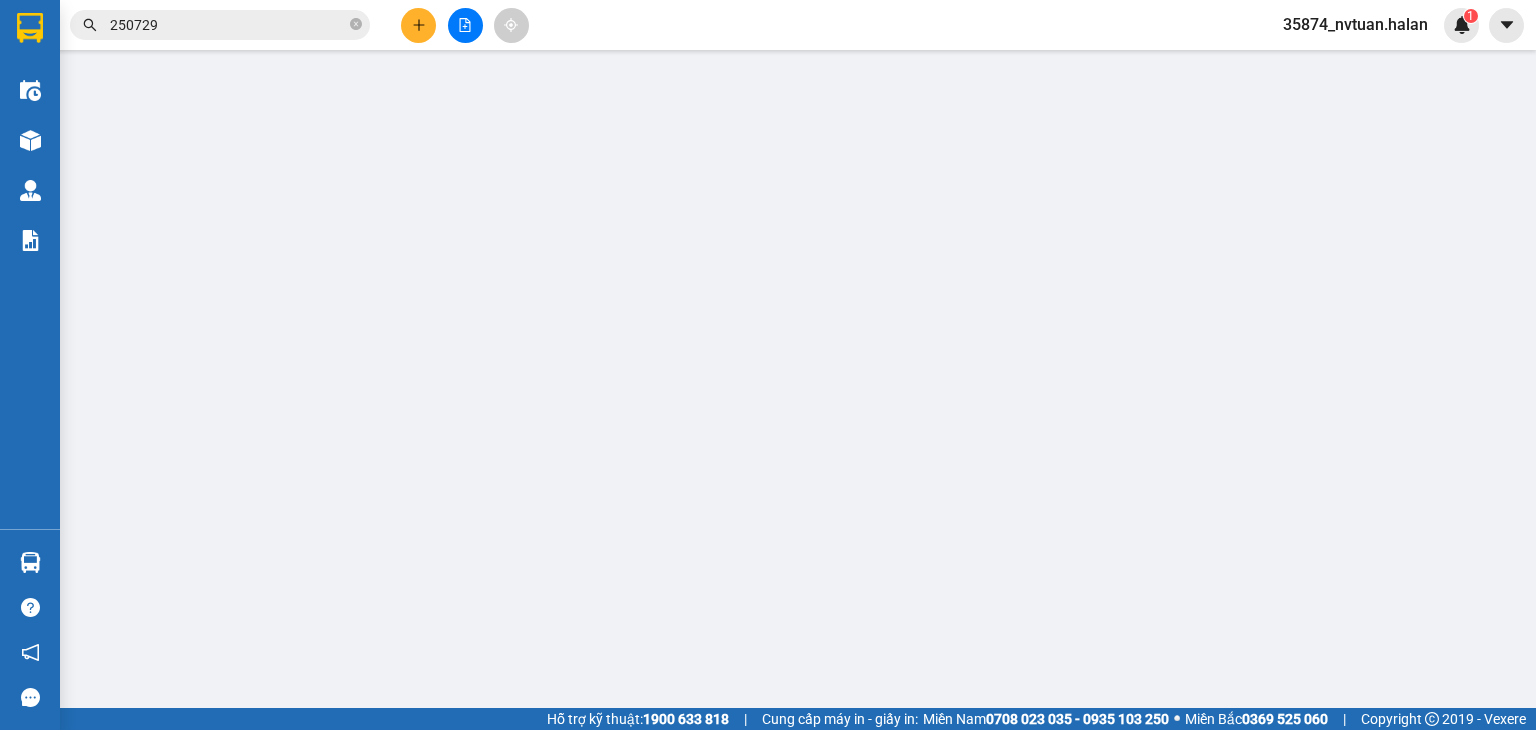 type on "0985871225" 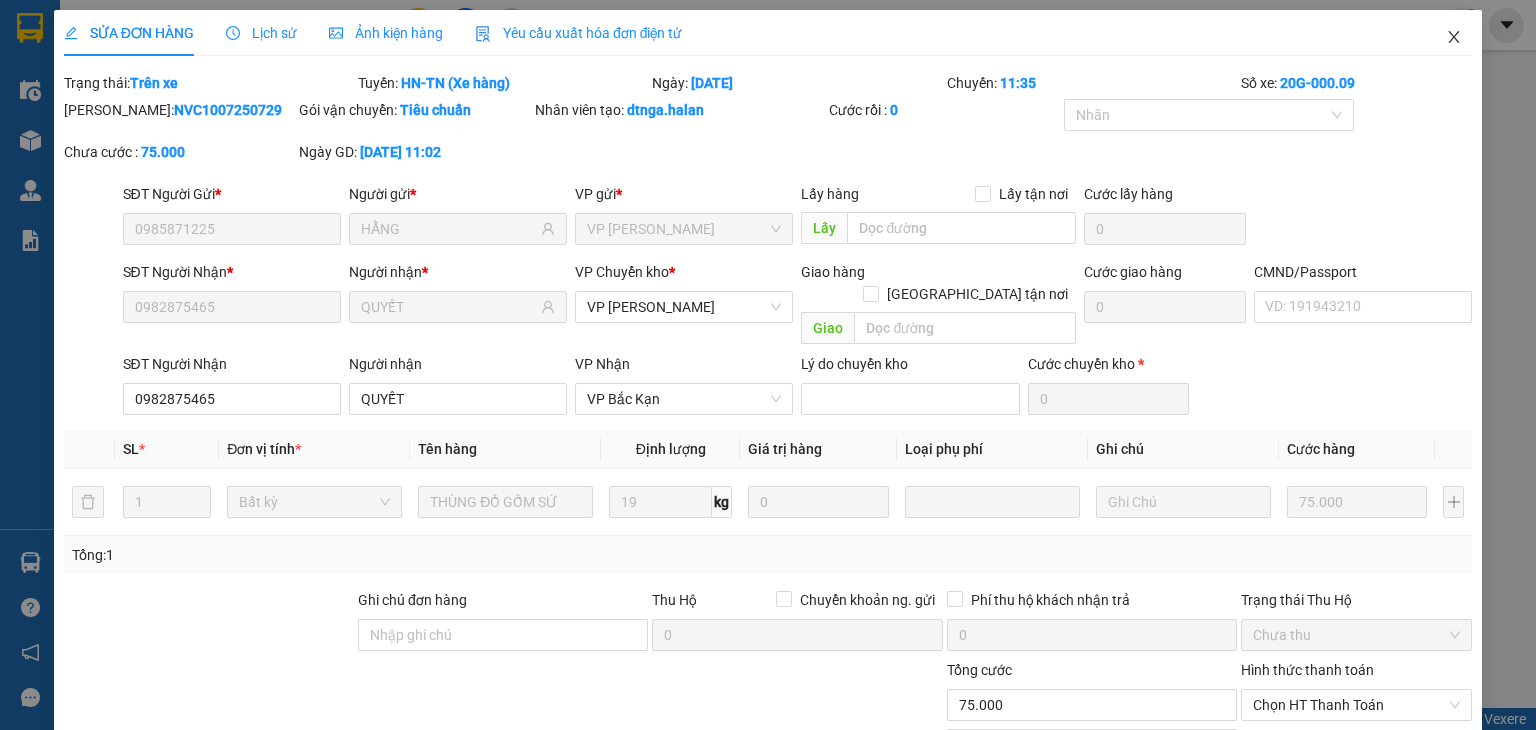 click 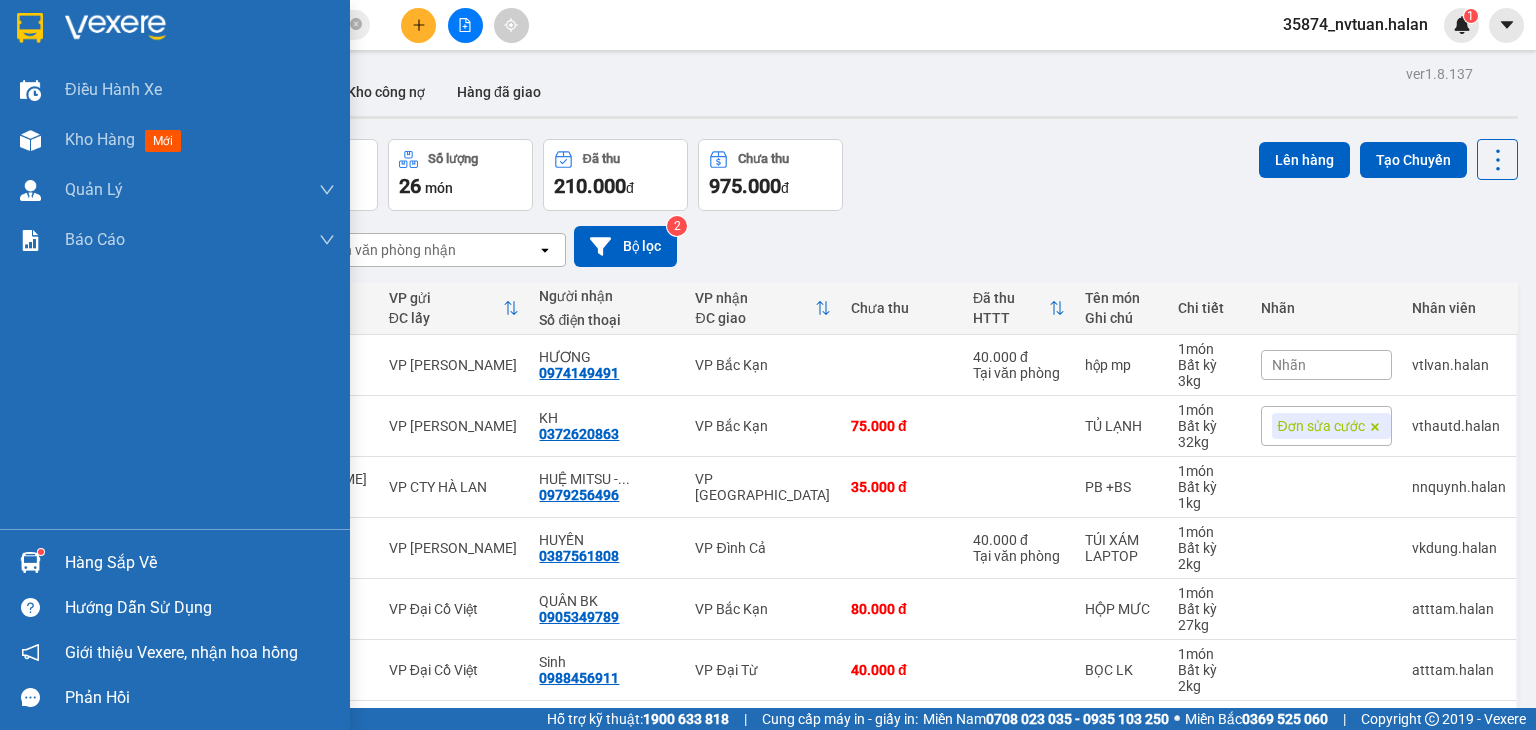 scroll, scrollTop: 0, scrollLeft: 0, axis: both 